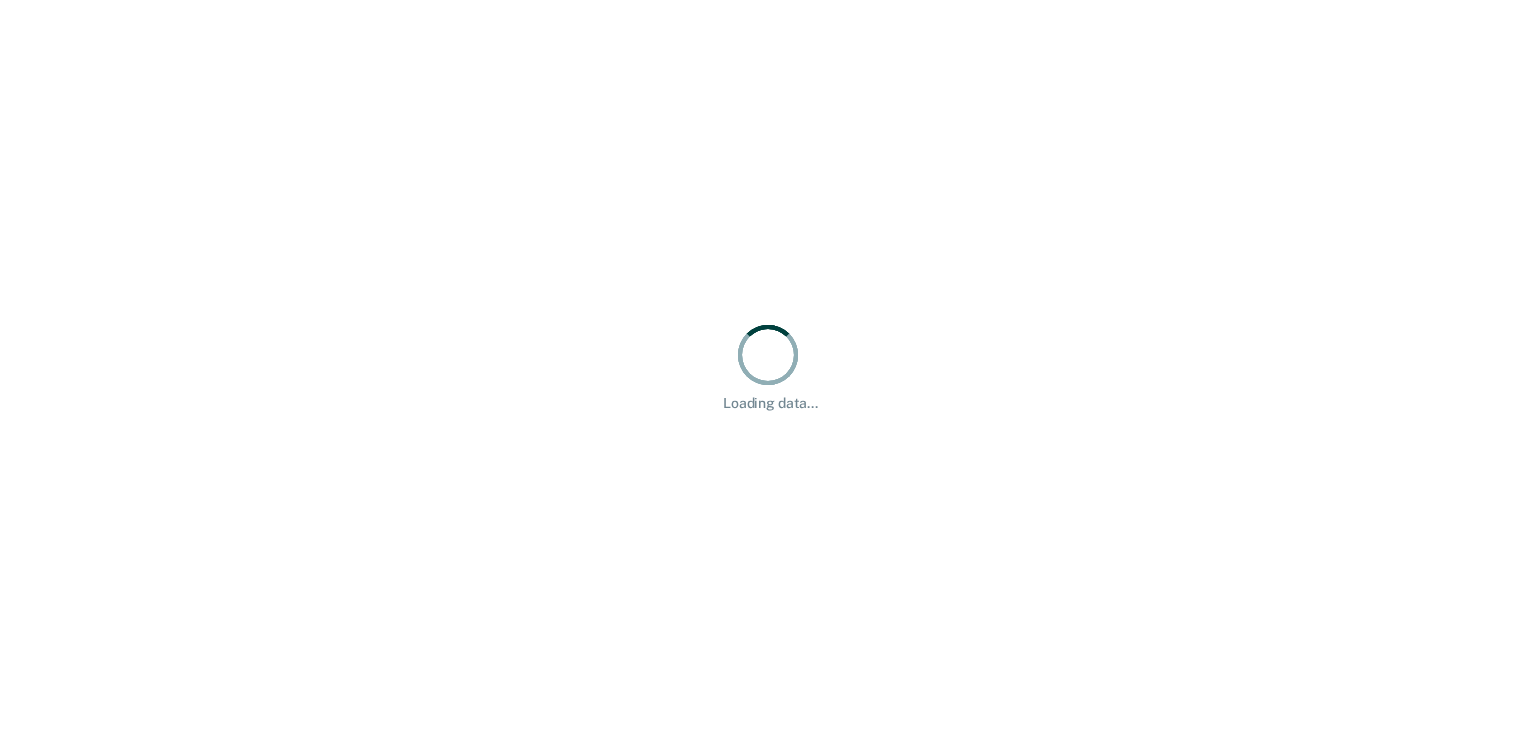 scroll, scrollTop: 0, scrollLeft: 0, axis: both 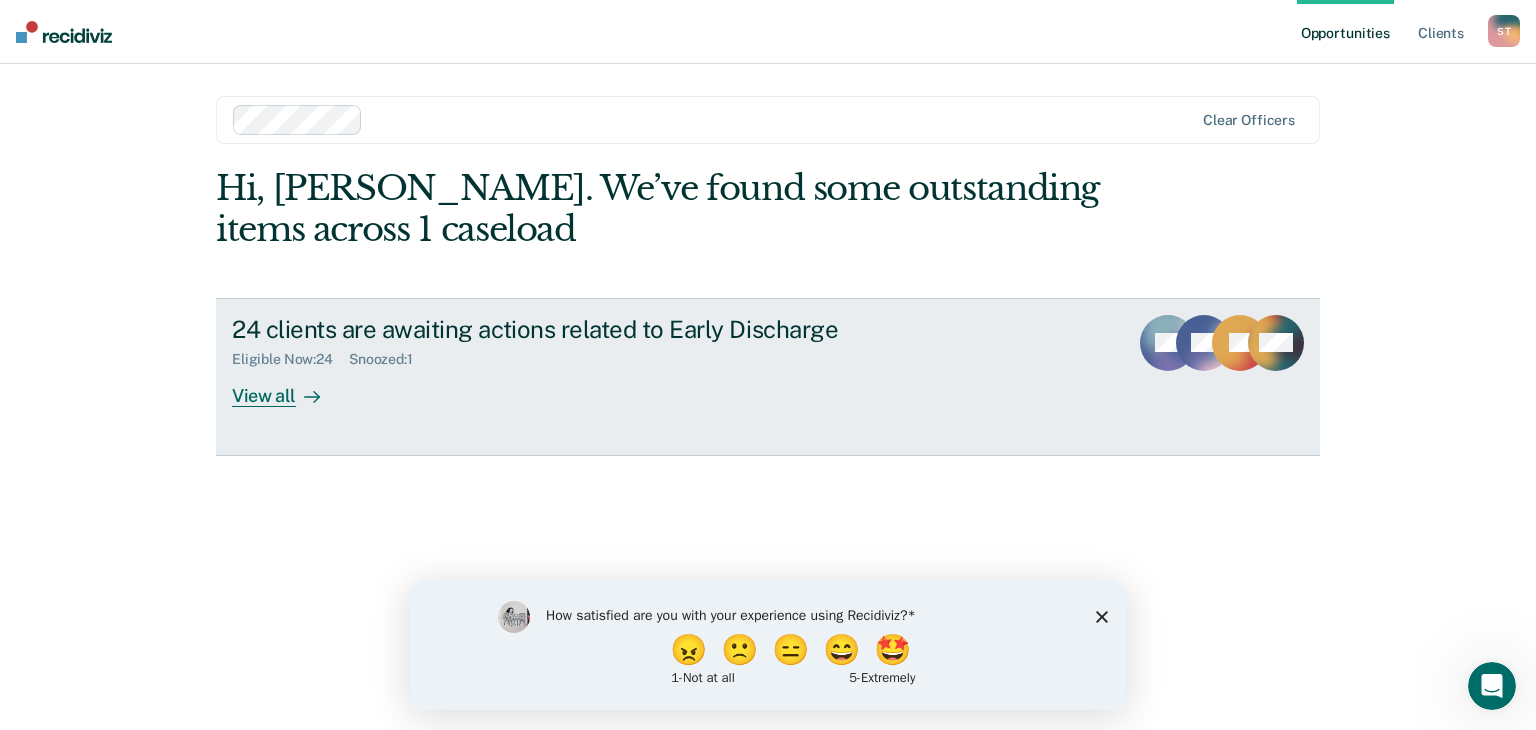 click on "View all" at bounding box center [288, 387] 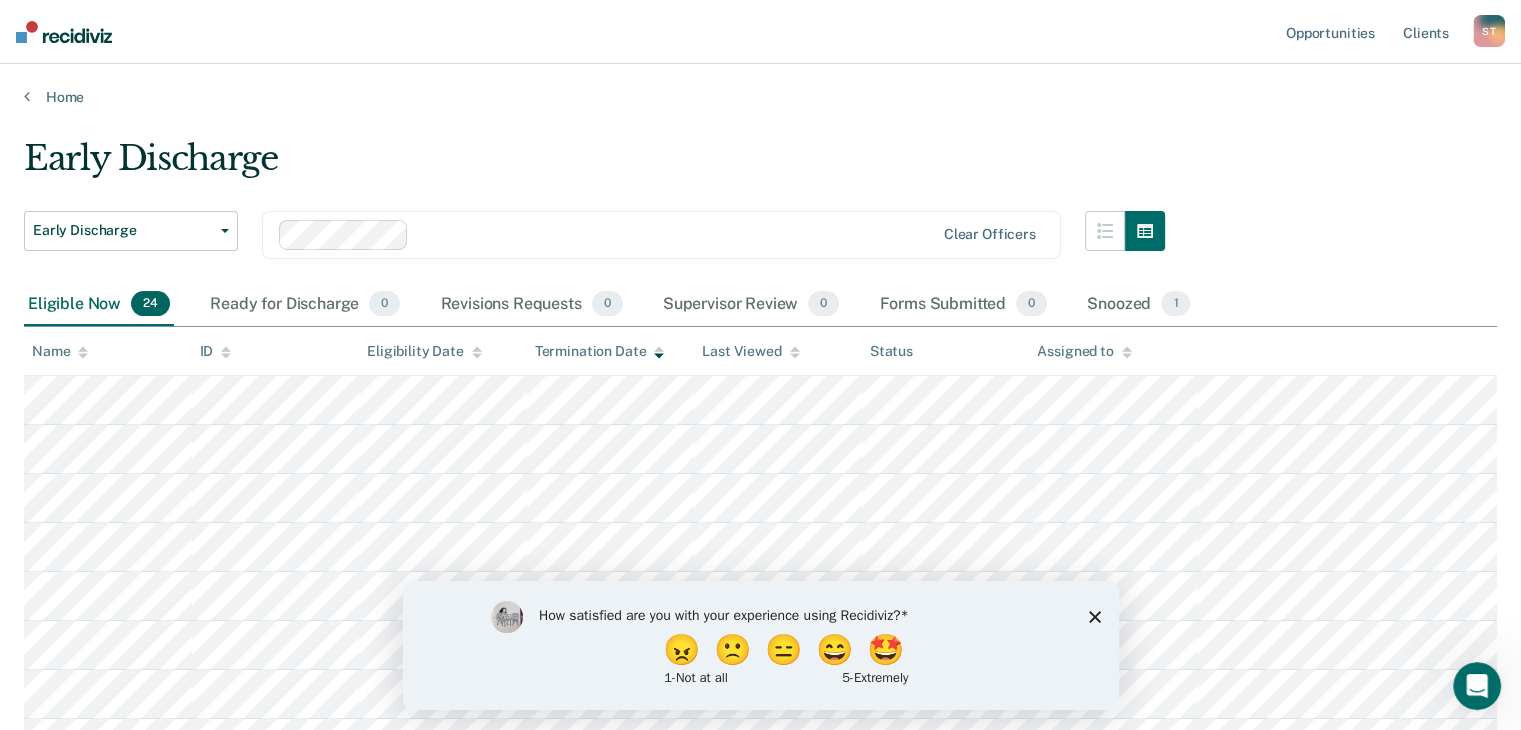 click 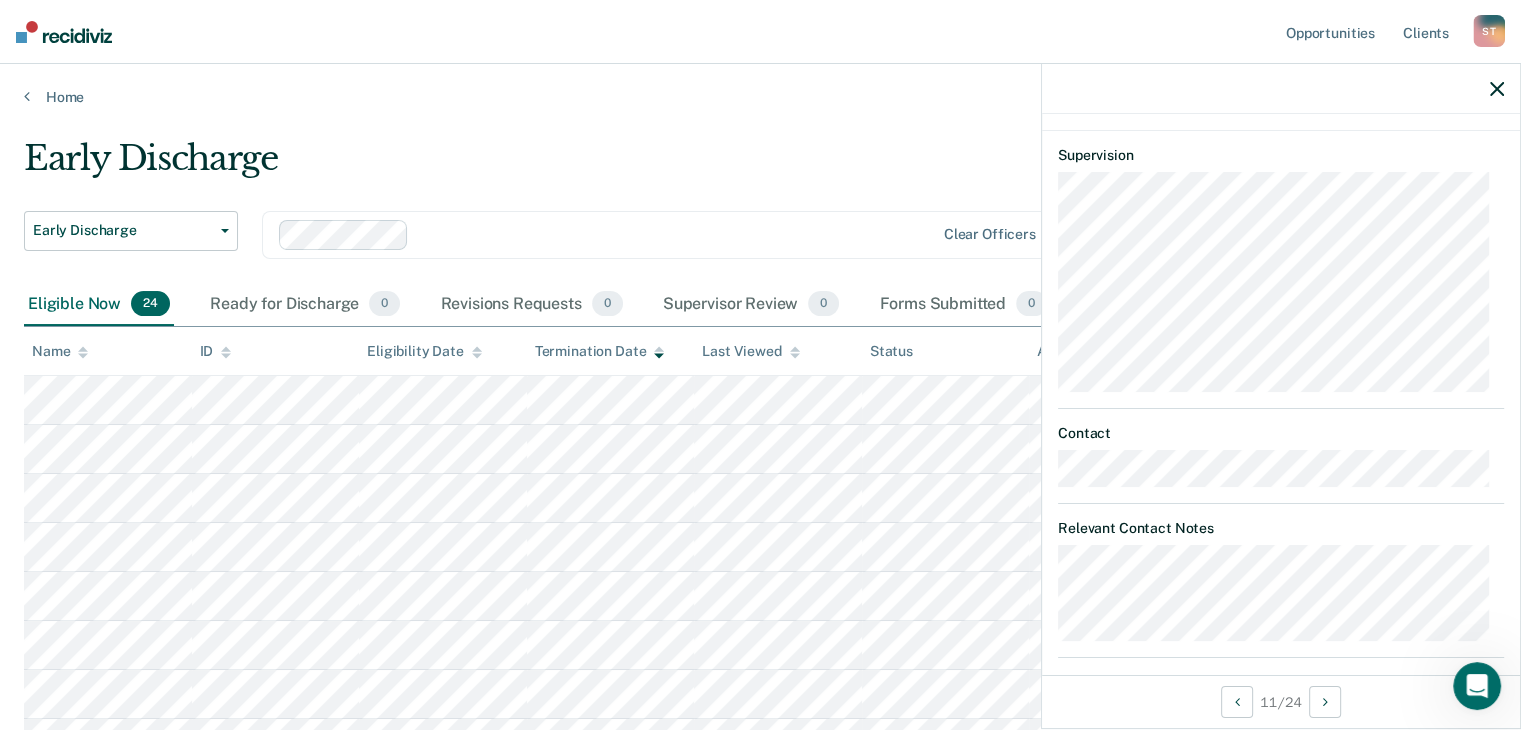 scroll, scrollTop: 770, scrollLeft: 0, axis: vertical 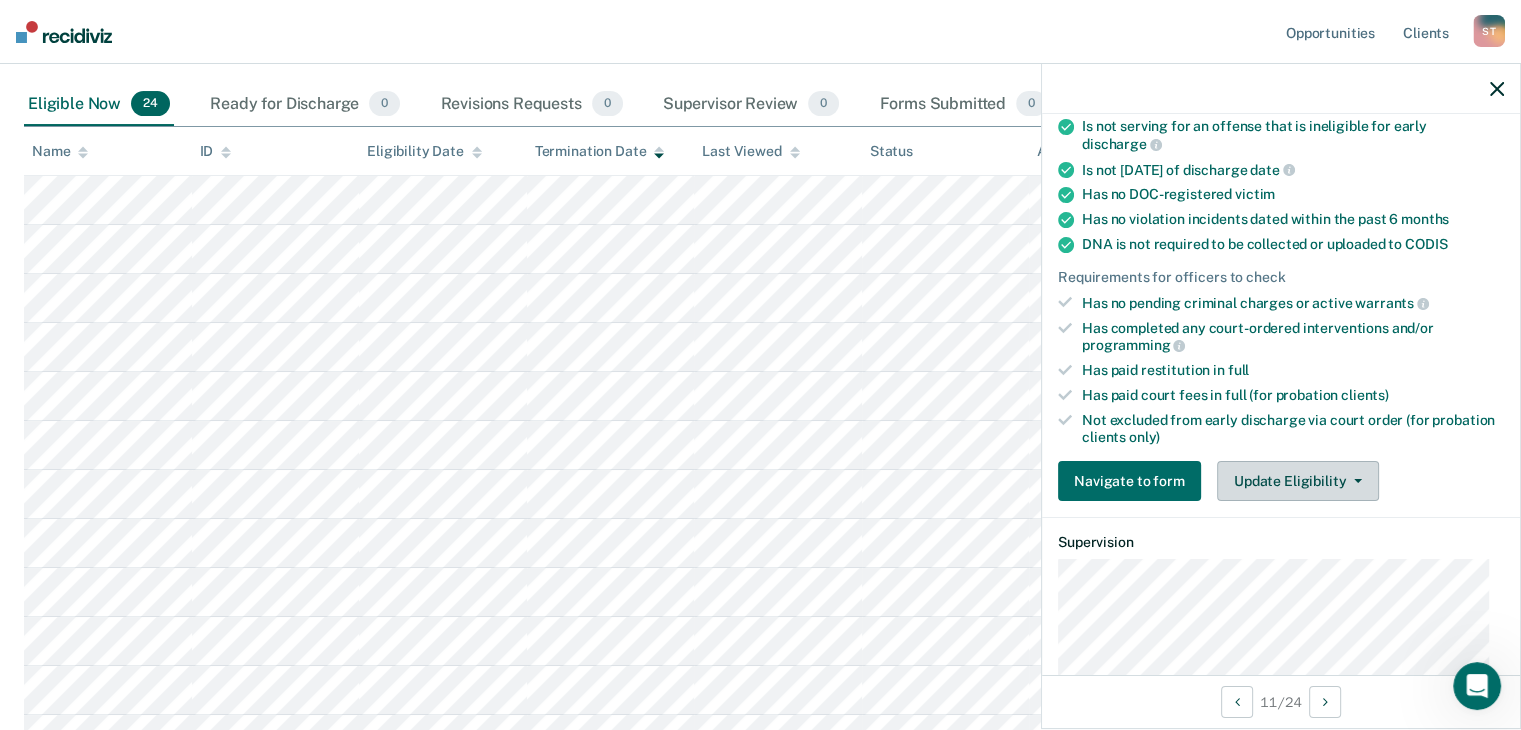 click on "Update Eligibility" at bounding box center [1298, 481] 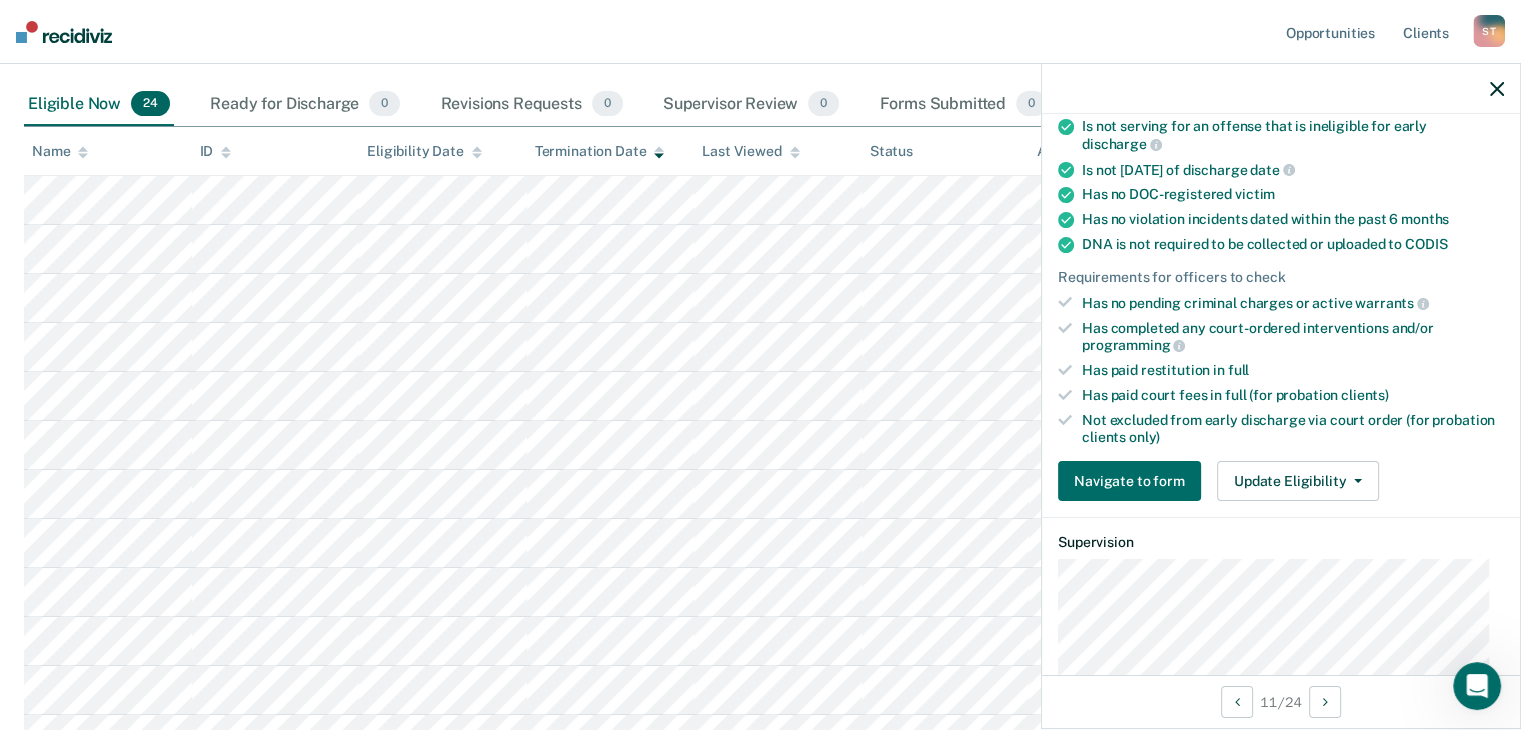 click on "Has paid restitution in   full" at bounding box center [1293, 370] 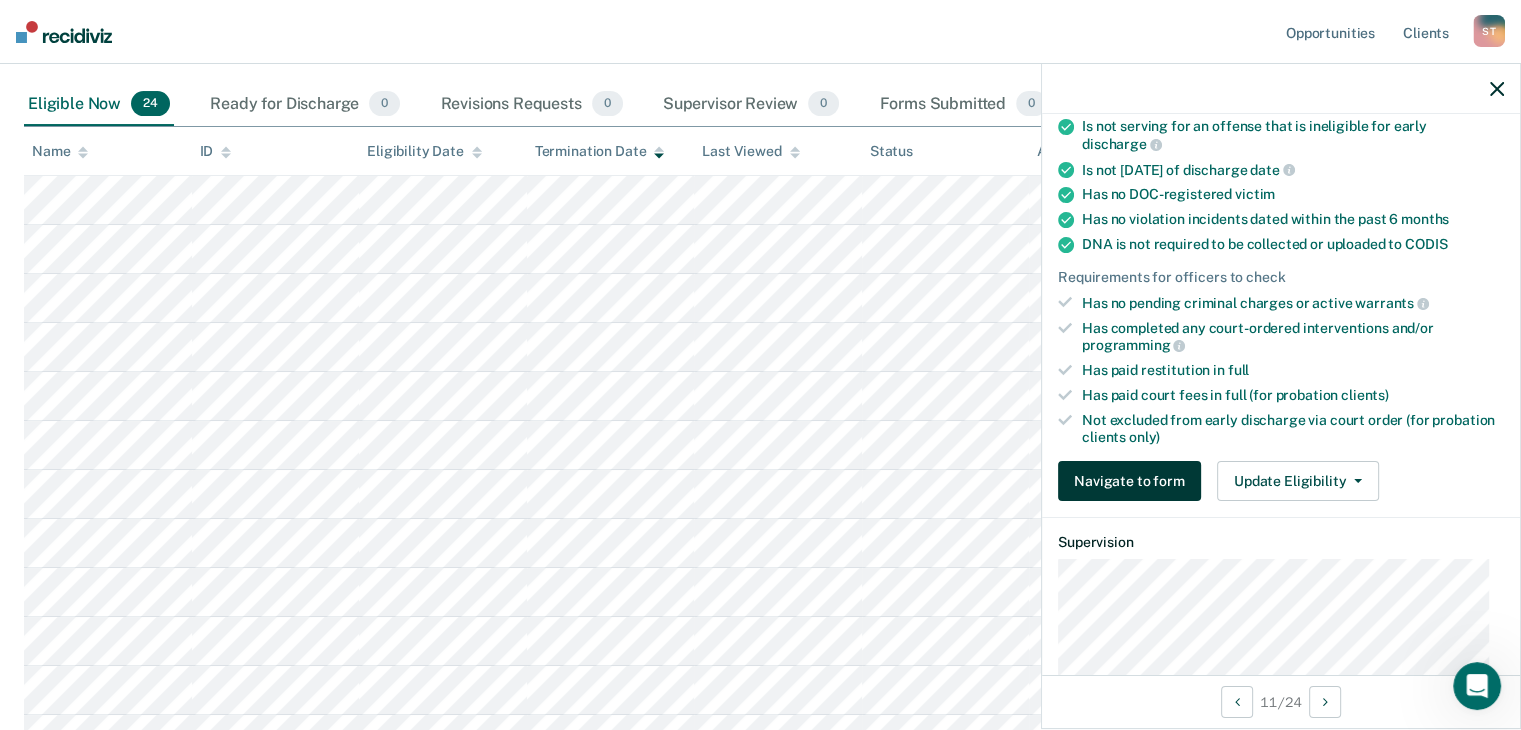 click on "Navigate to form" at bounding box center [1129, 481] 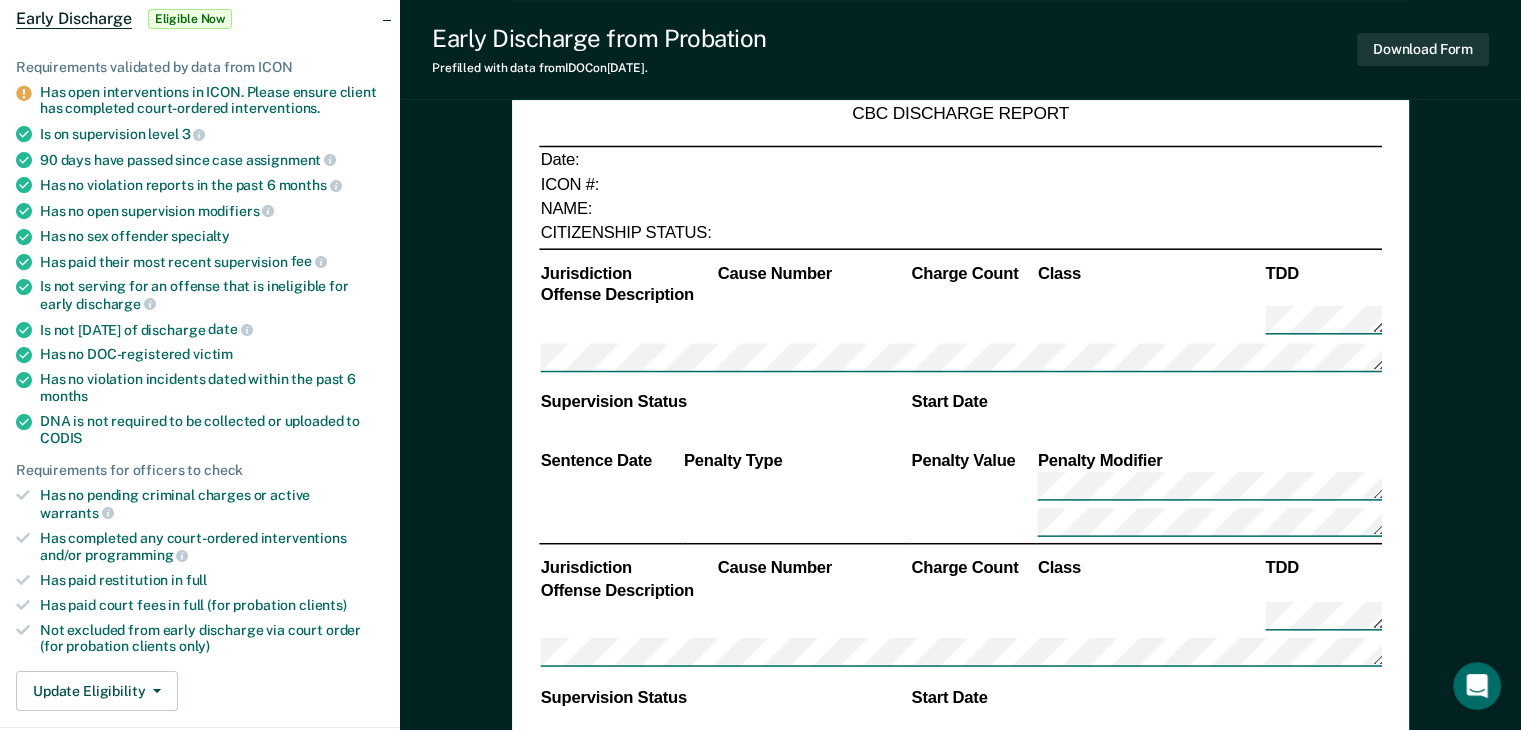 scroll, scrollTop: 0, scrollLeft: 0, axis: both 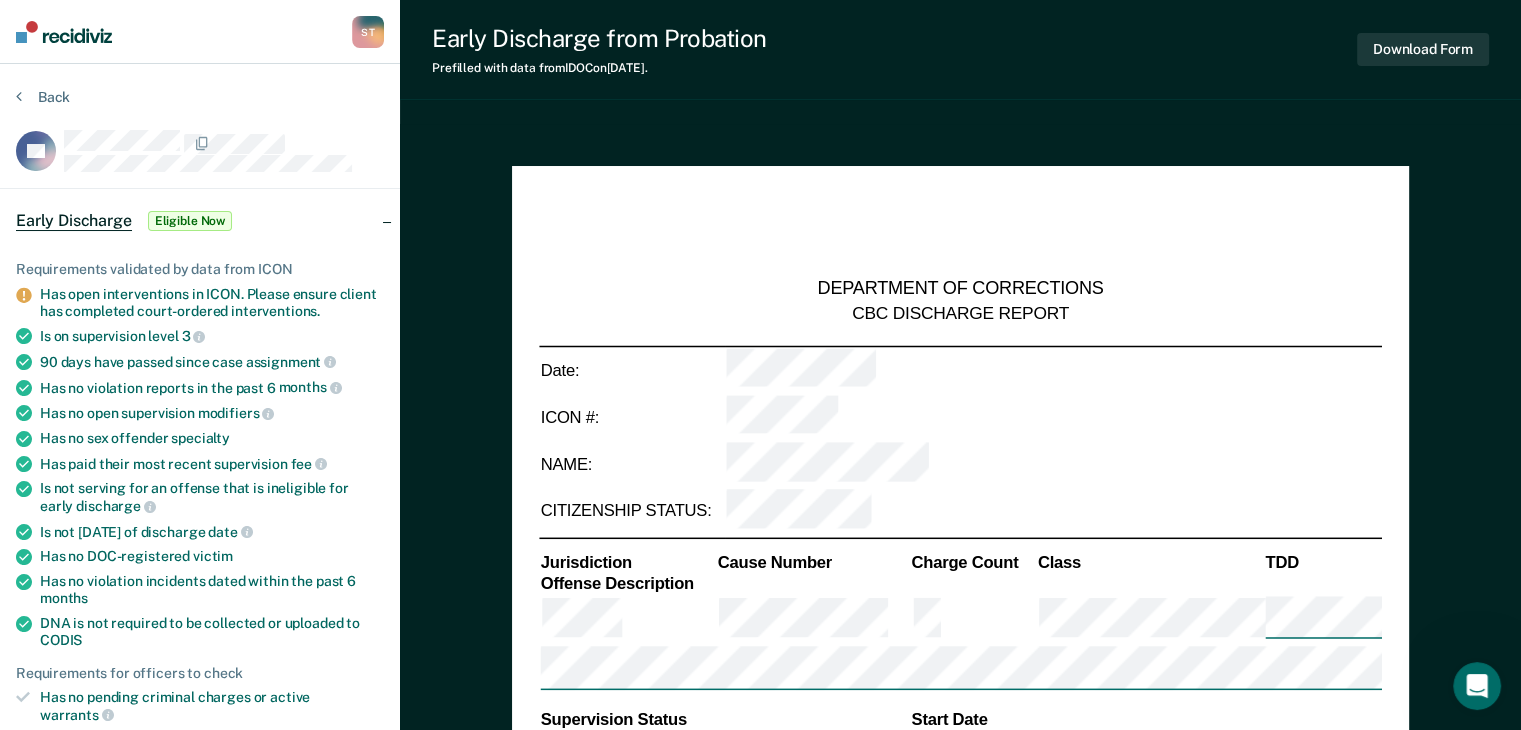 type on "x" 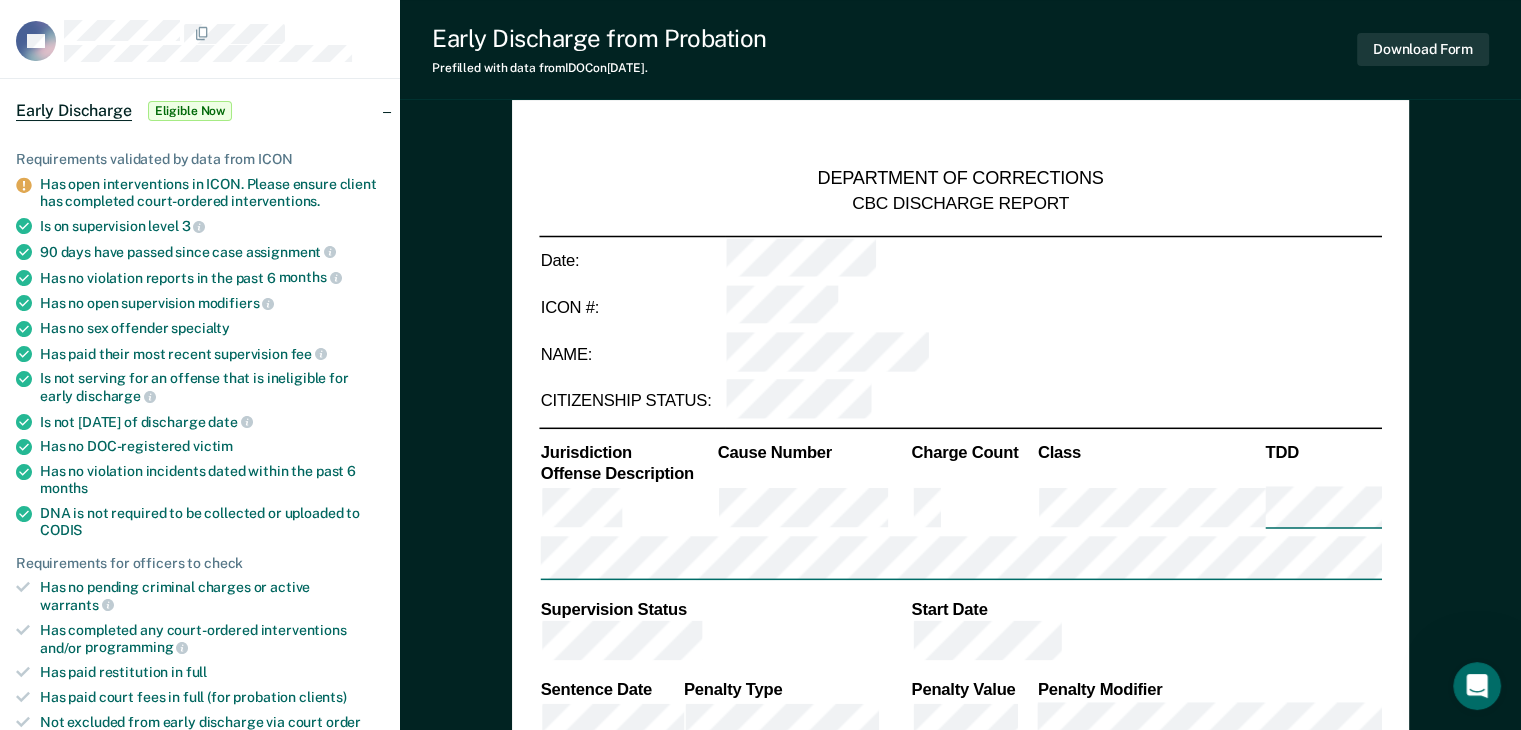 scroll, scrollTop: 100, scrollLeft: 0, axis: vertical 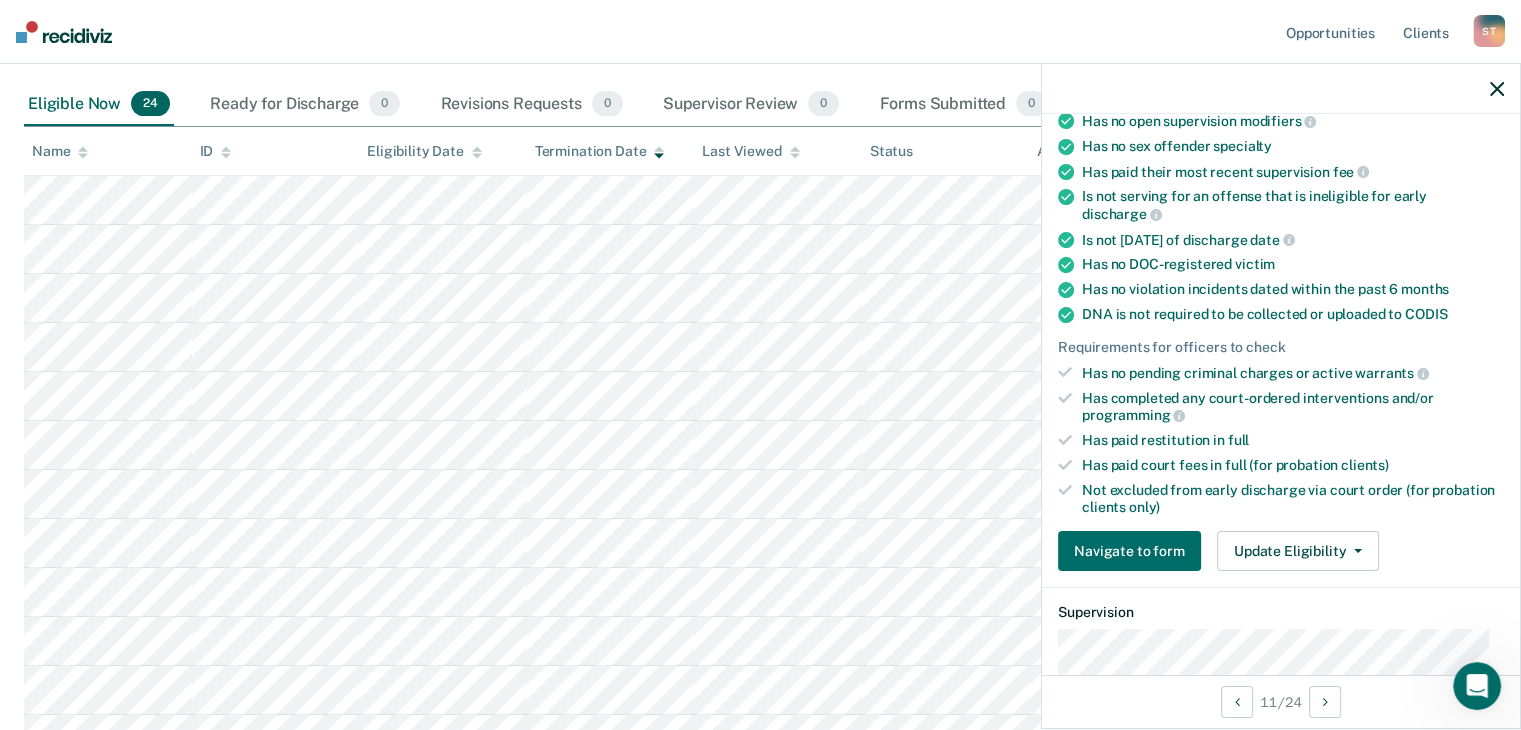 click on "Opportunities Client s [PERSON_NAME] S T Profile How it works Log Out" at bounding box center [760, 32] 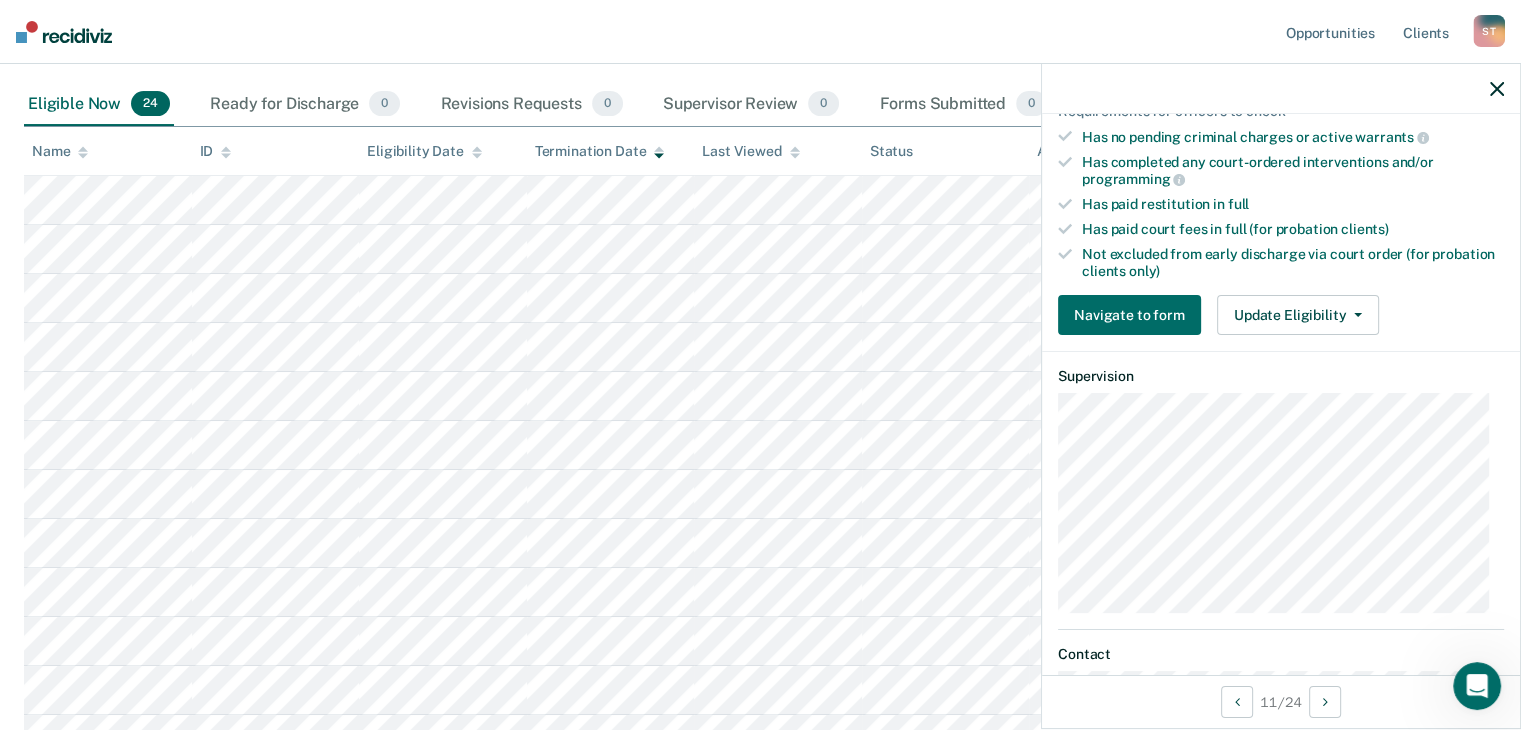 scroll, scrollTop: 370, scrollLeft: 0, axis: vertical 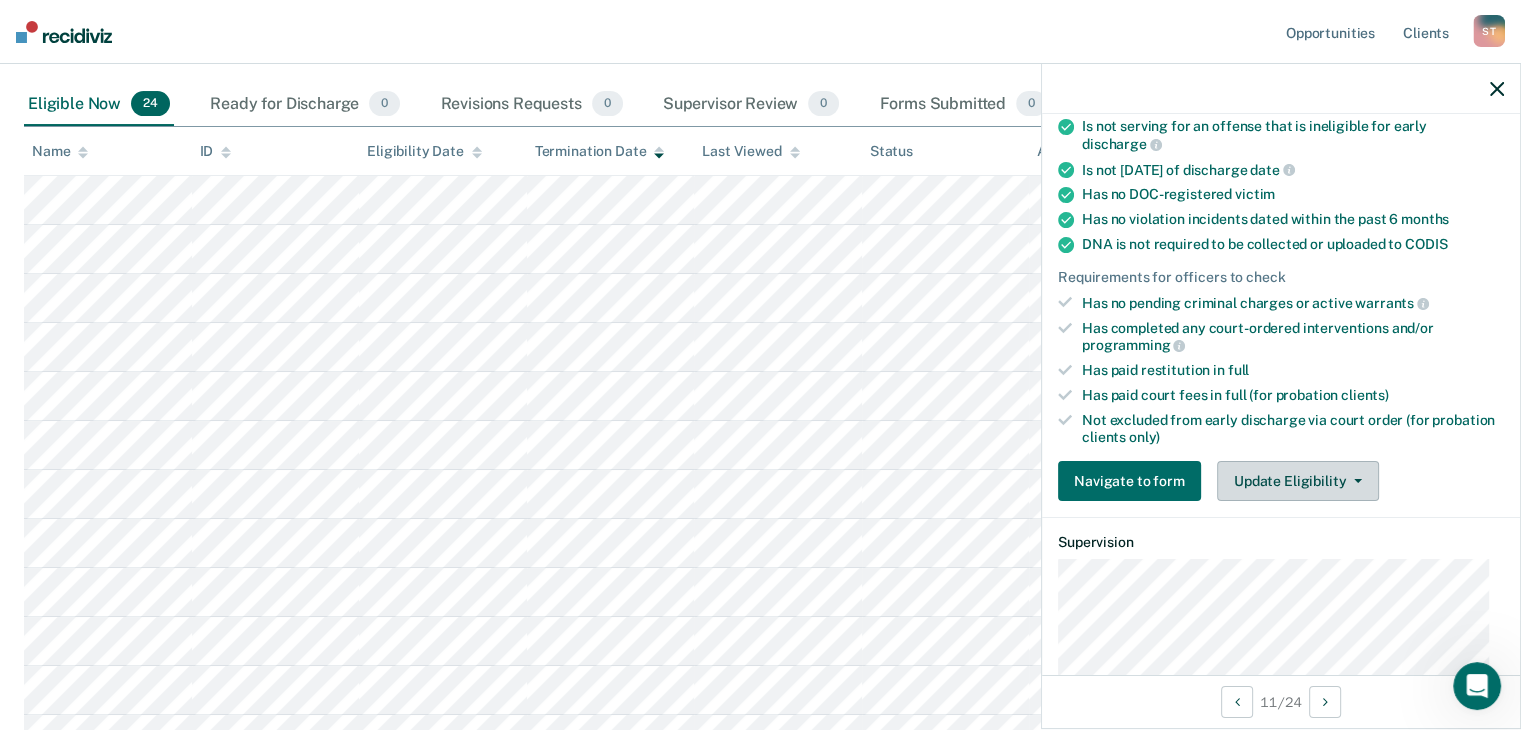 click on "Update Eligibility" at bounding box center (1298, 481) 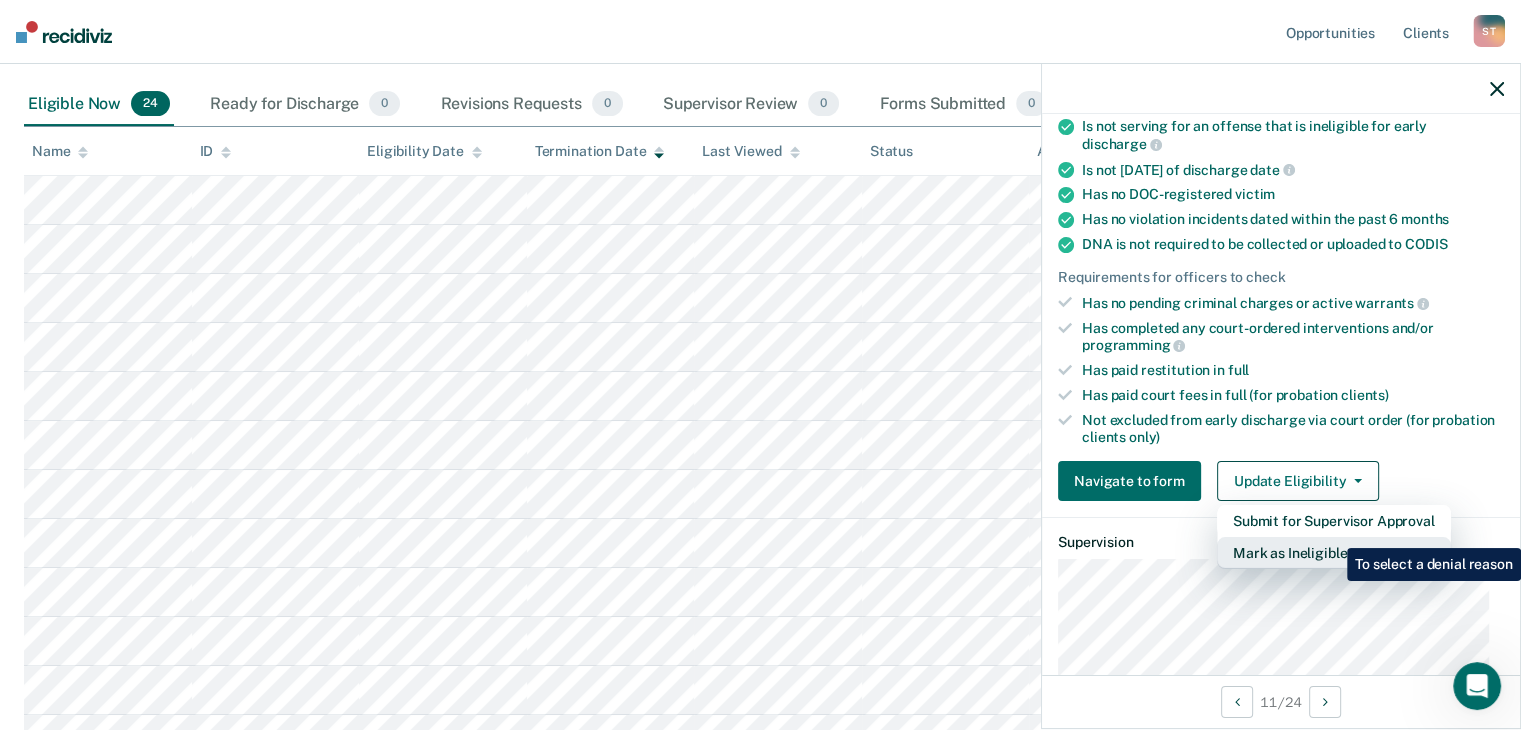 click on "Mark as Ineligible" at bounding box center (1334, 553) 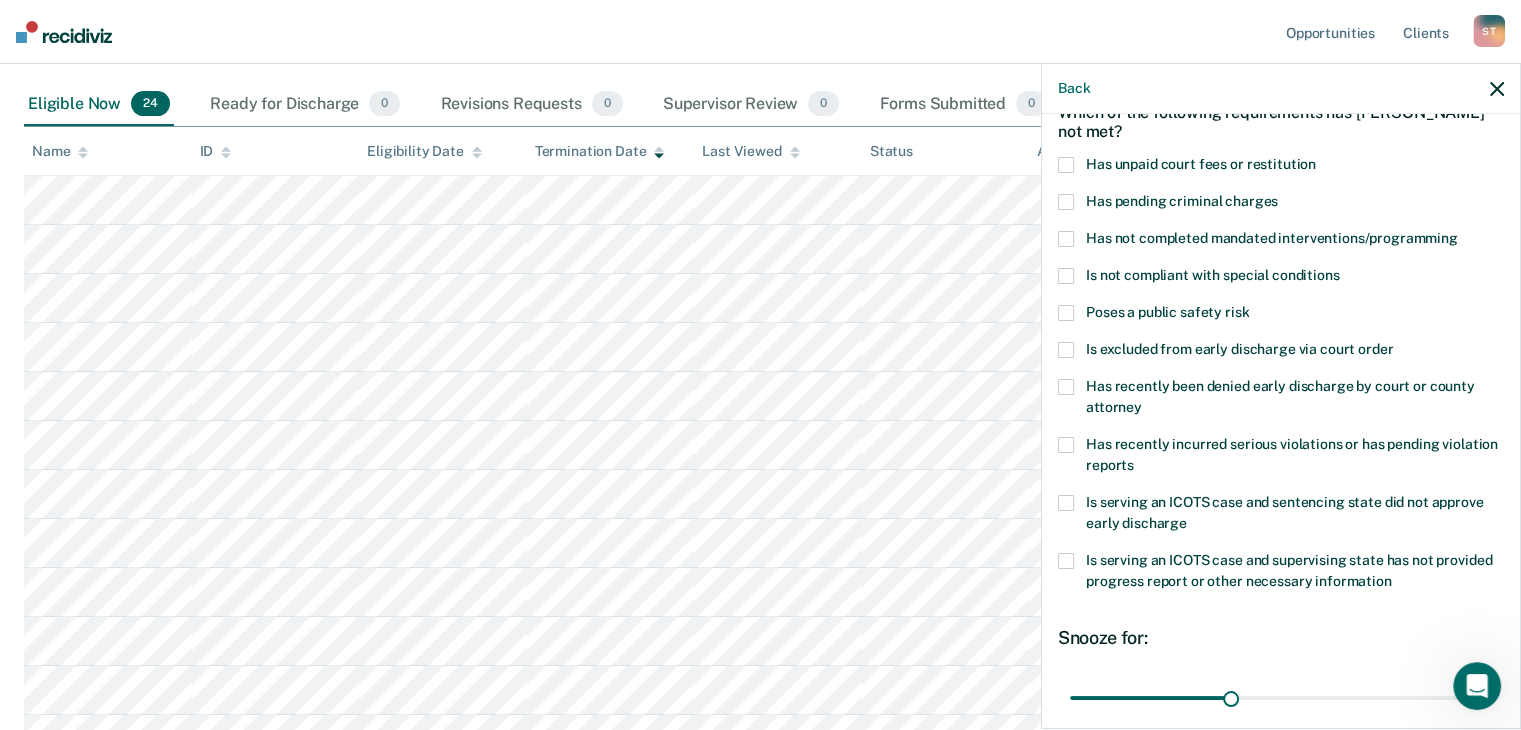 scroll, scrollTop: 72, scrollLeft: 0, axis: vertical 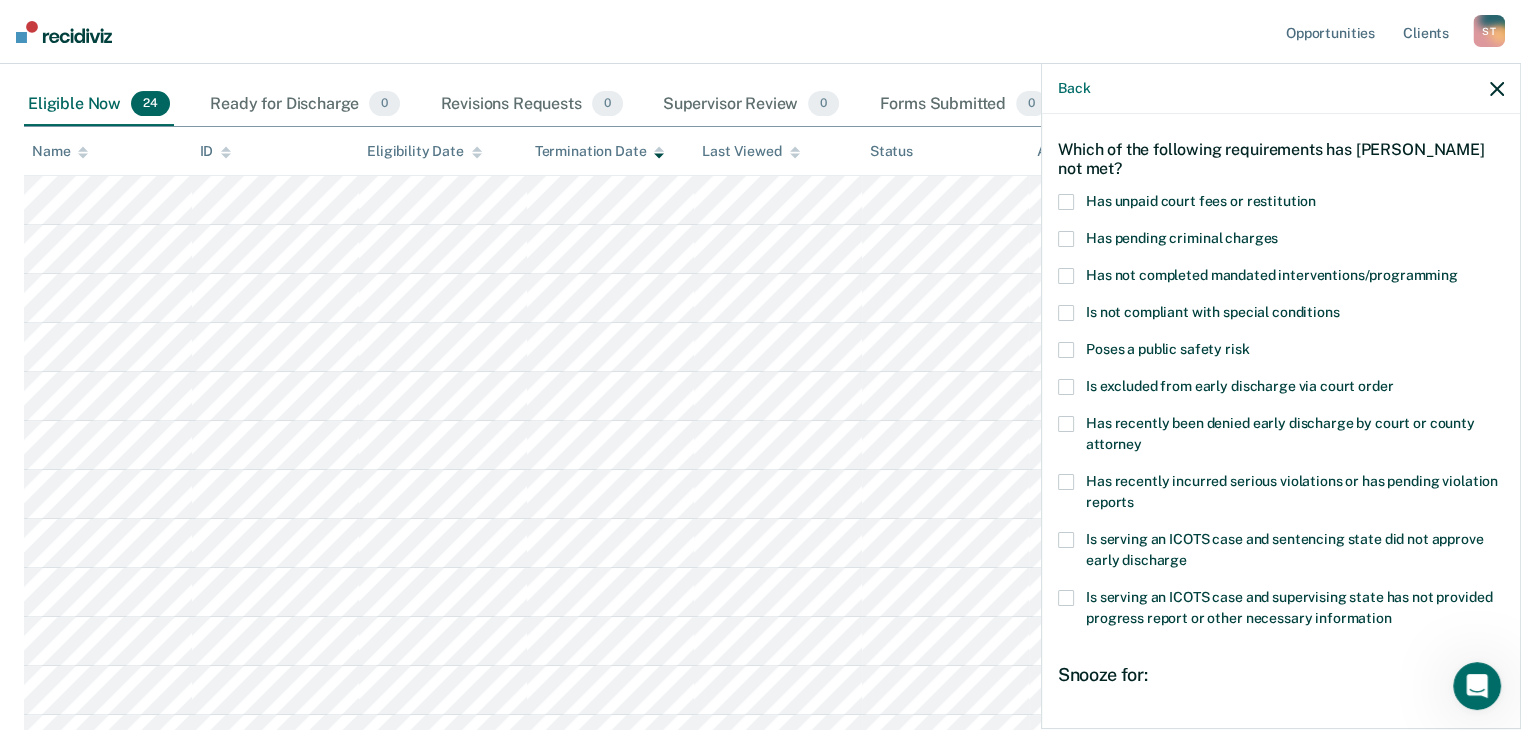 click at bounding box center [1066, 202] 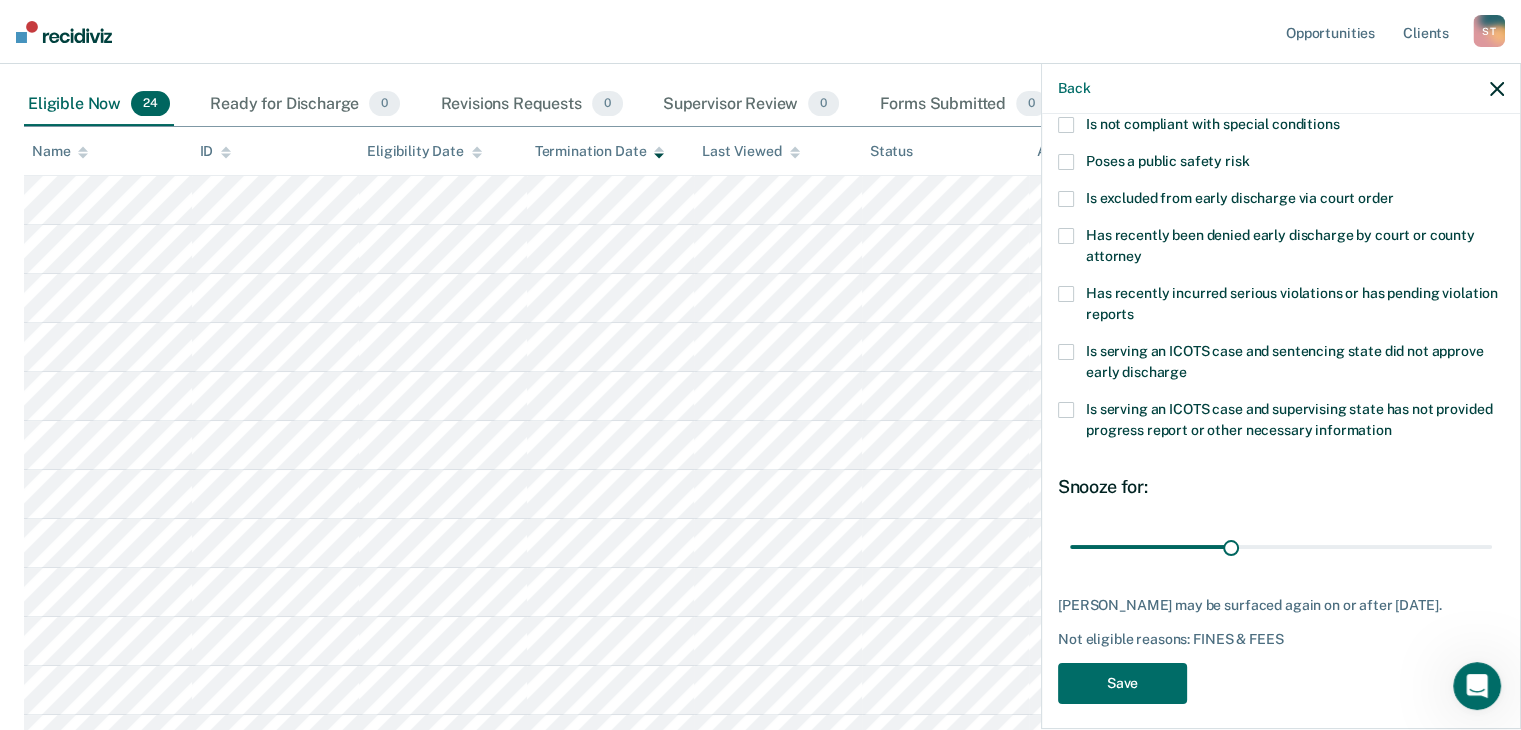 scroll, scrollTop: 272, scrollLeft: 0, axis: vertical 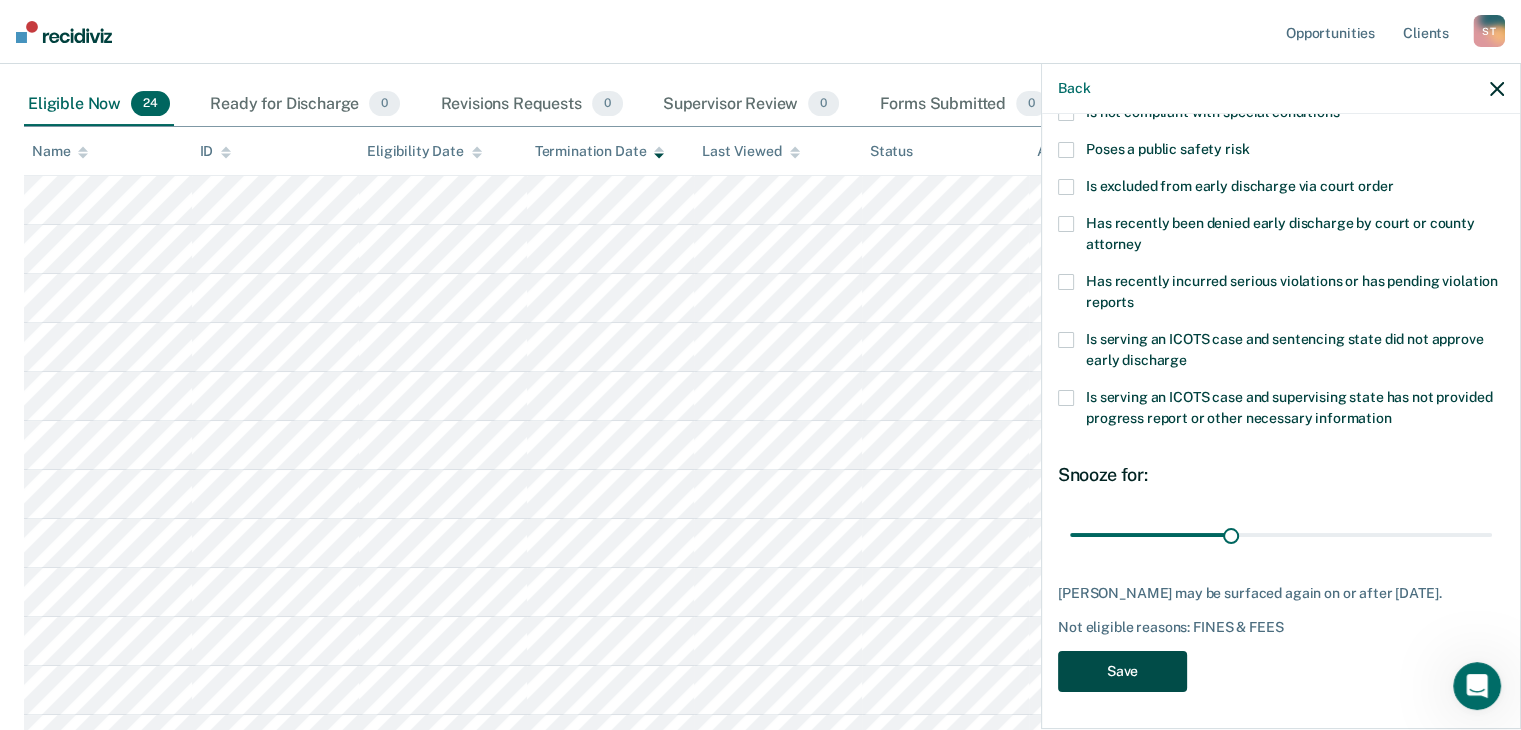 click on "Save" at bounding box center [1122, 671] 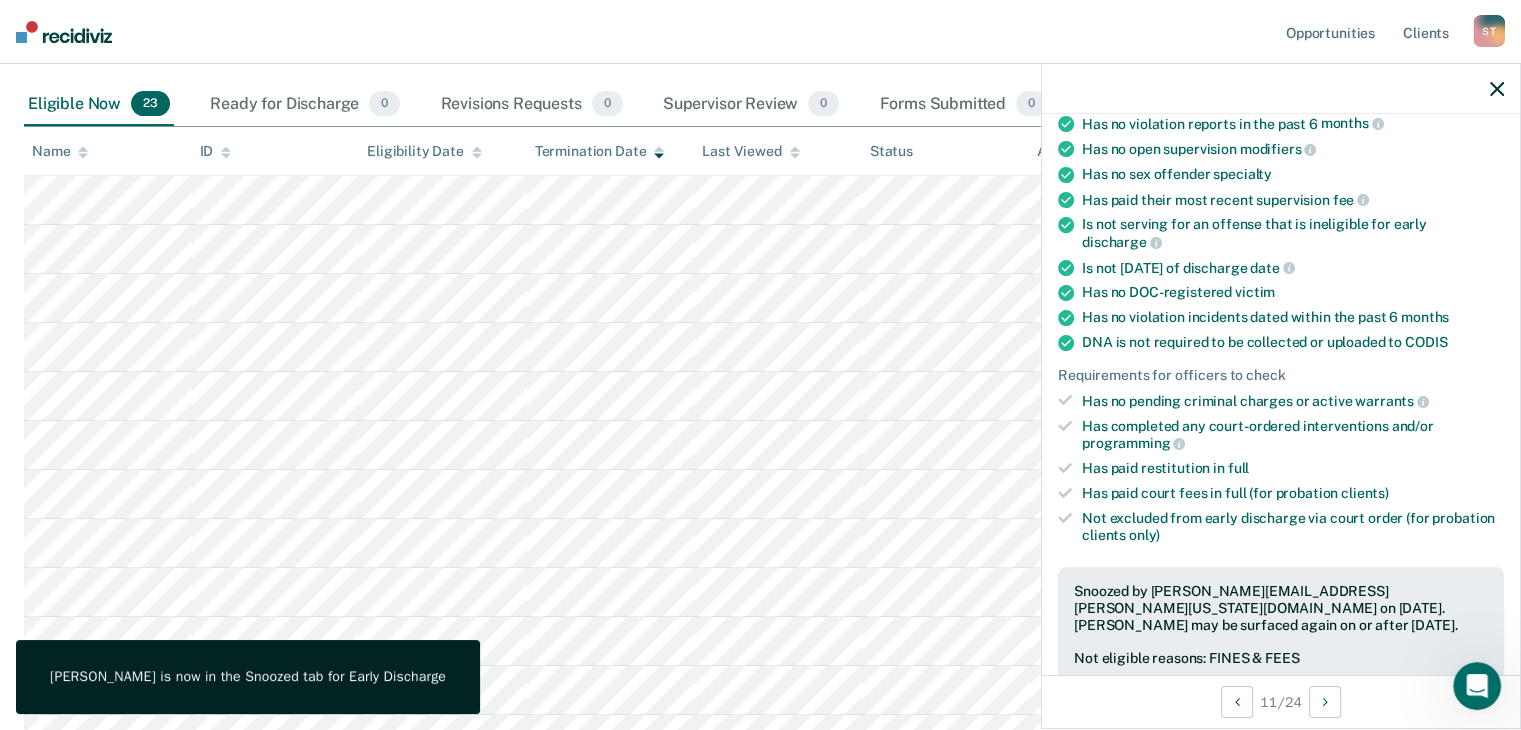 click 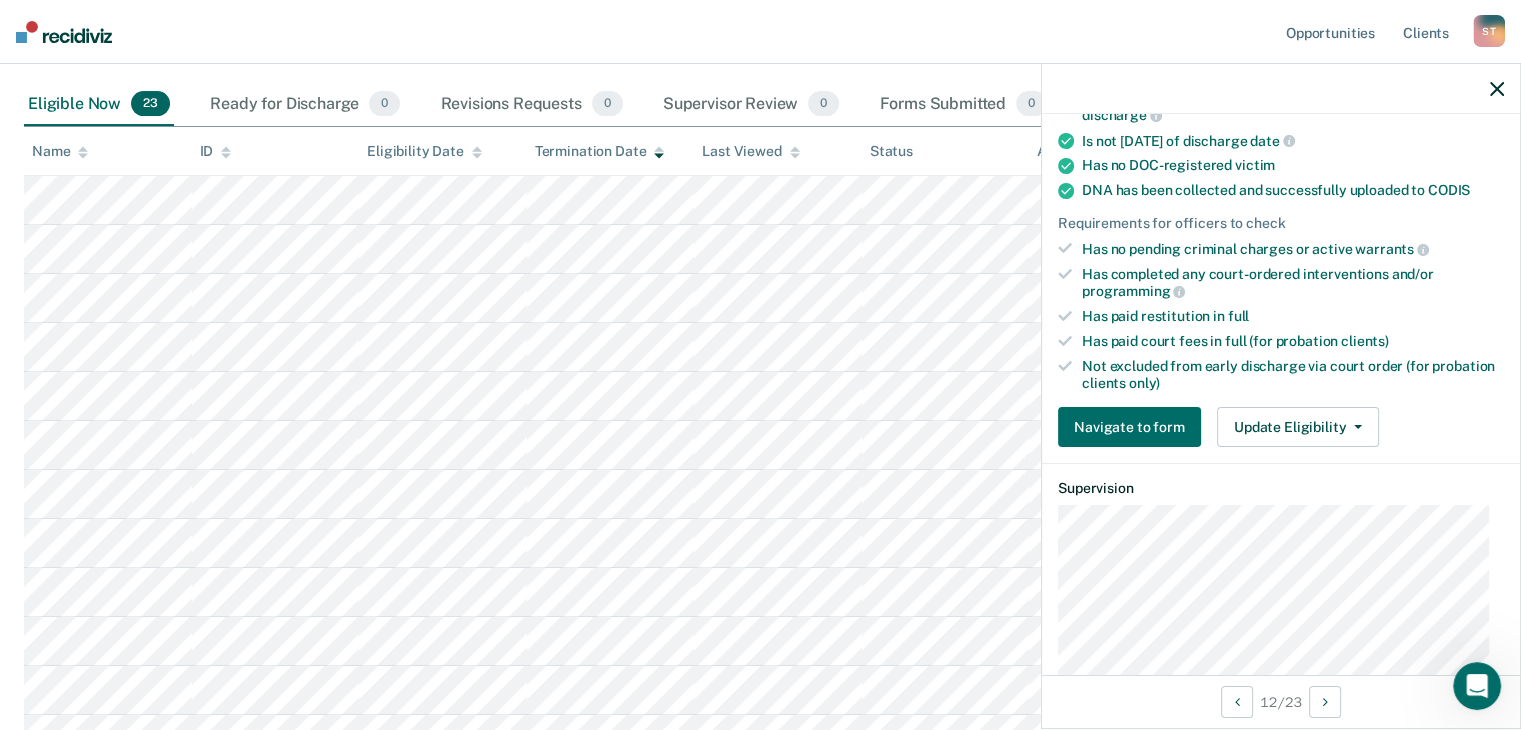 scroll, scrollTop: 400, scrollLeft: 0, axis: vertical 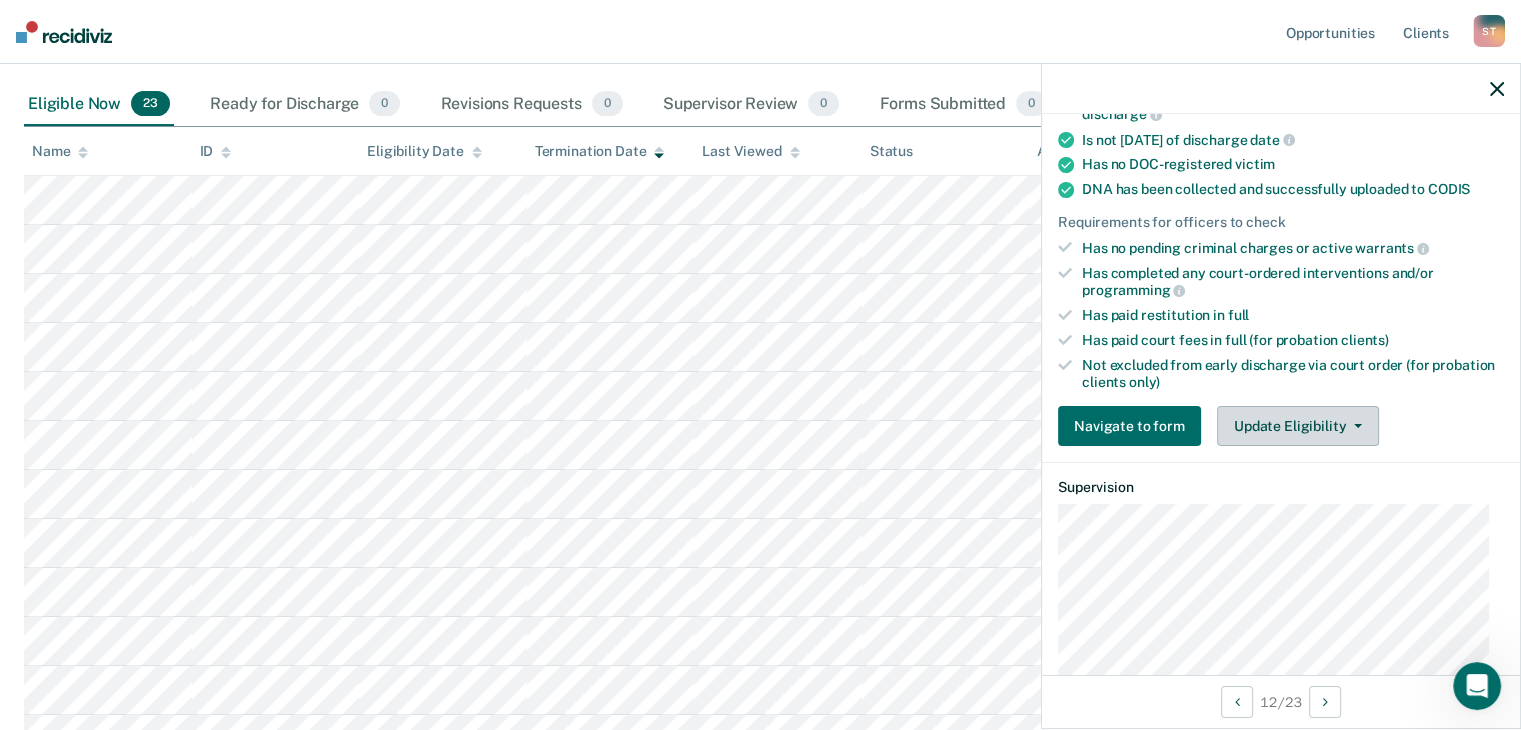 click 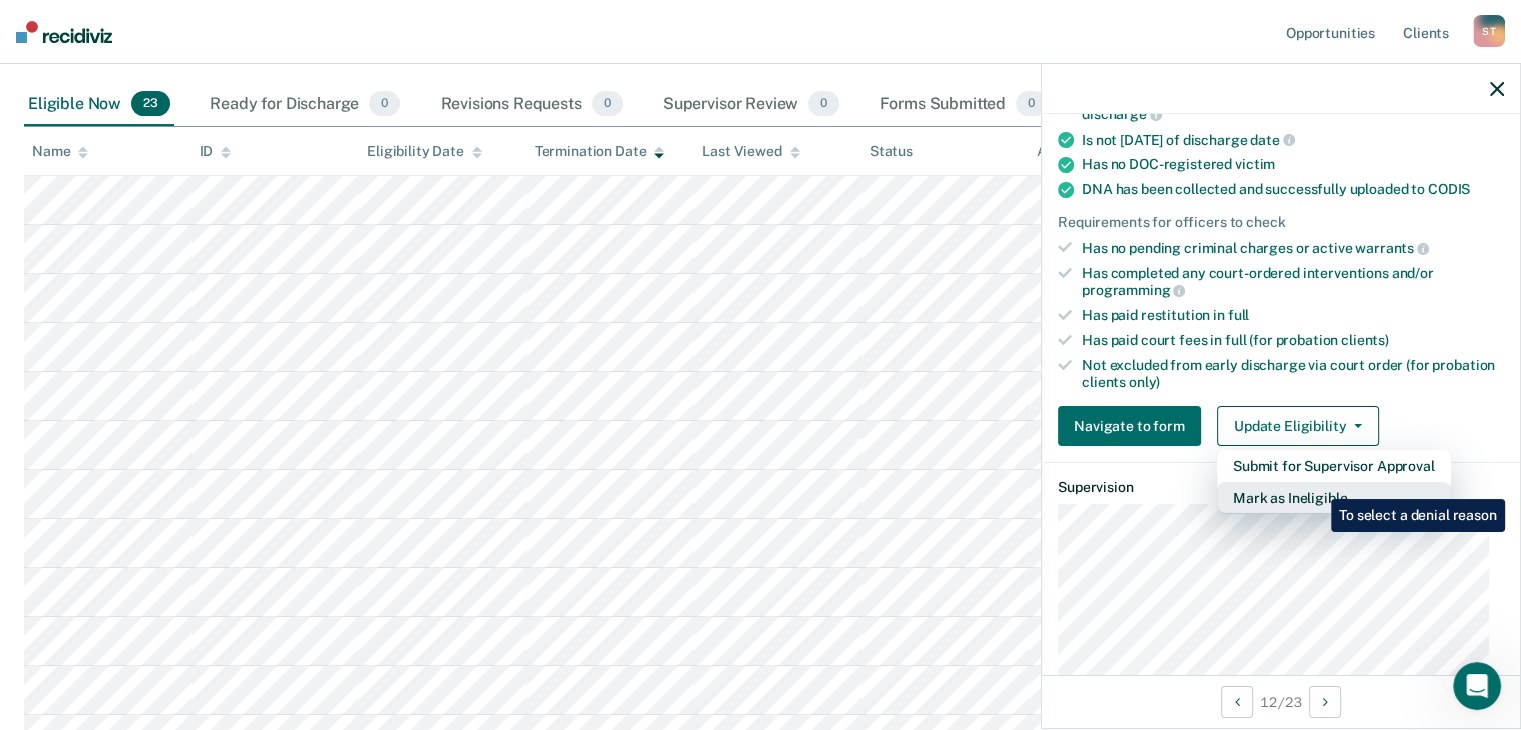 click on "Mark as Ineligible" at bounding box center (1334, 498) 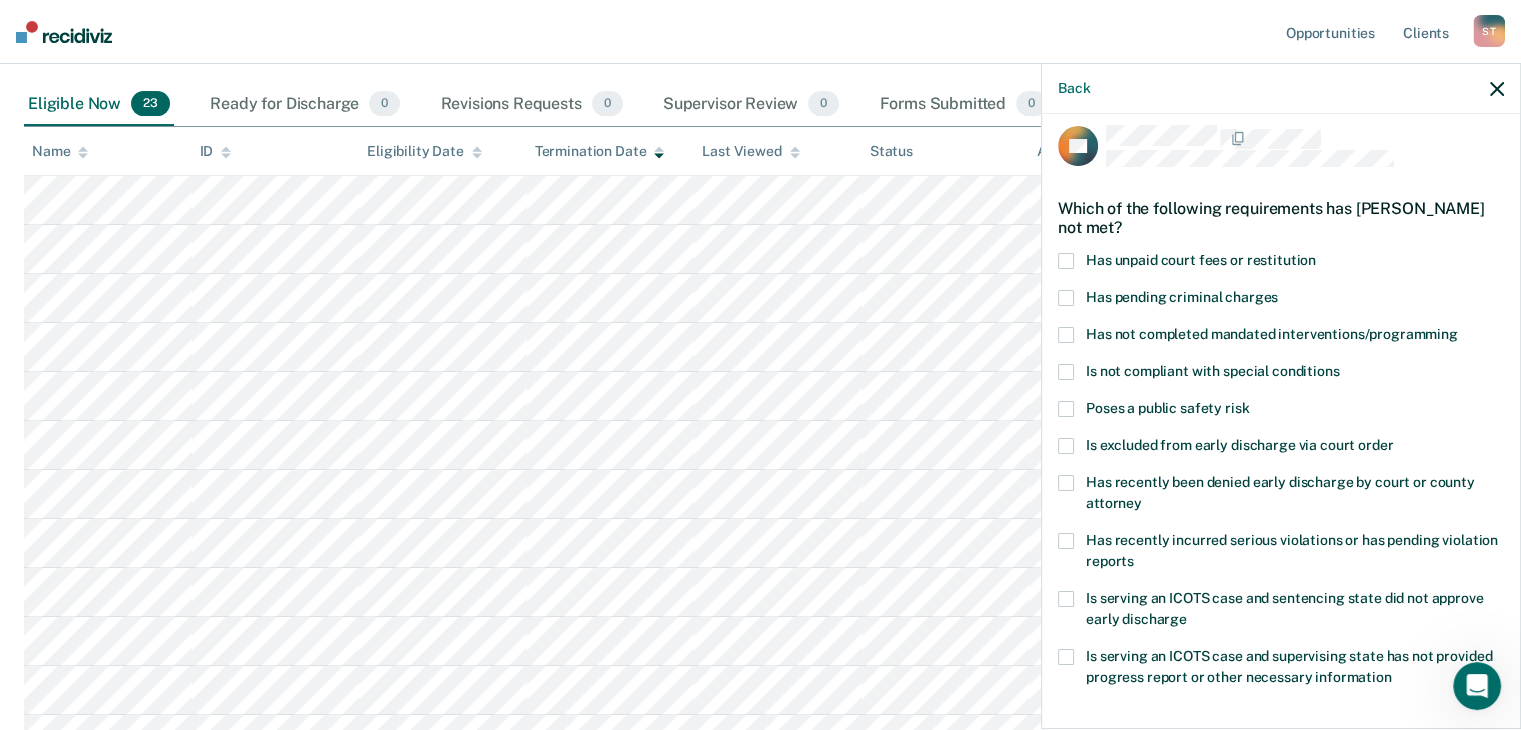 scroll, scrollTop: 0, scrollLeft: 0, axis: both 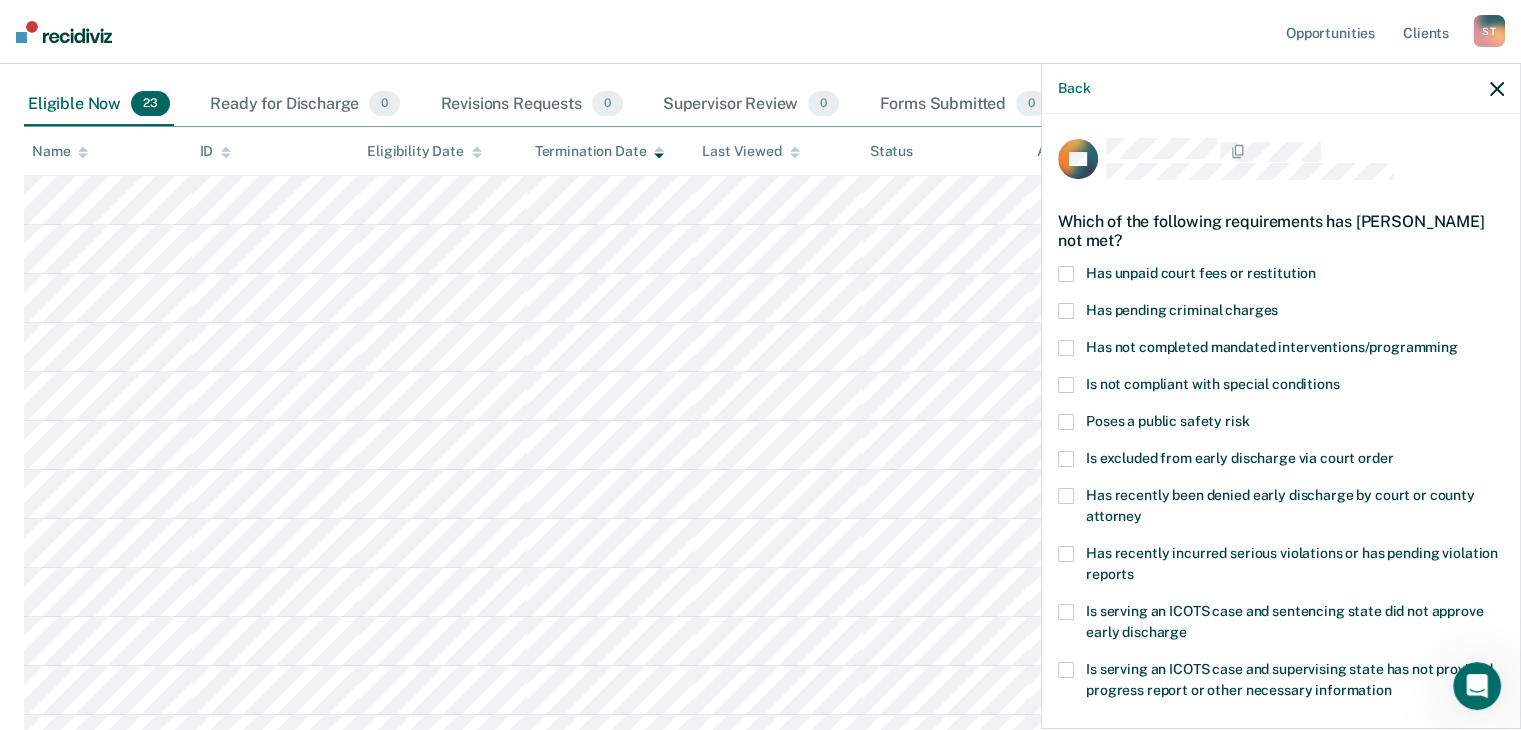 click at bounding box center [1066, 274] 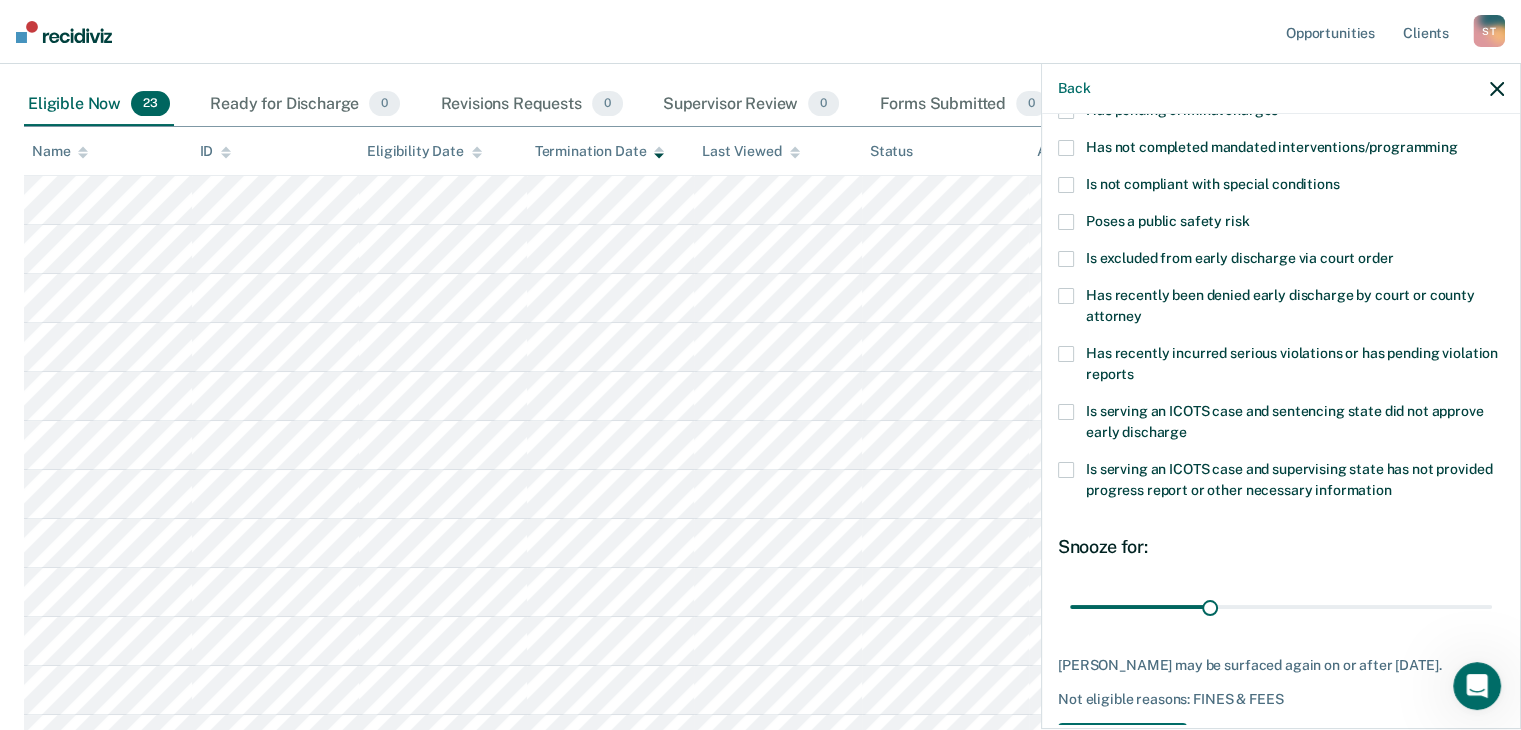 scroll, scrollTop: 272, scrollLeft: 0, axis: vertical 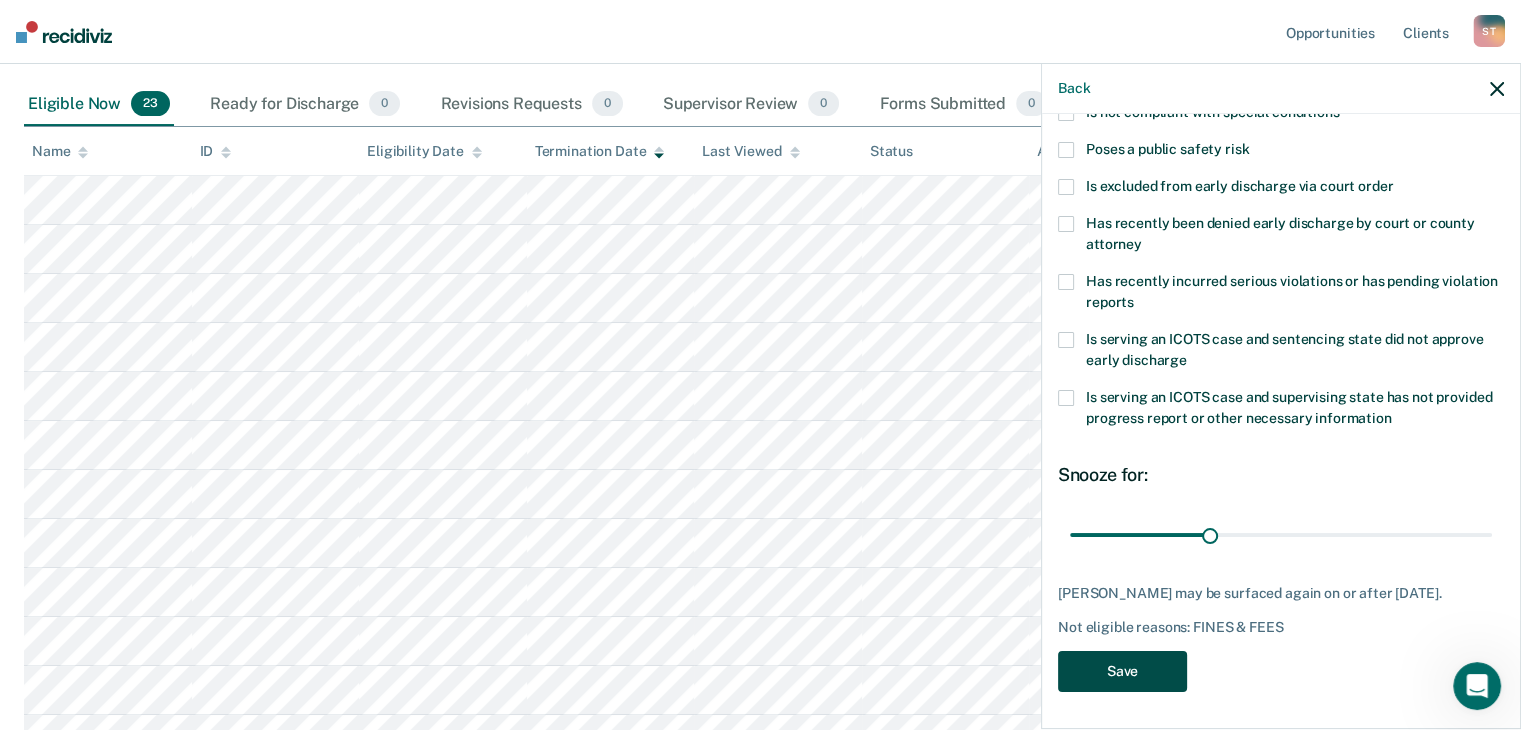 click on "Save" at bounding box center (1122, 671) 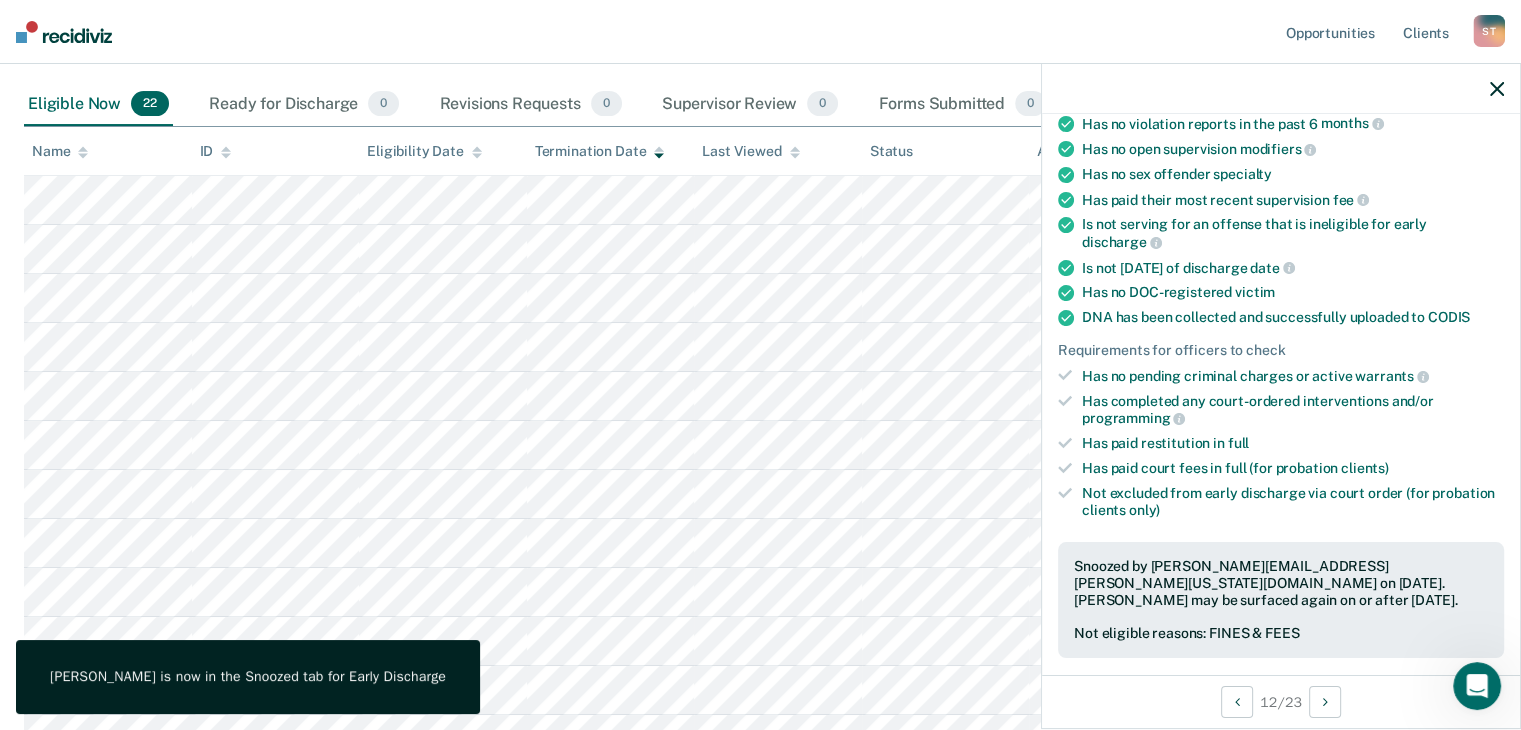 click 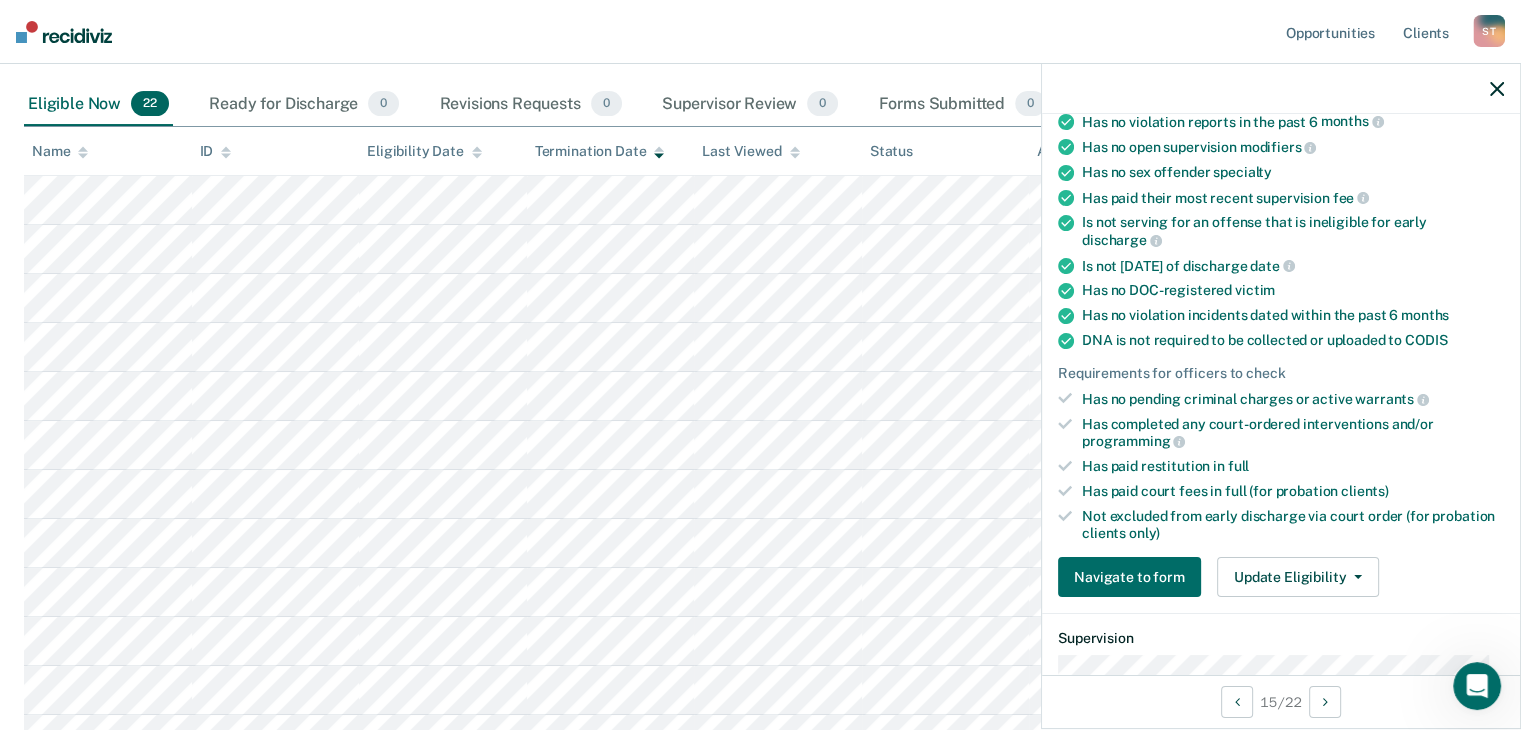 scroll, scrollTop: 500, scrollLeft: 0, axis: vertical 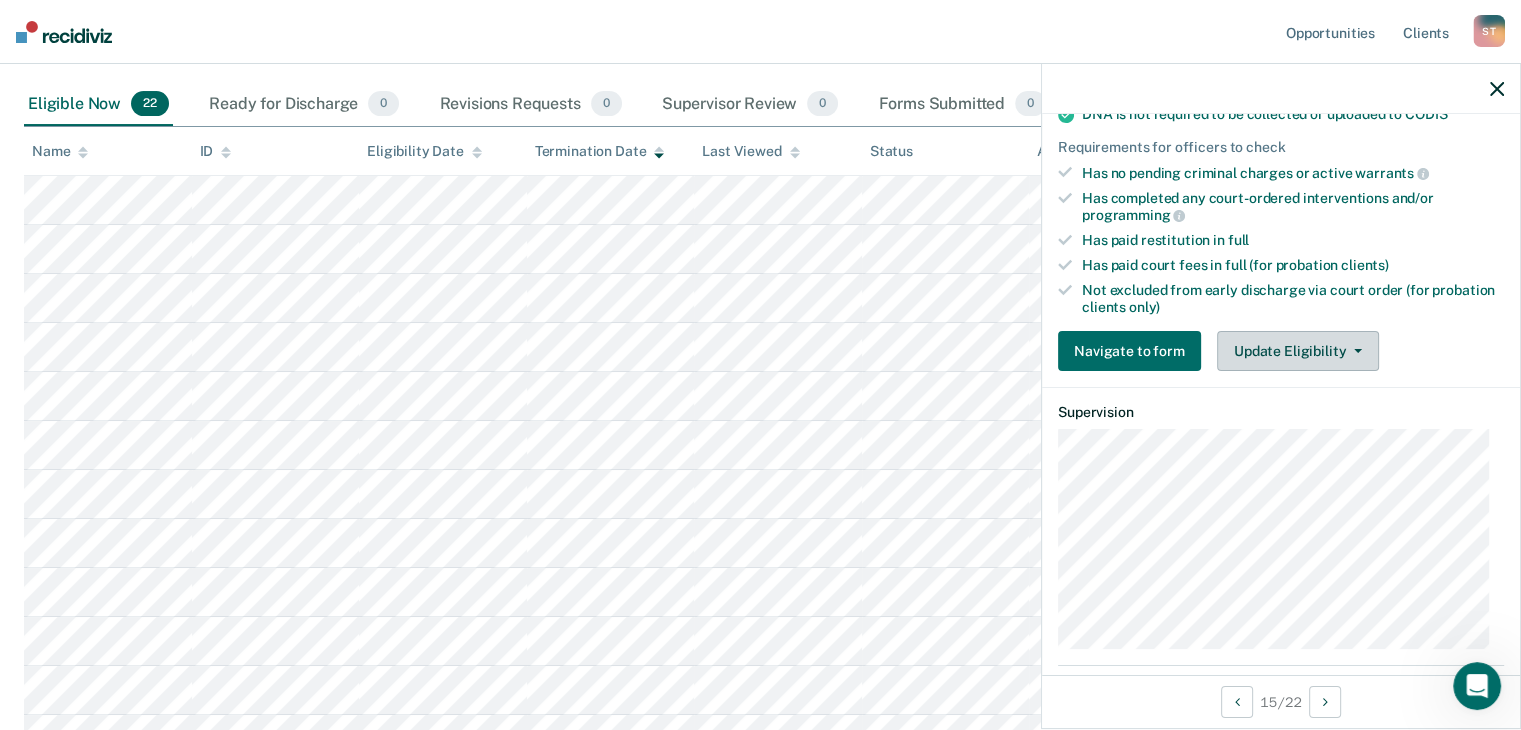click on "Update Eligibility" at bounding box center (1298, 351) 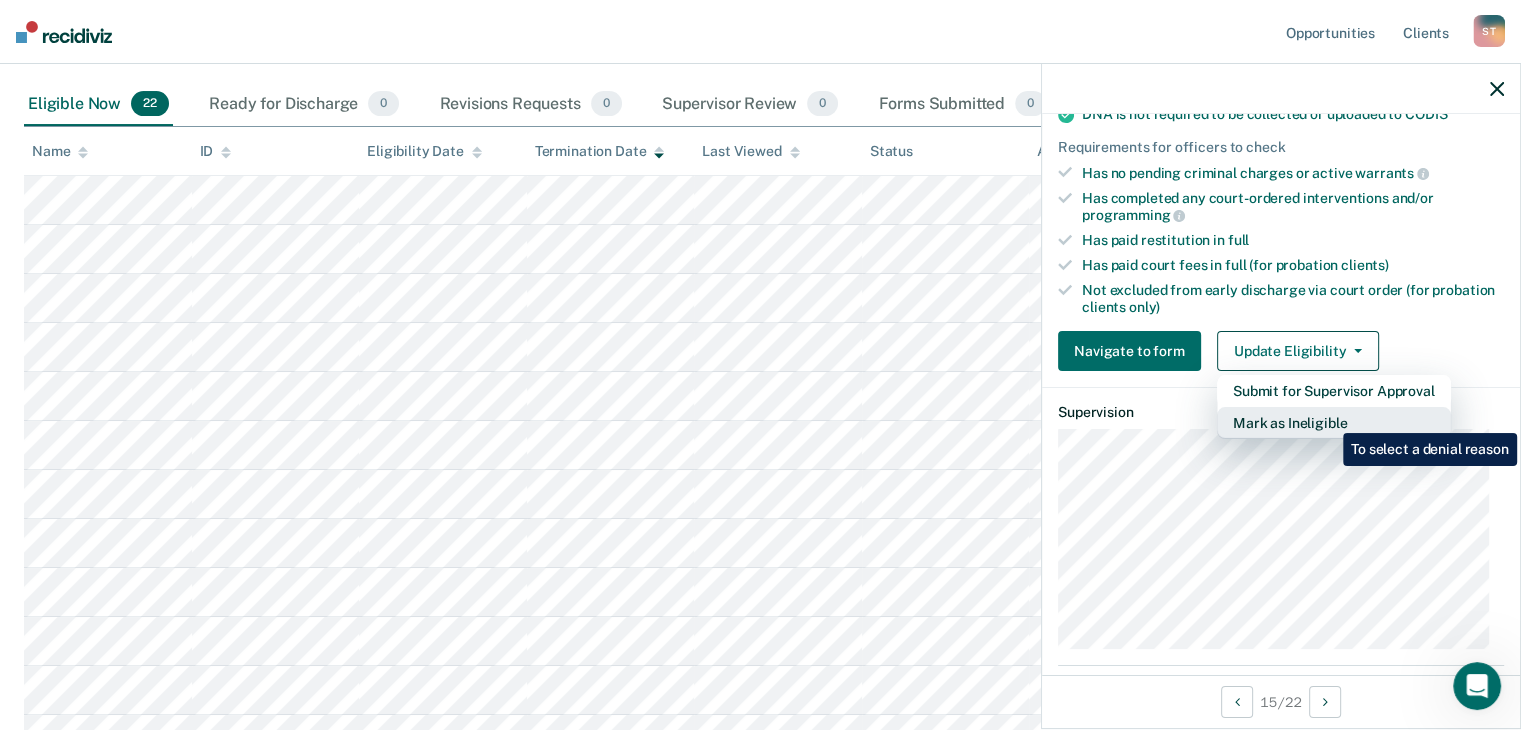 click on "Mark as Ineligible" at bounding box center (1334, 423) 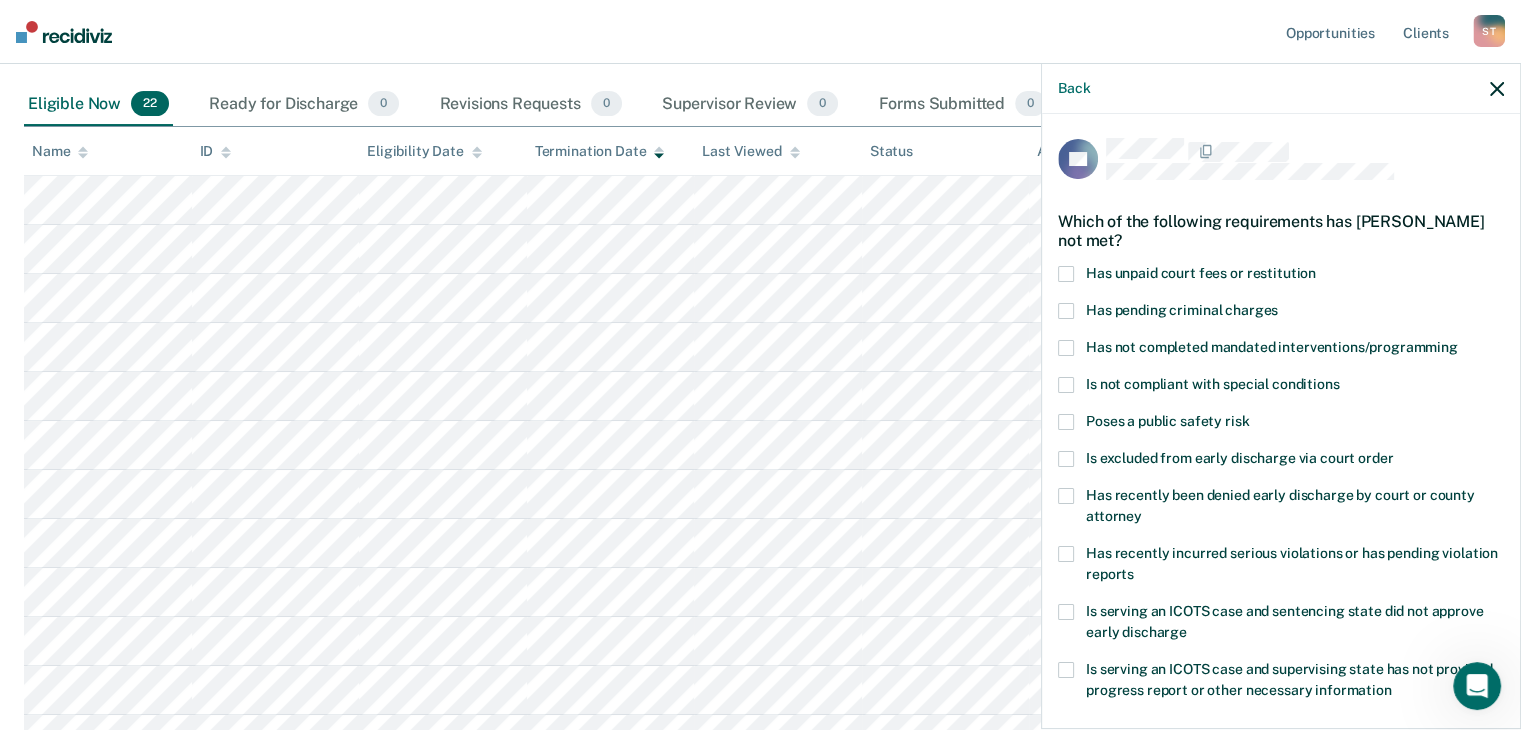 scroll, scrollTop: 0, scrollLeft: 0, axis: both 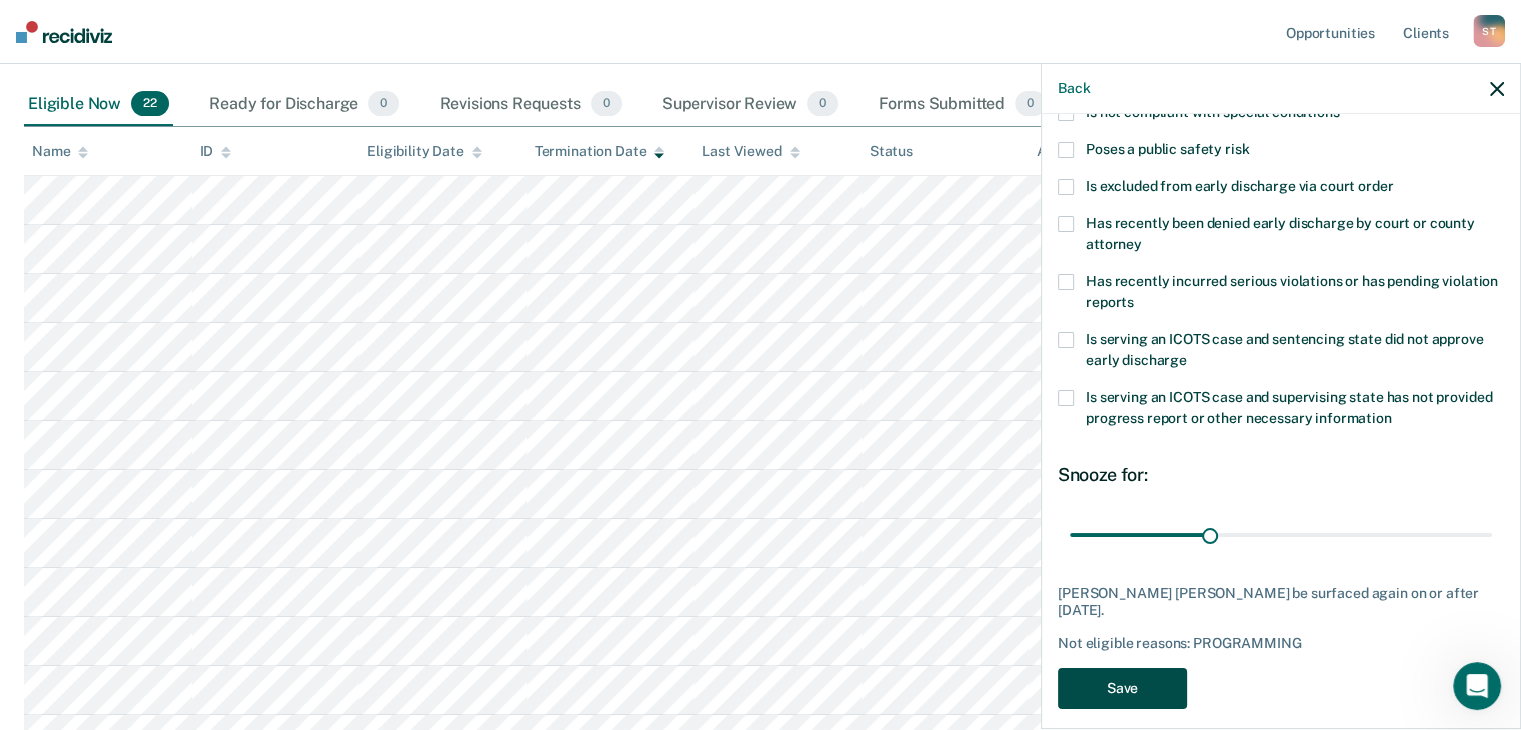 click on "Save" at bounding box center (1122, 688) 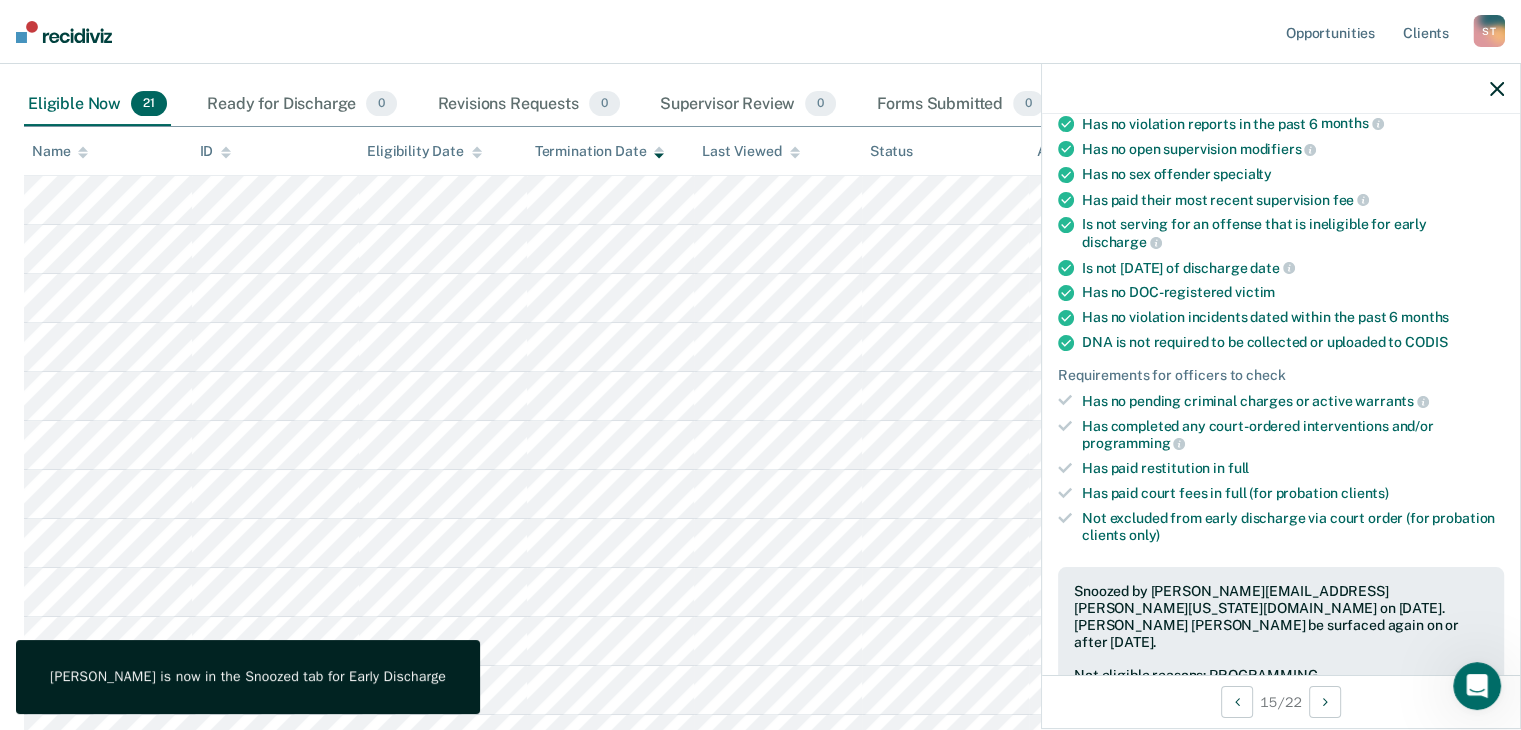 click 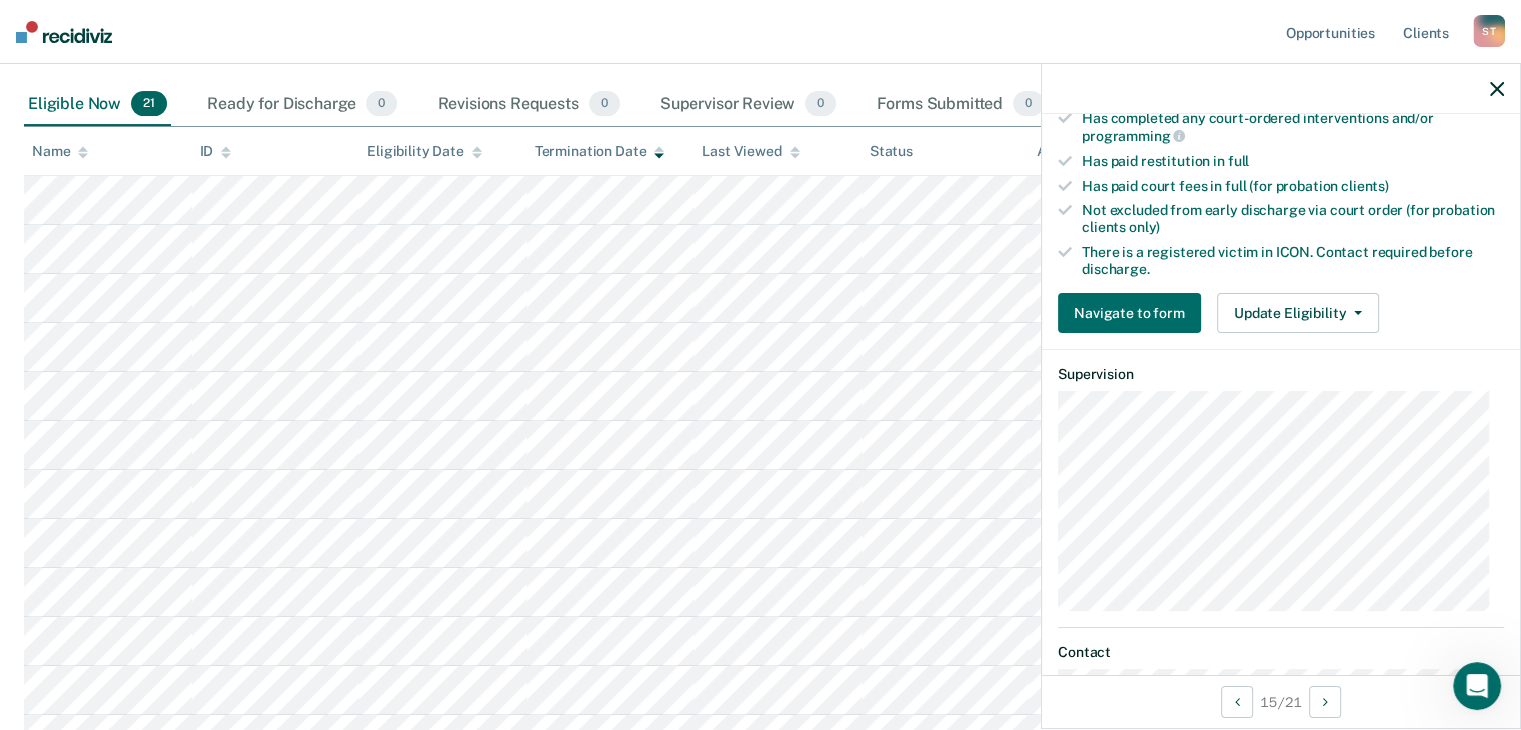 scroll, scrollTop: 600, scrollLeft: 0, axis: vertical 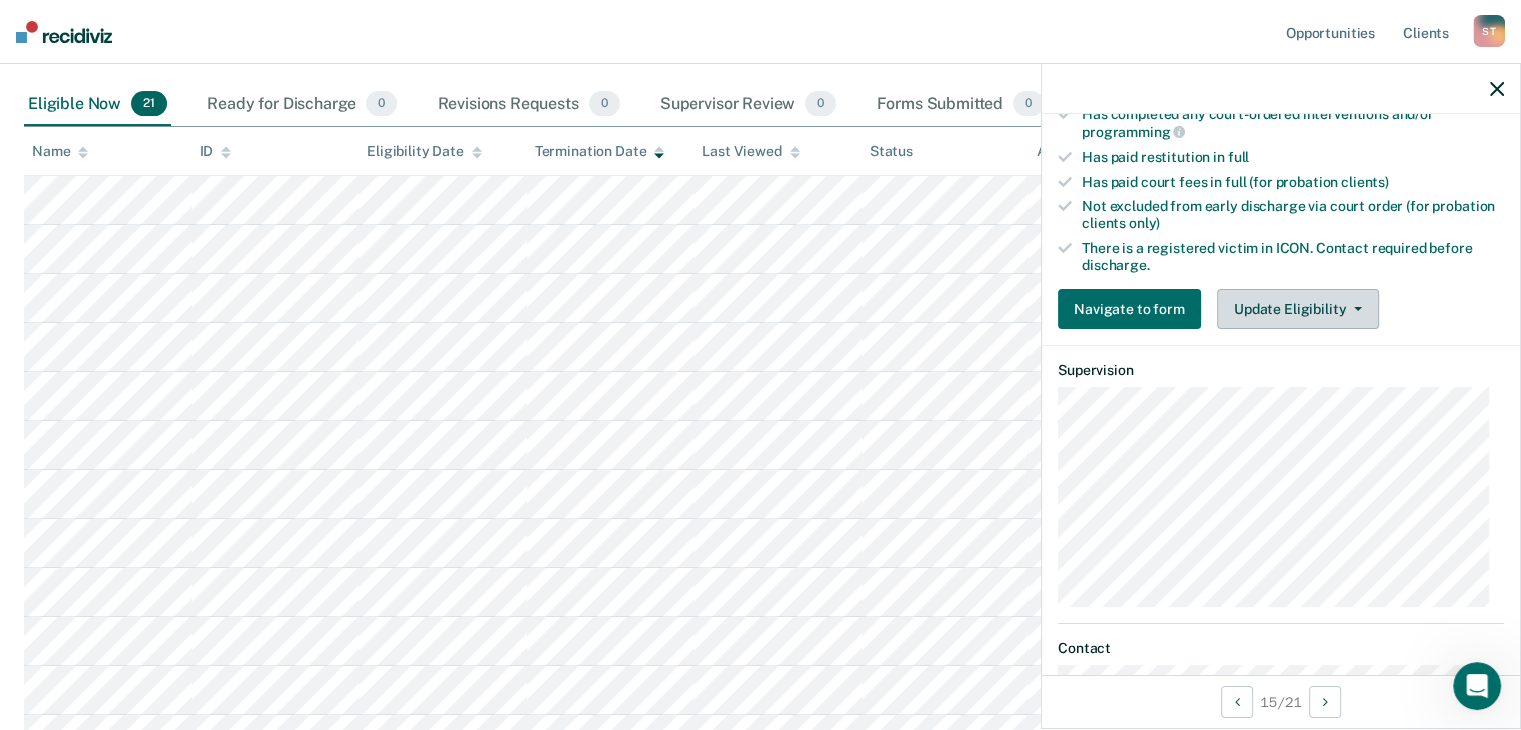 click on "Update Eligibility" at bounding box center (1298, 309) 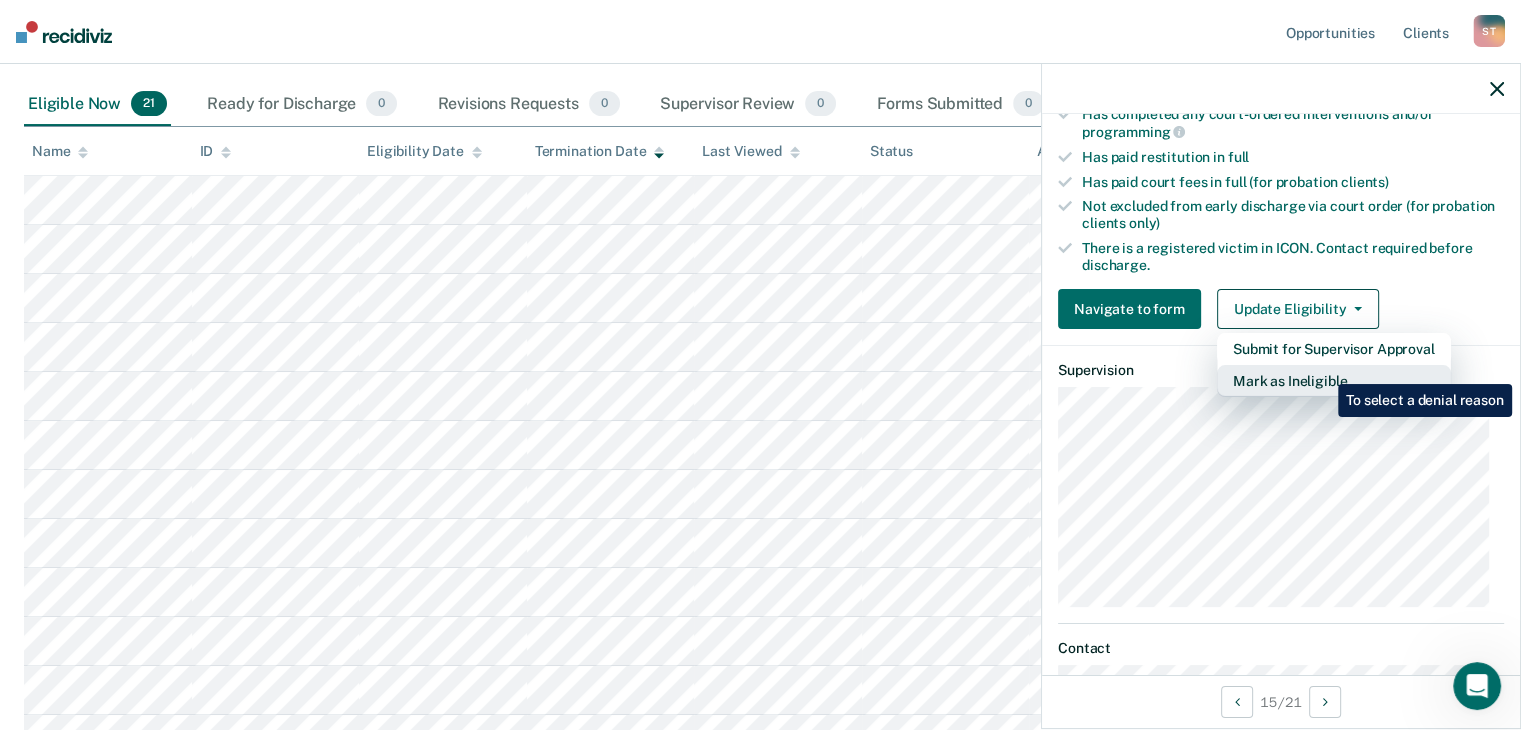 click on "Mark as Ineligible" at bounding box center [1334, 381] 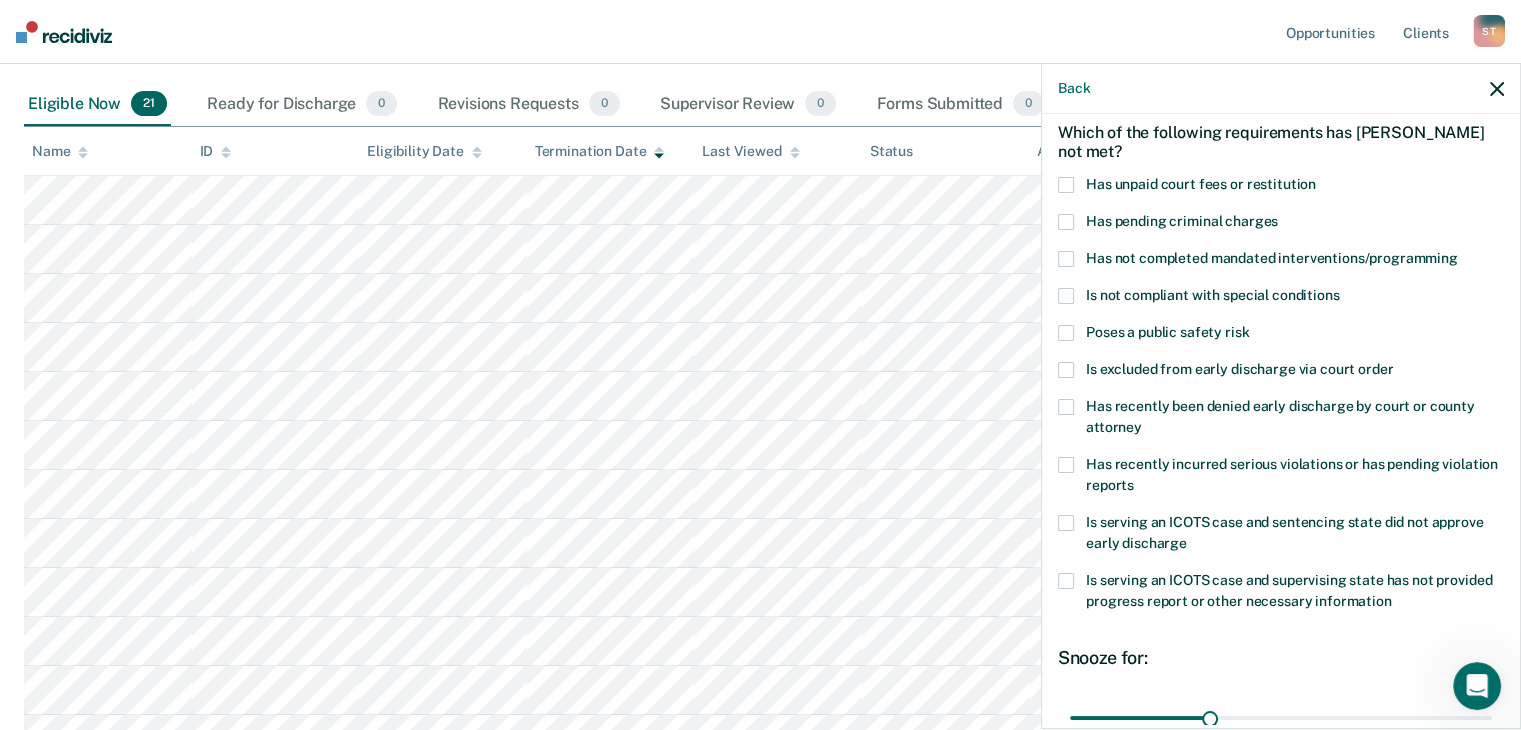 scroll, scrollTop: 72, scrollLeft: 0, axis: vertical 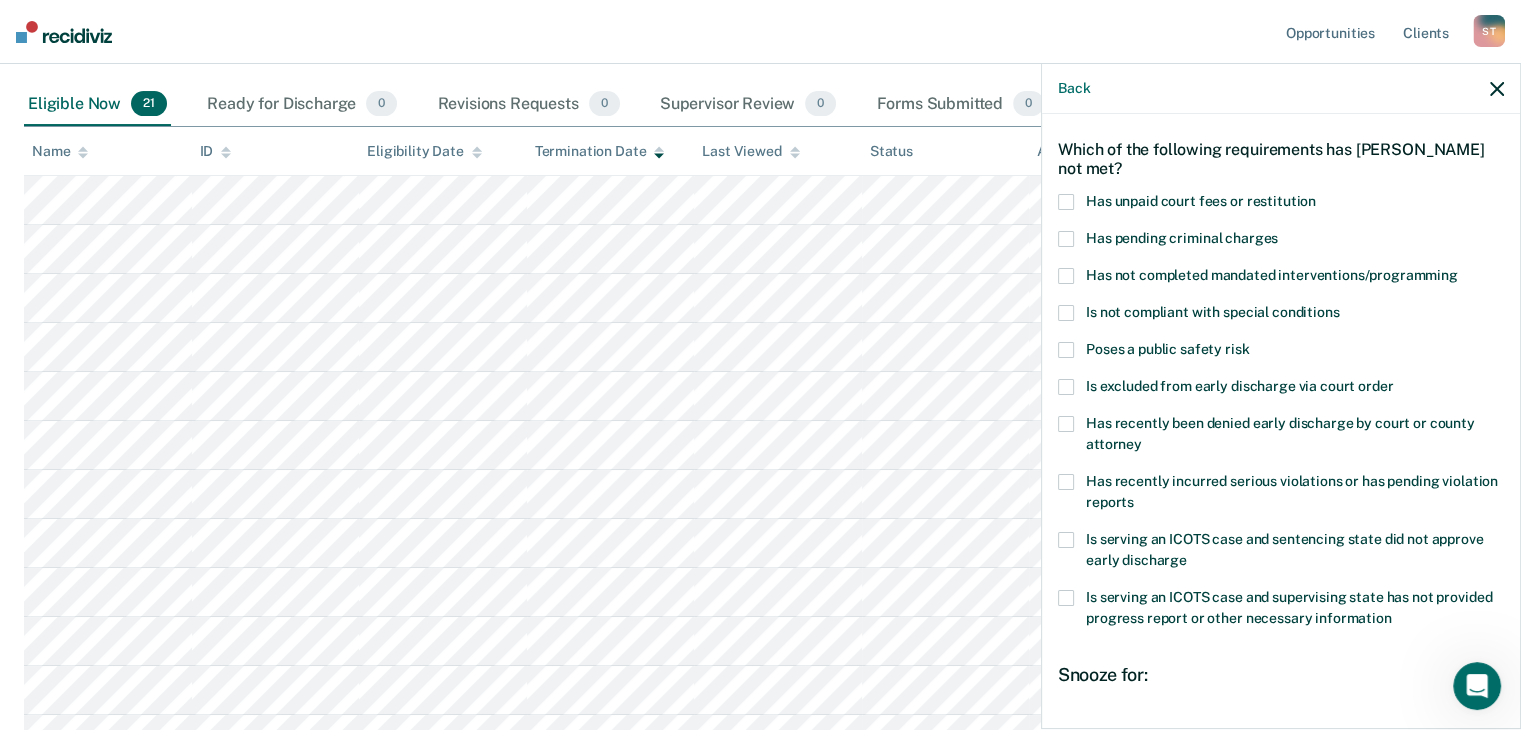 click at bounding box center [1066, 276] 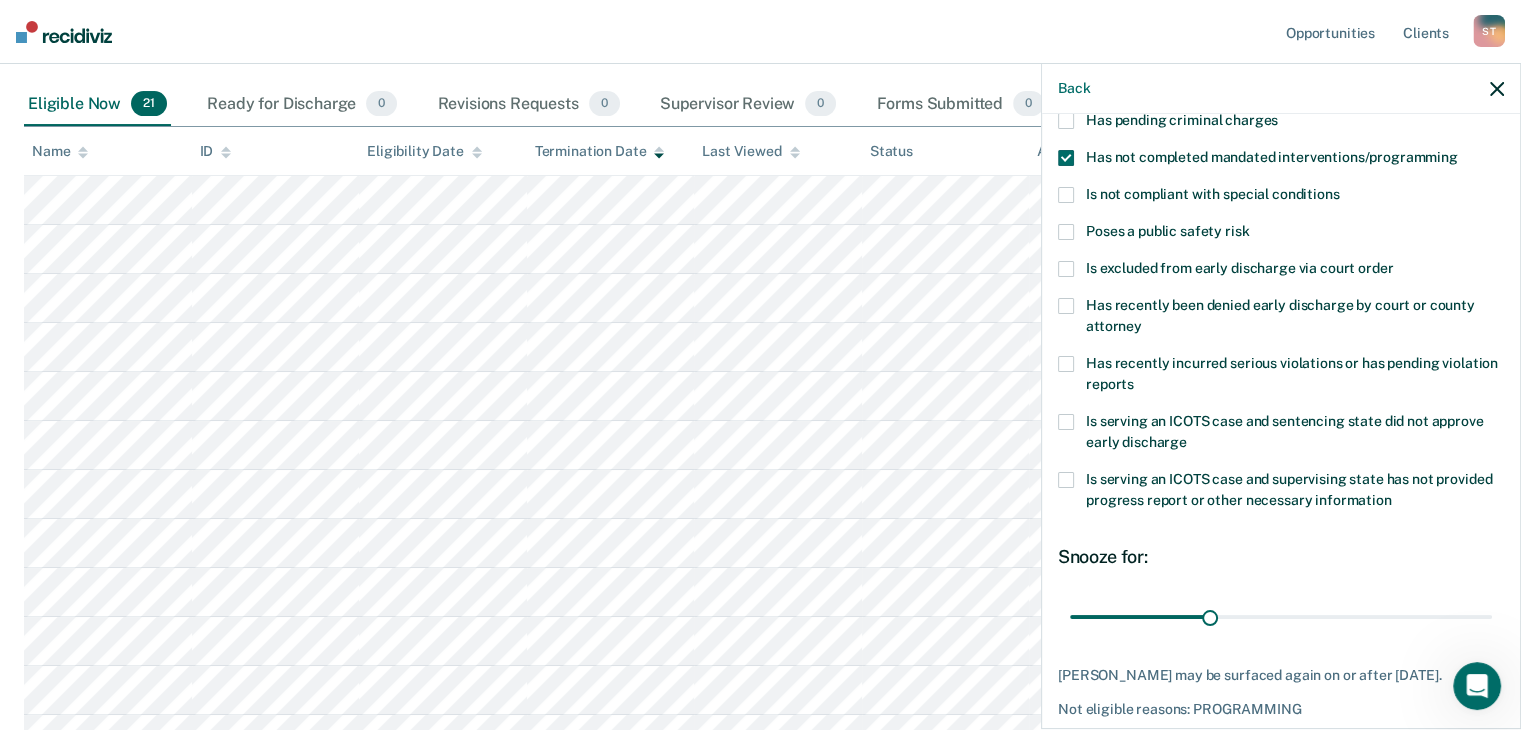 scroll, scrollTop: 272, scrollLeft: 0, axis: vertical 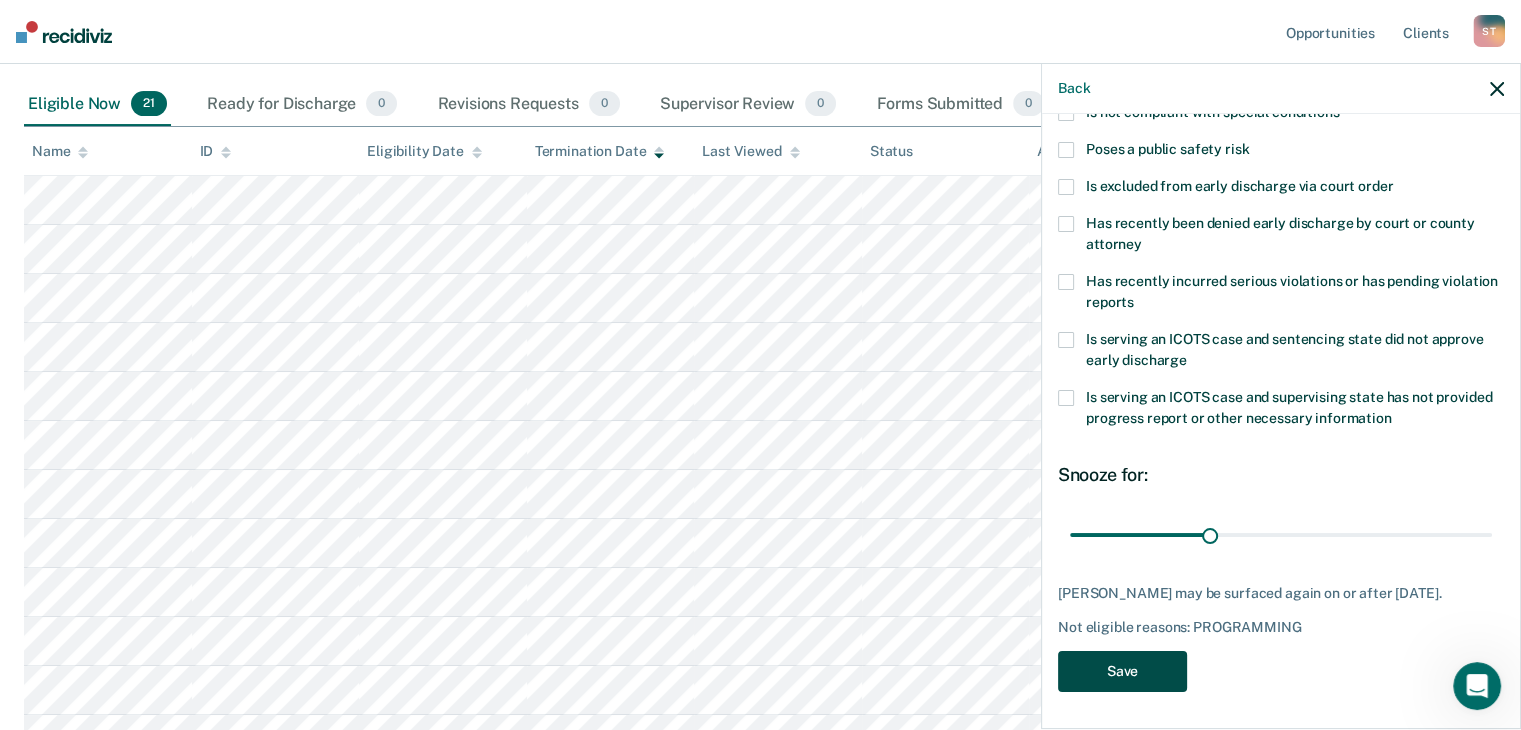 click on "Save" at bounding box center [1122, 671] 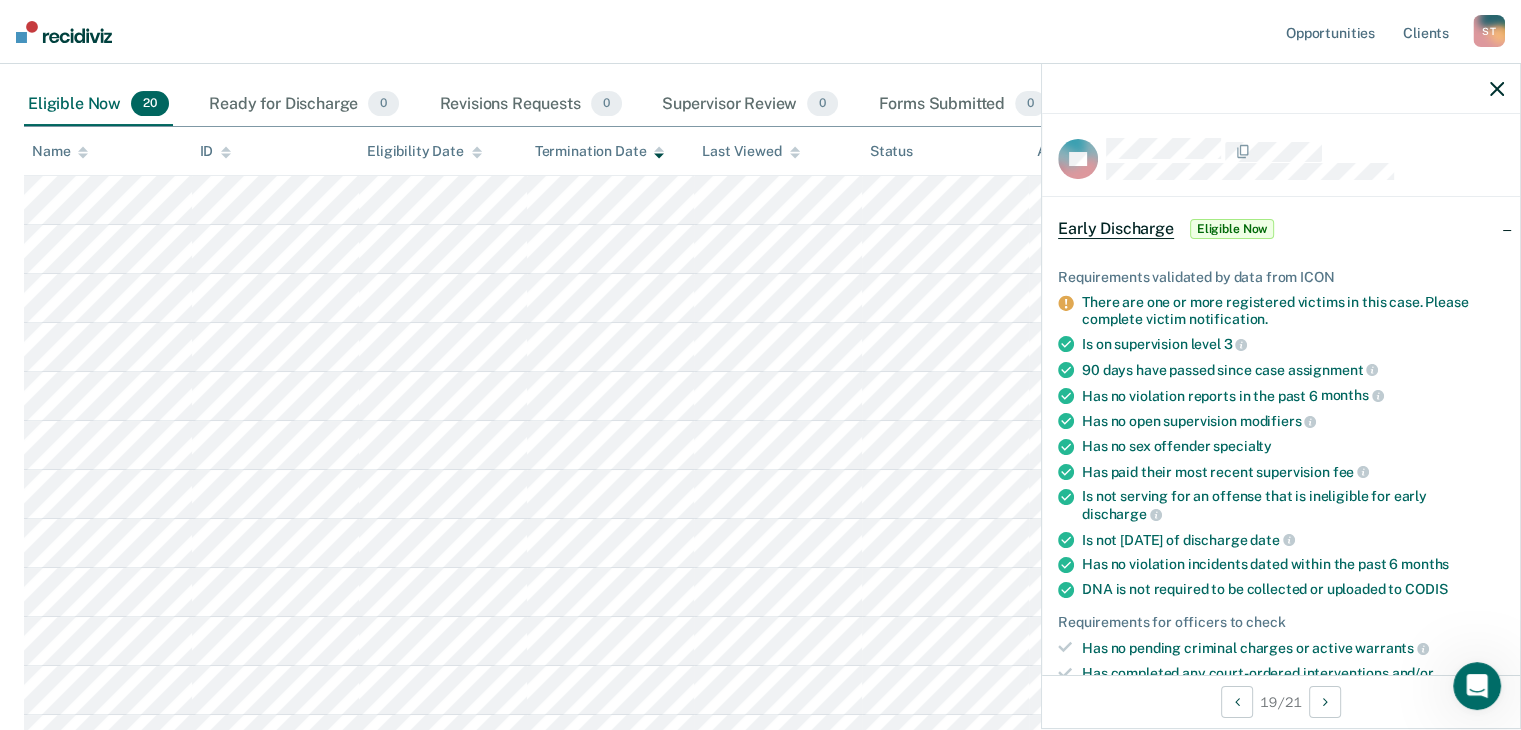 scroll, scrollTop: 500, scrollLeft: 0, axis: vertical 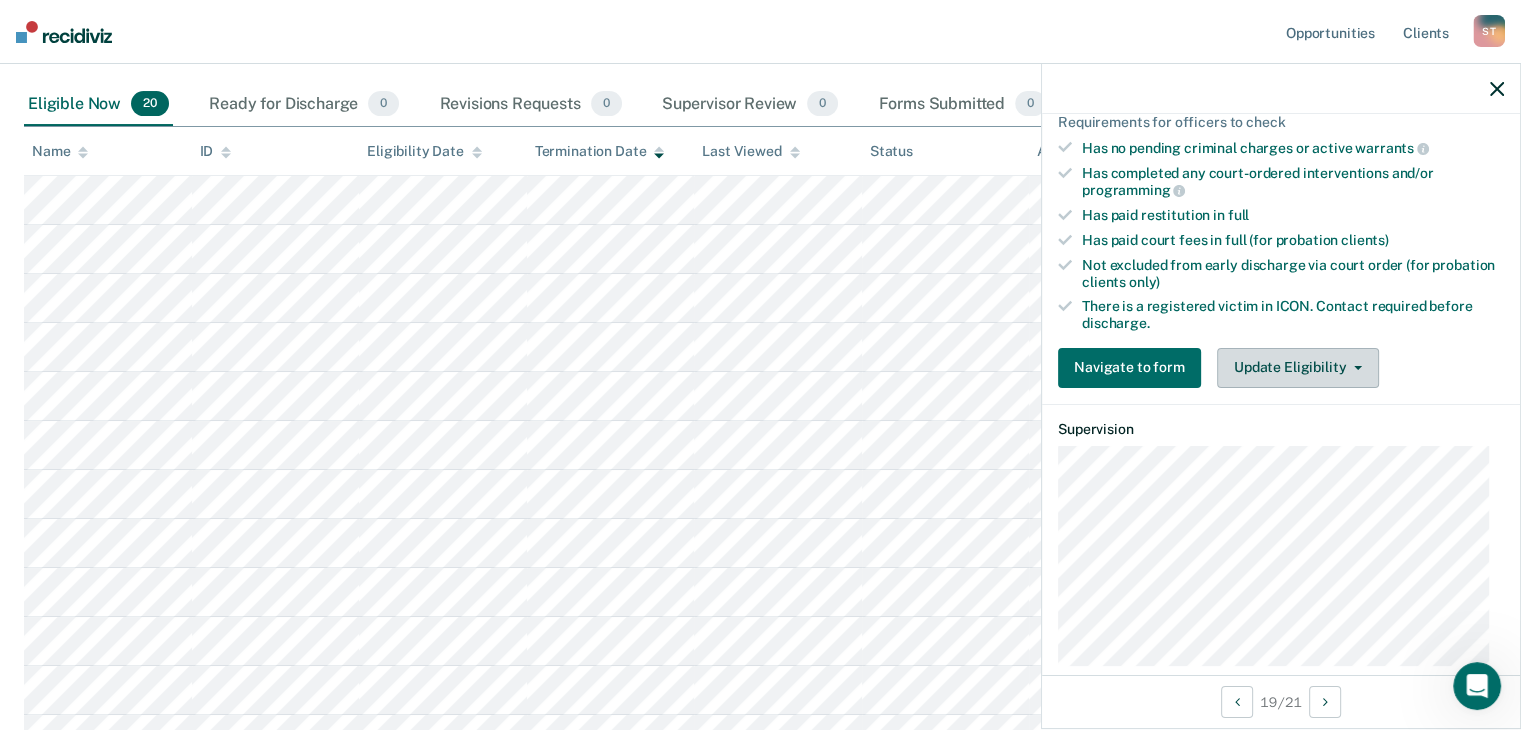 click on "Update Eligibility" at bounding box center (1298, 368) 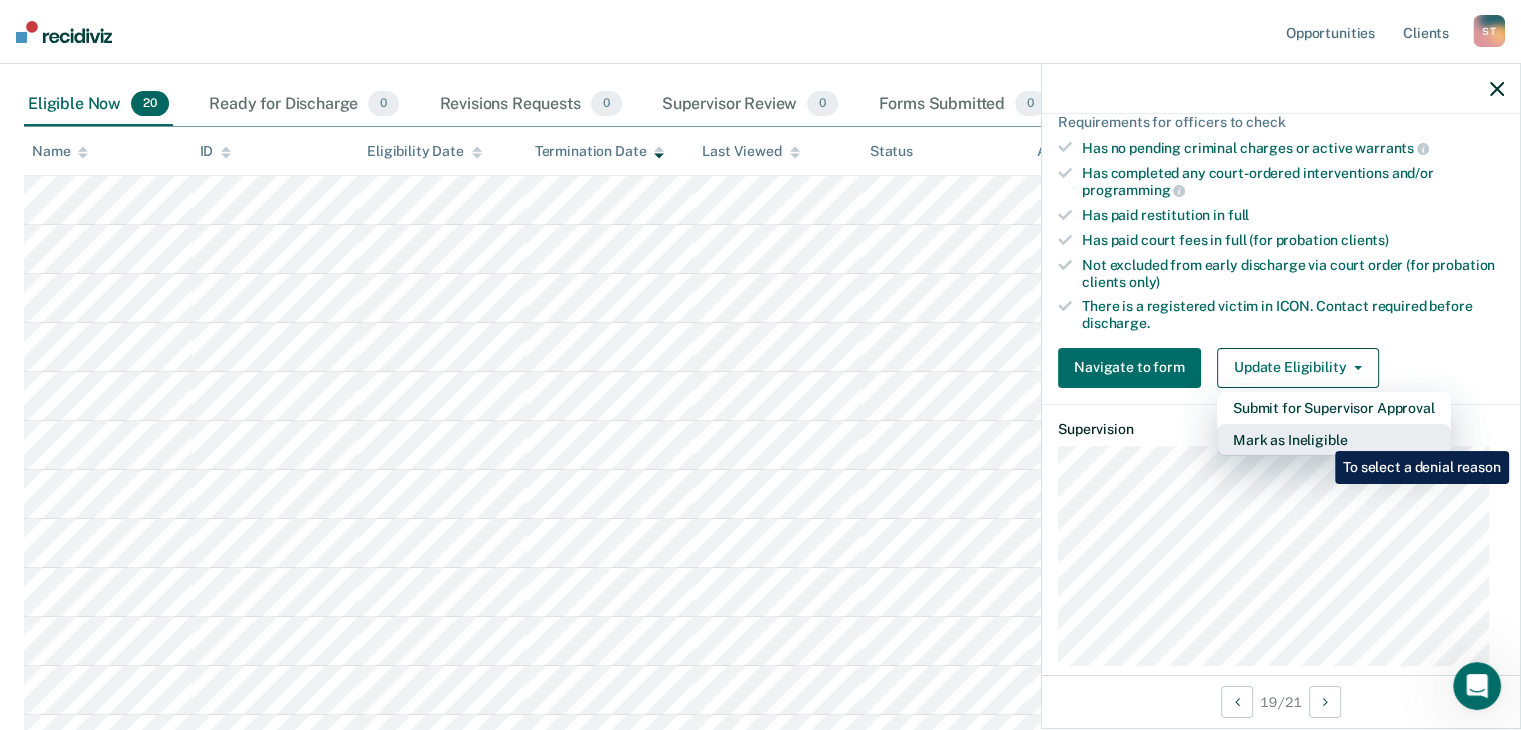 click on "Mark as Ineligible" at bounding box center [1334, 440] 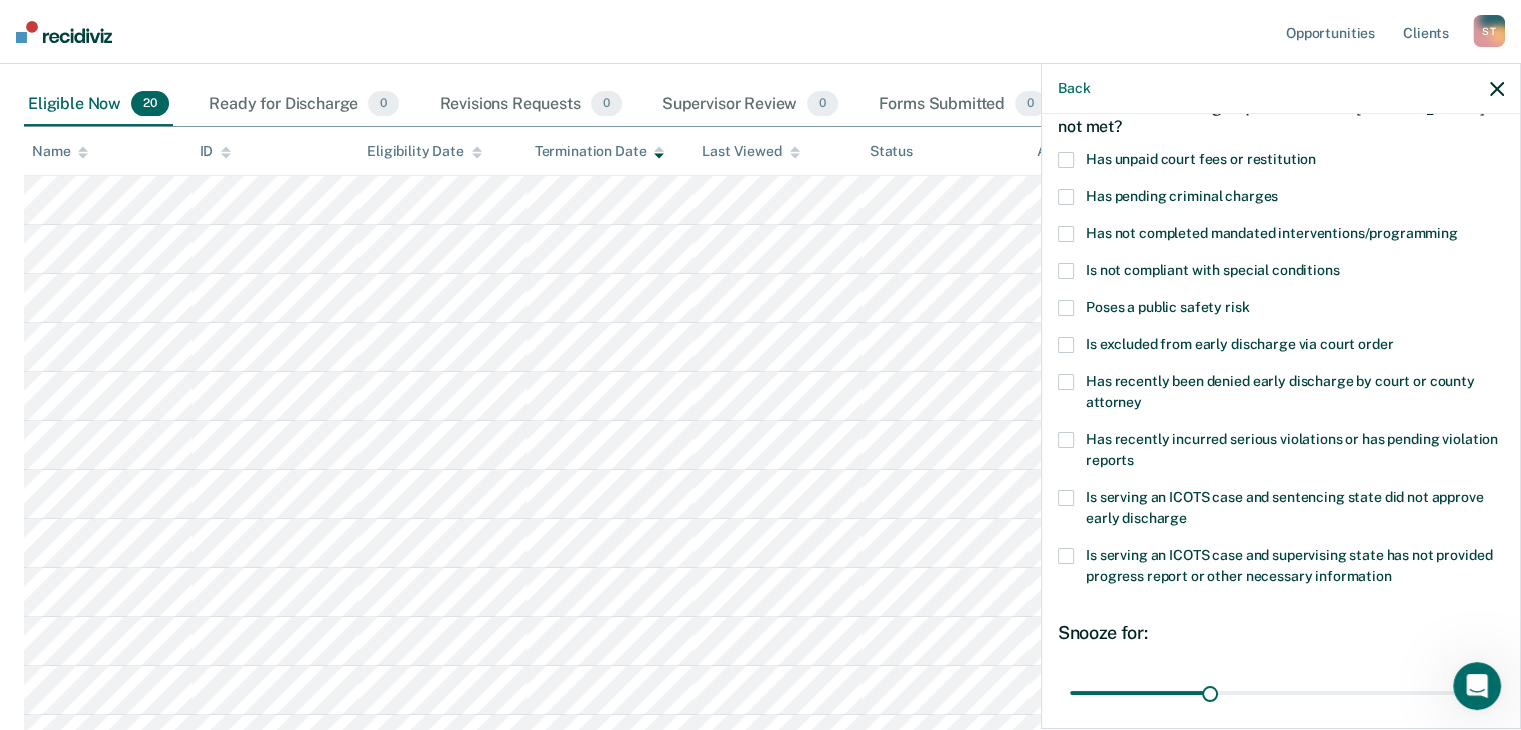 scroll, scrollTop: 0, scrollLeft: 0, axis: both 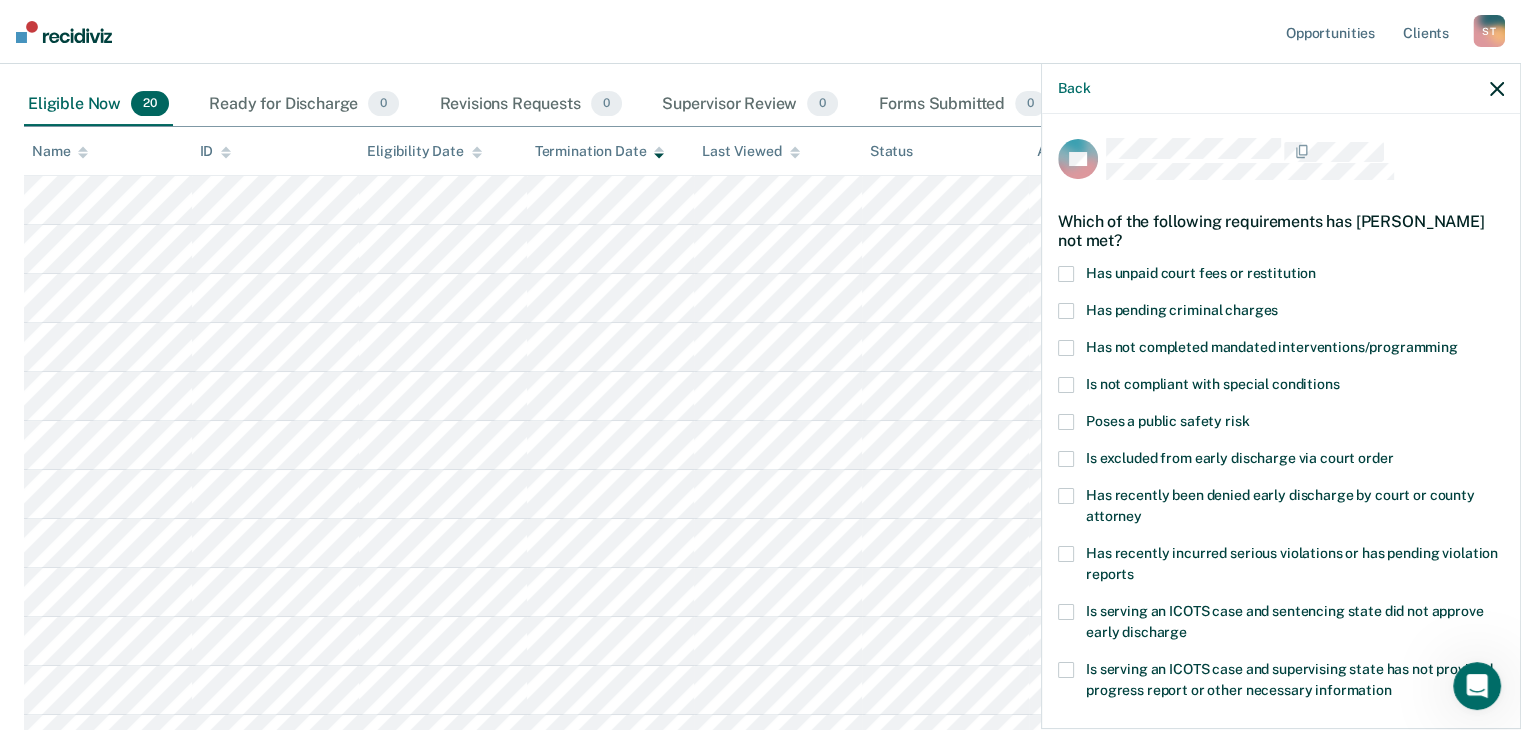 click at bounding box center (1066, 274) 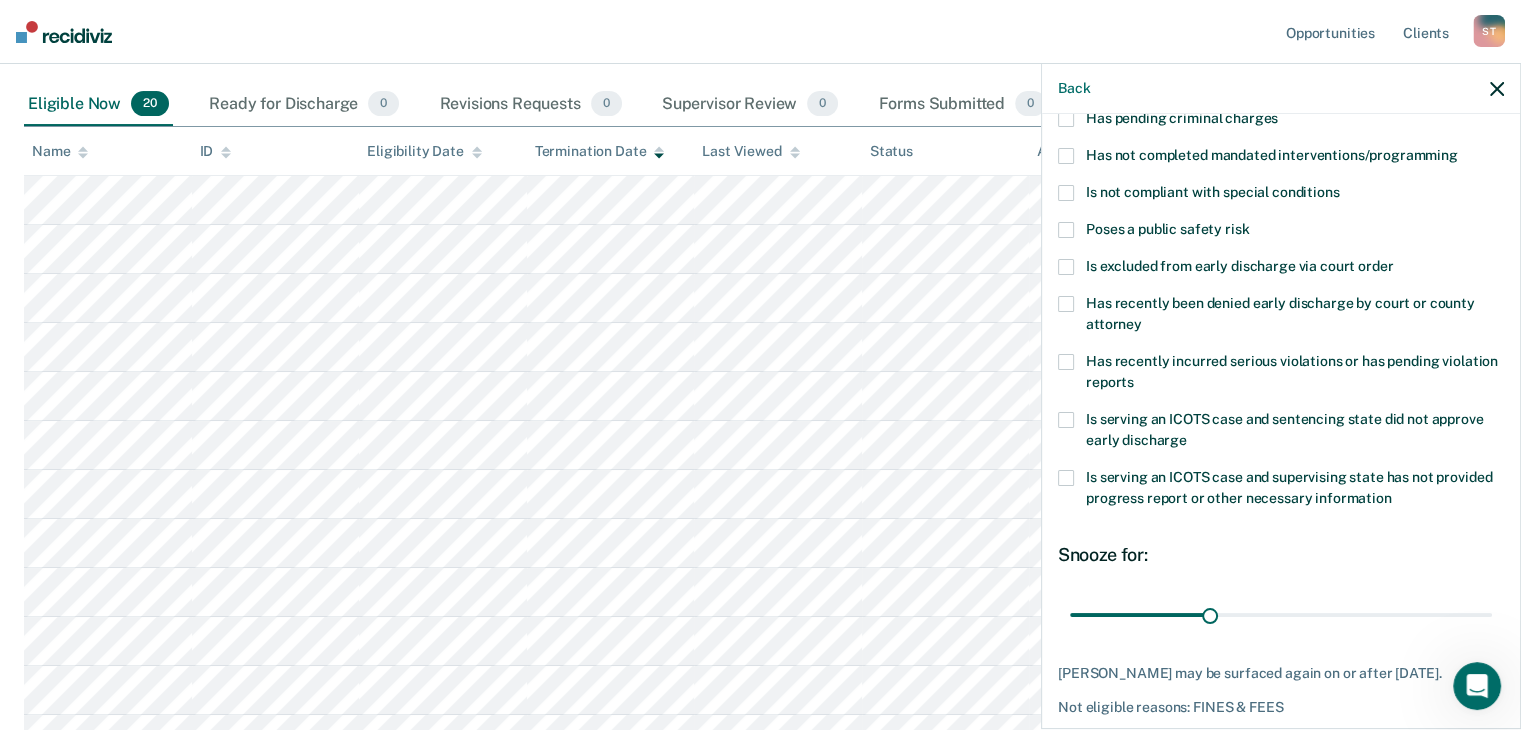 scroll, scrollTop: 200, scrollLeft: 0, axis: vertical 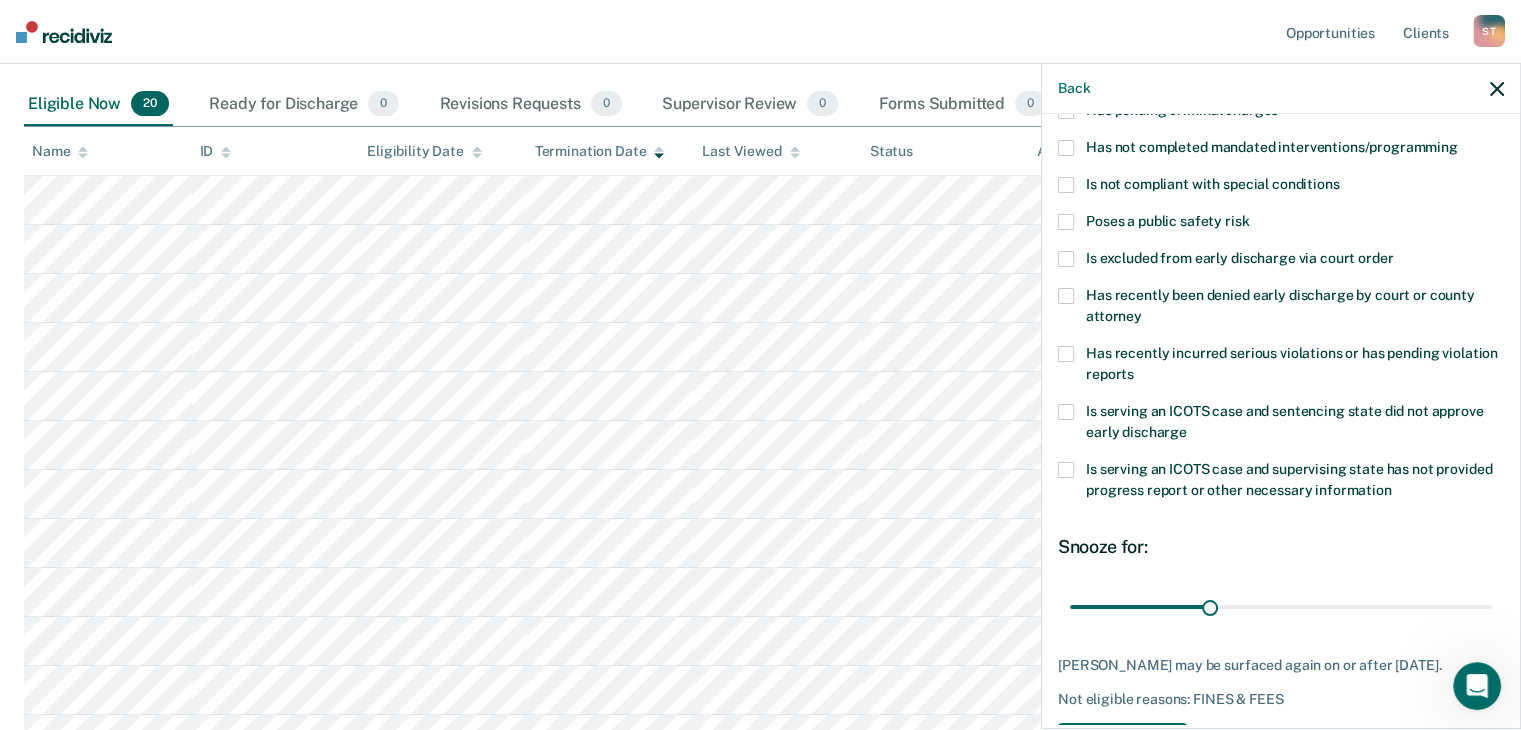 click at bounding box center [1066, 148] 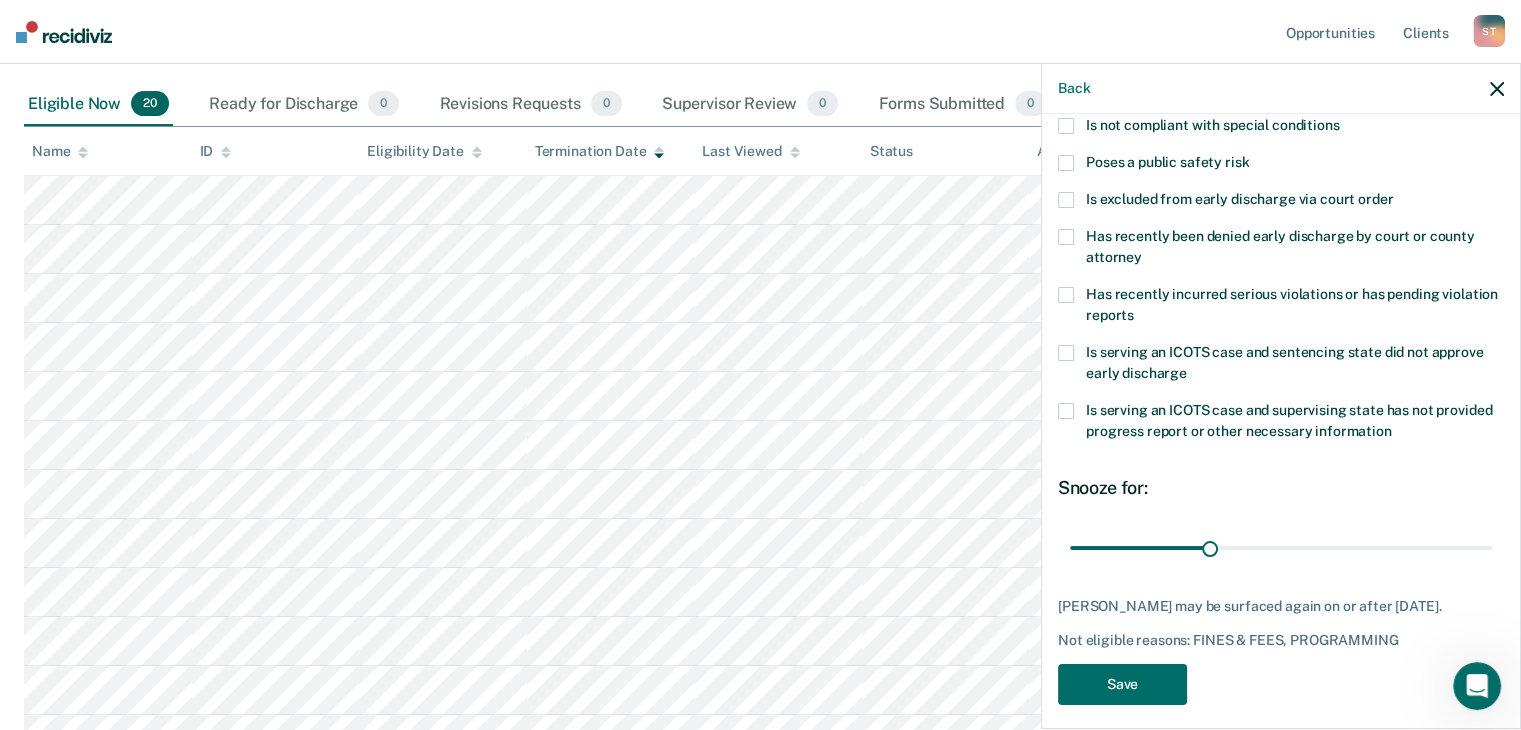 scroll, scrollTop: 289, scrollLeft: 0, axis: vertical 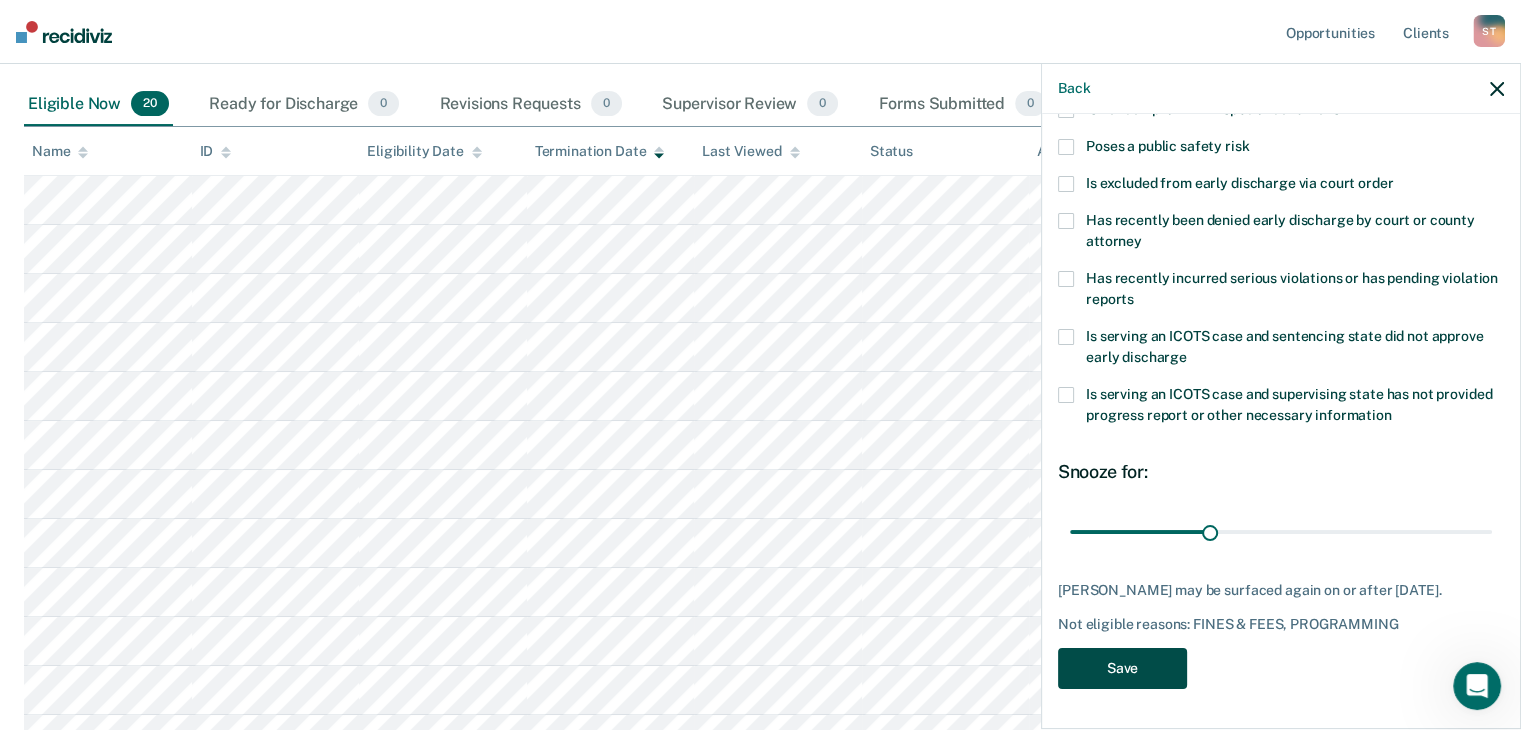 click on "Save" at bounding box center [1122, 668] 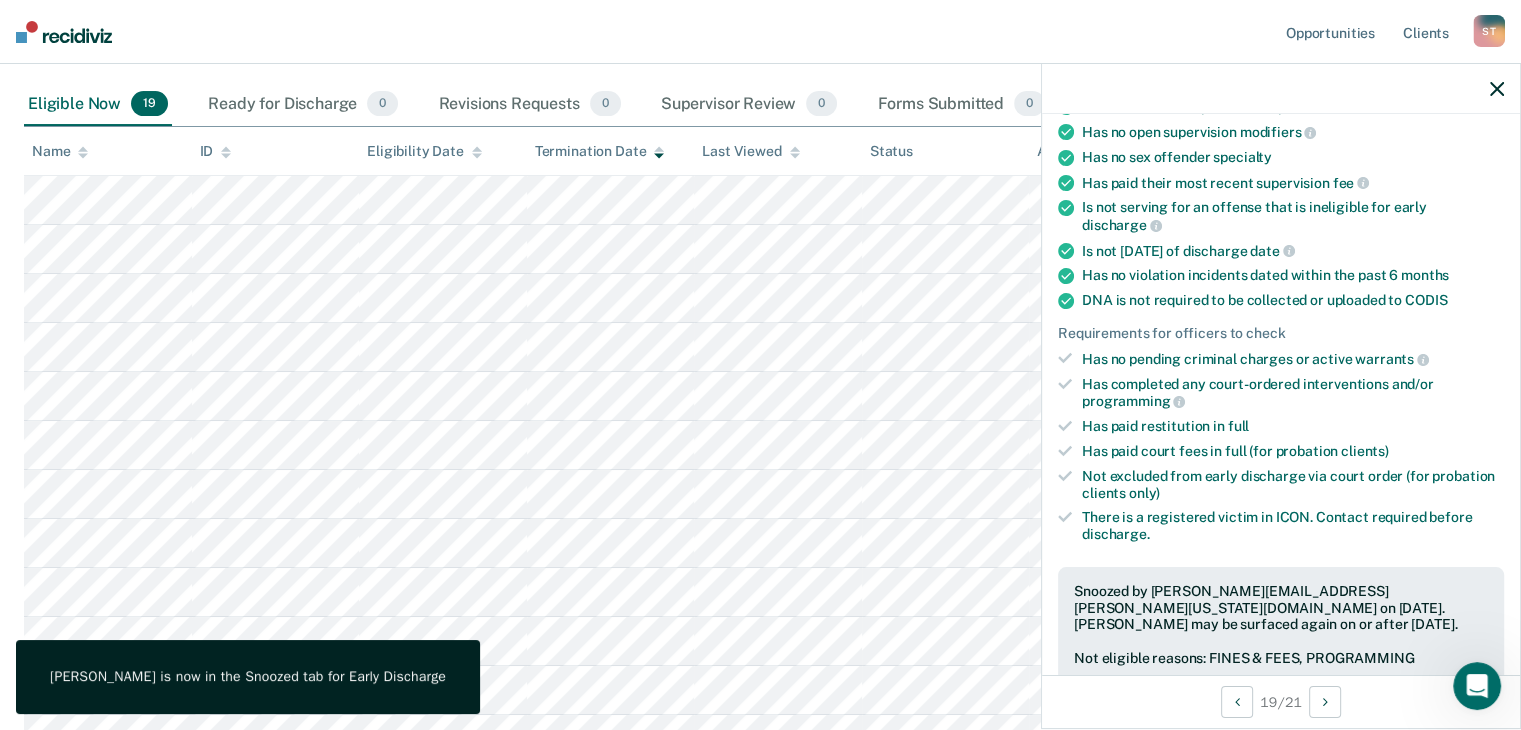 click 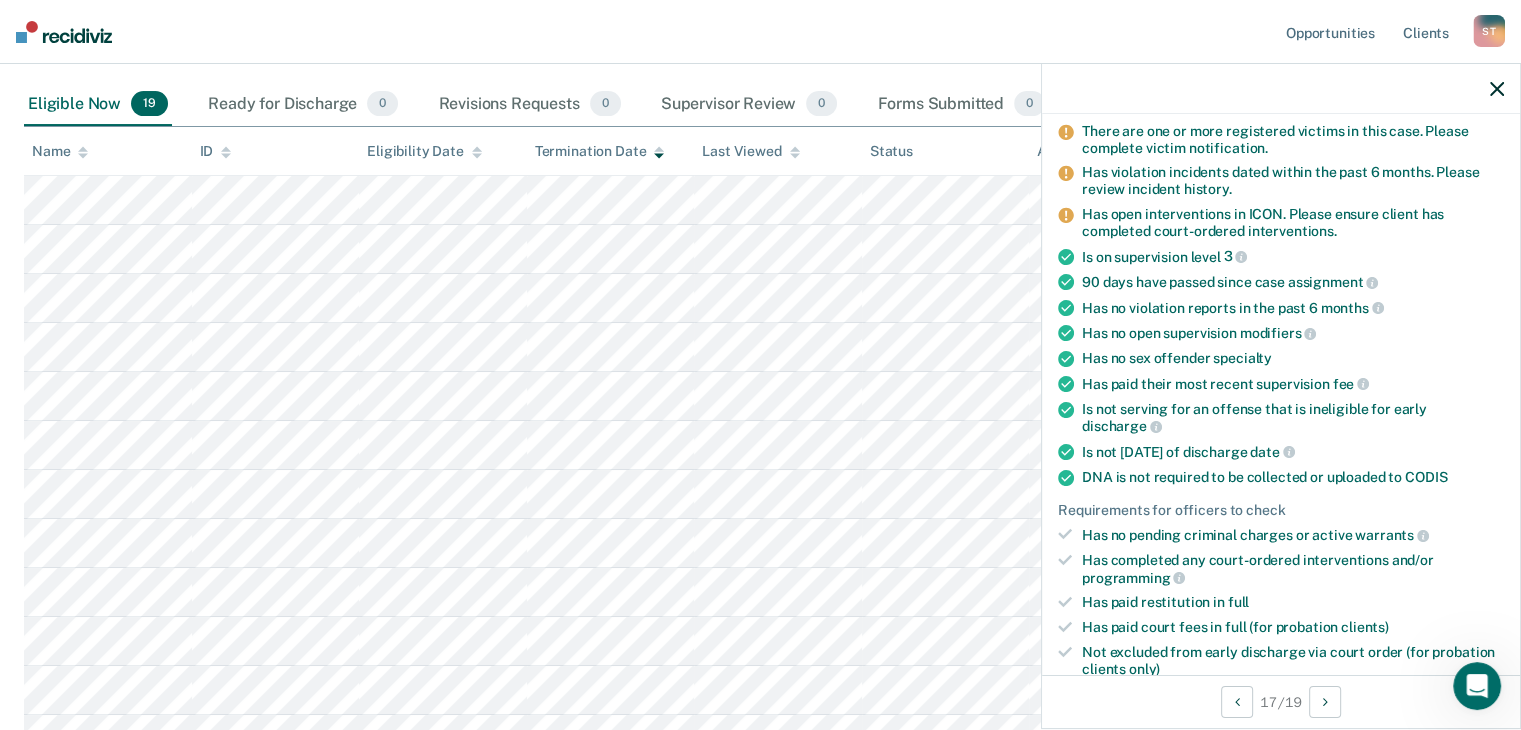 scroll, scrollTop: 500, scrollLeft: 0, axis: vertical 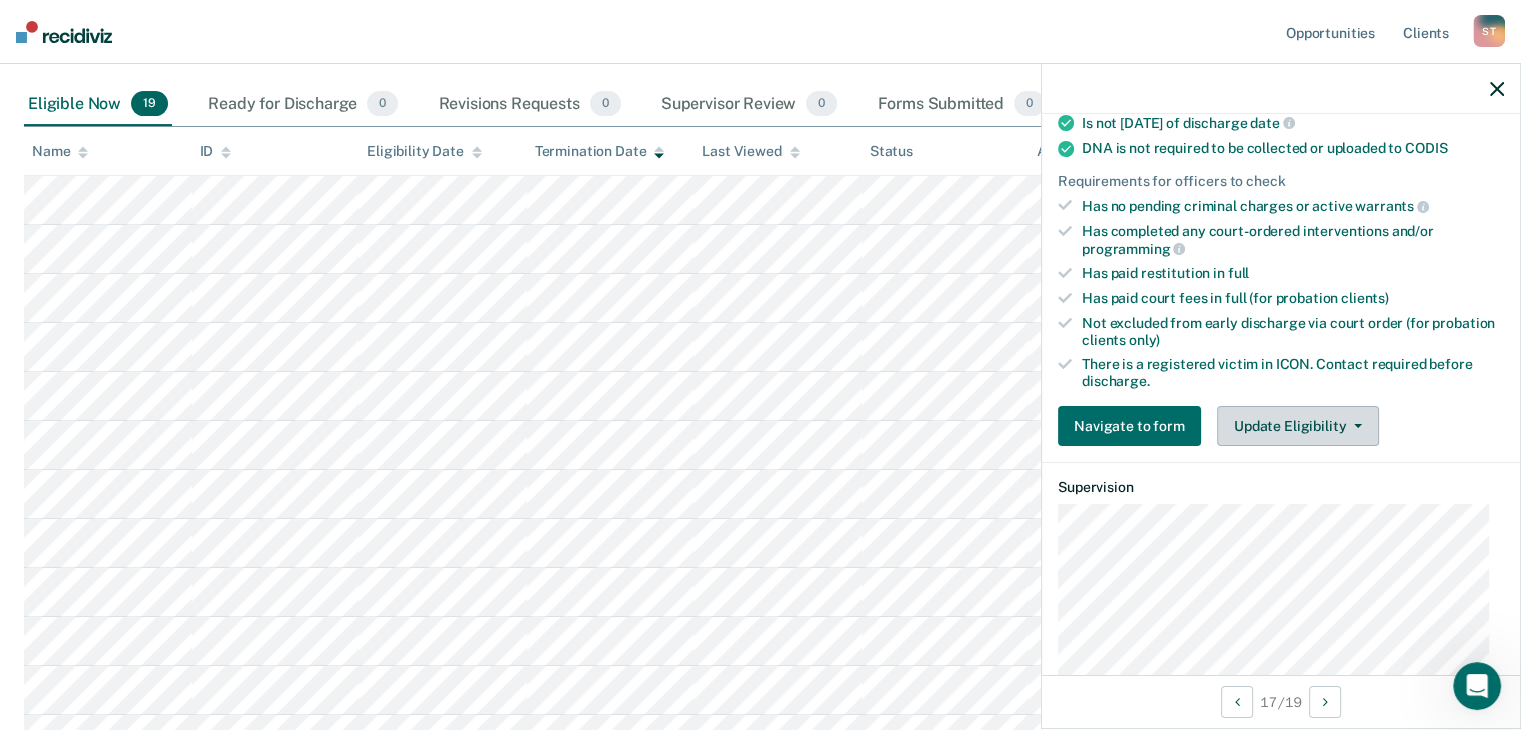 click 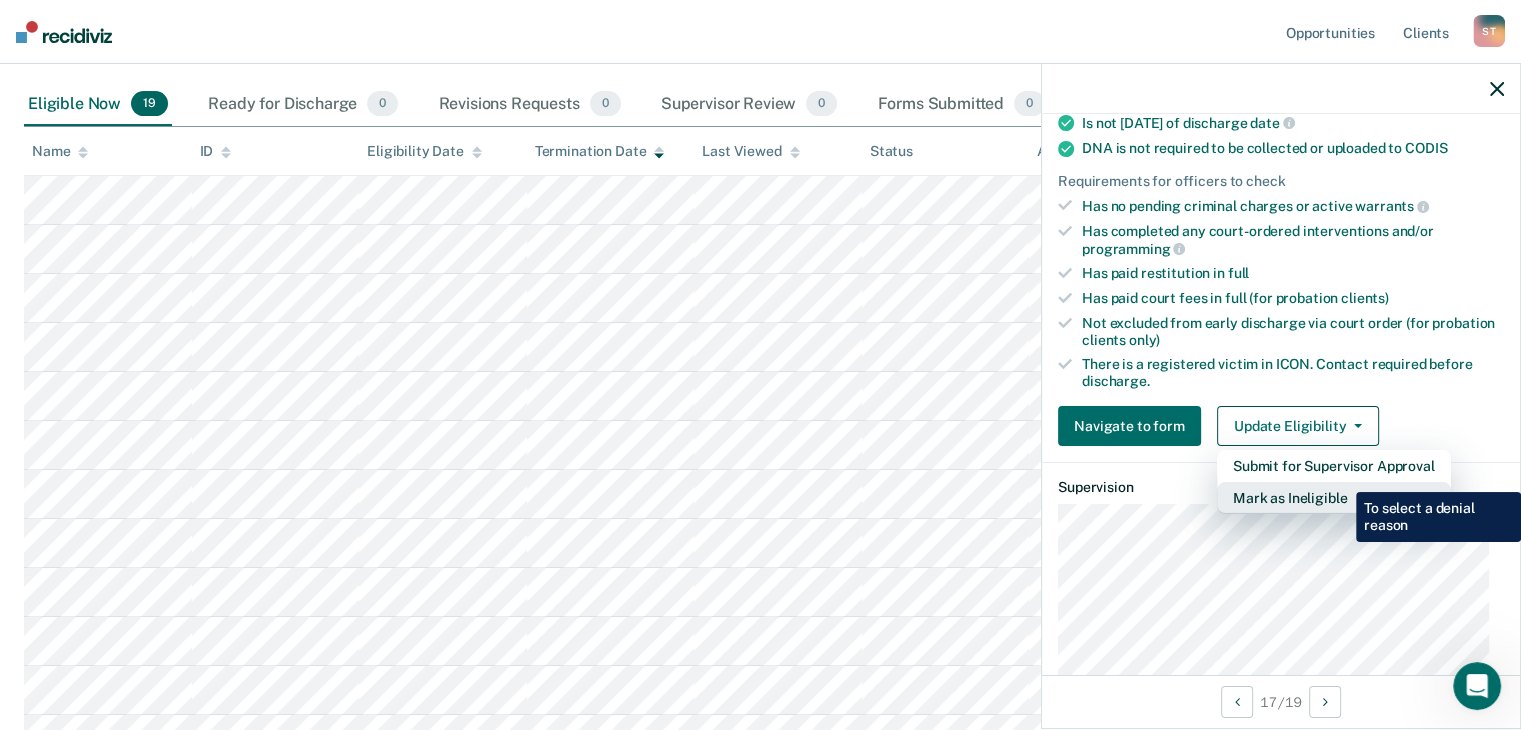 click on "Mark as Ineligible" at bounding box center [1334, 498] 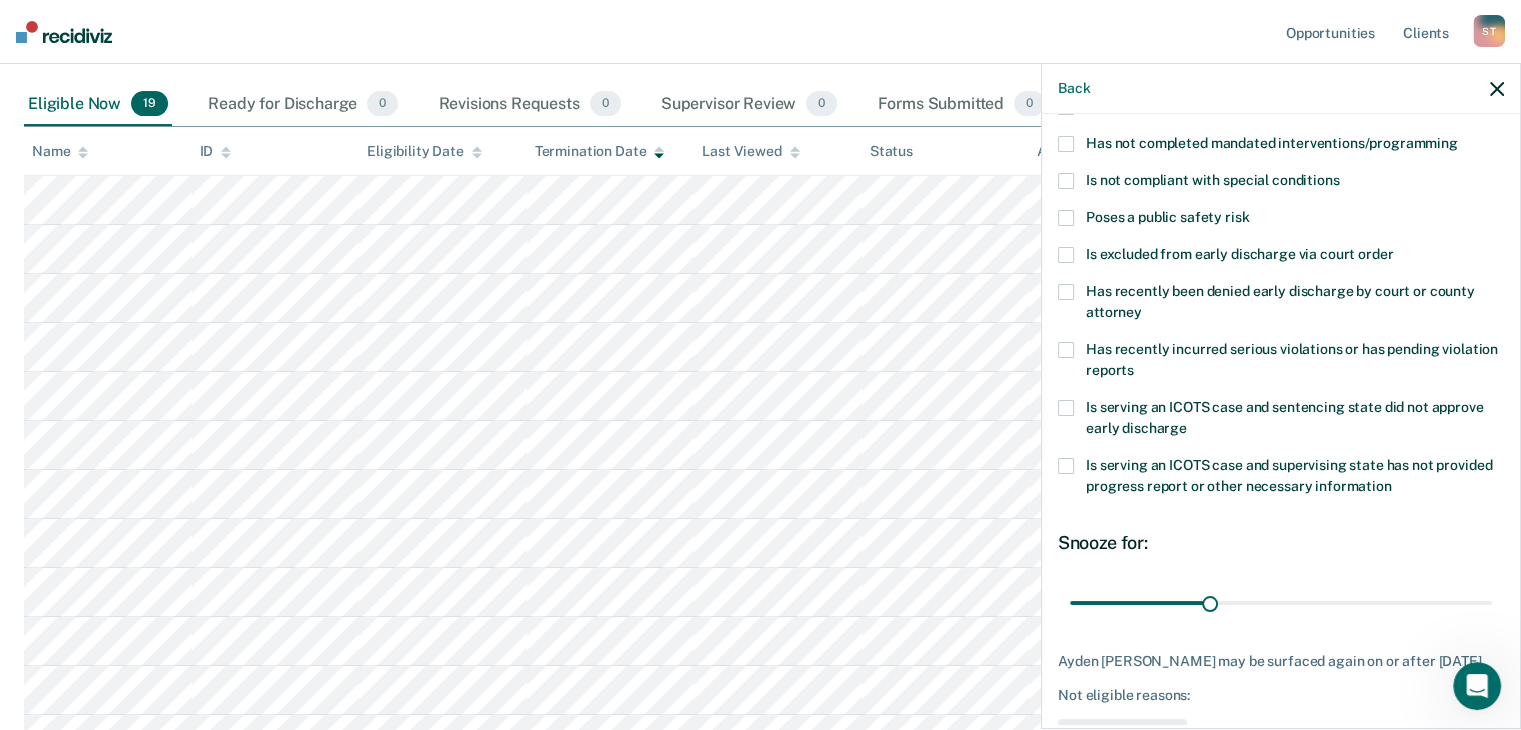 scroll, scrollTop: 72, scrollLeft: 0, axis: vertical 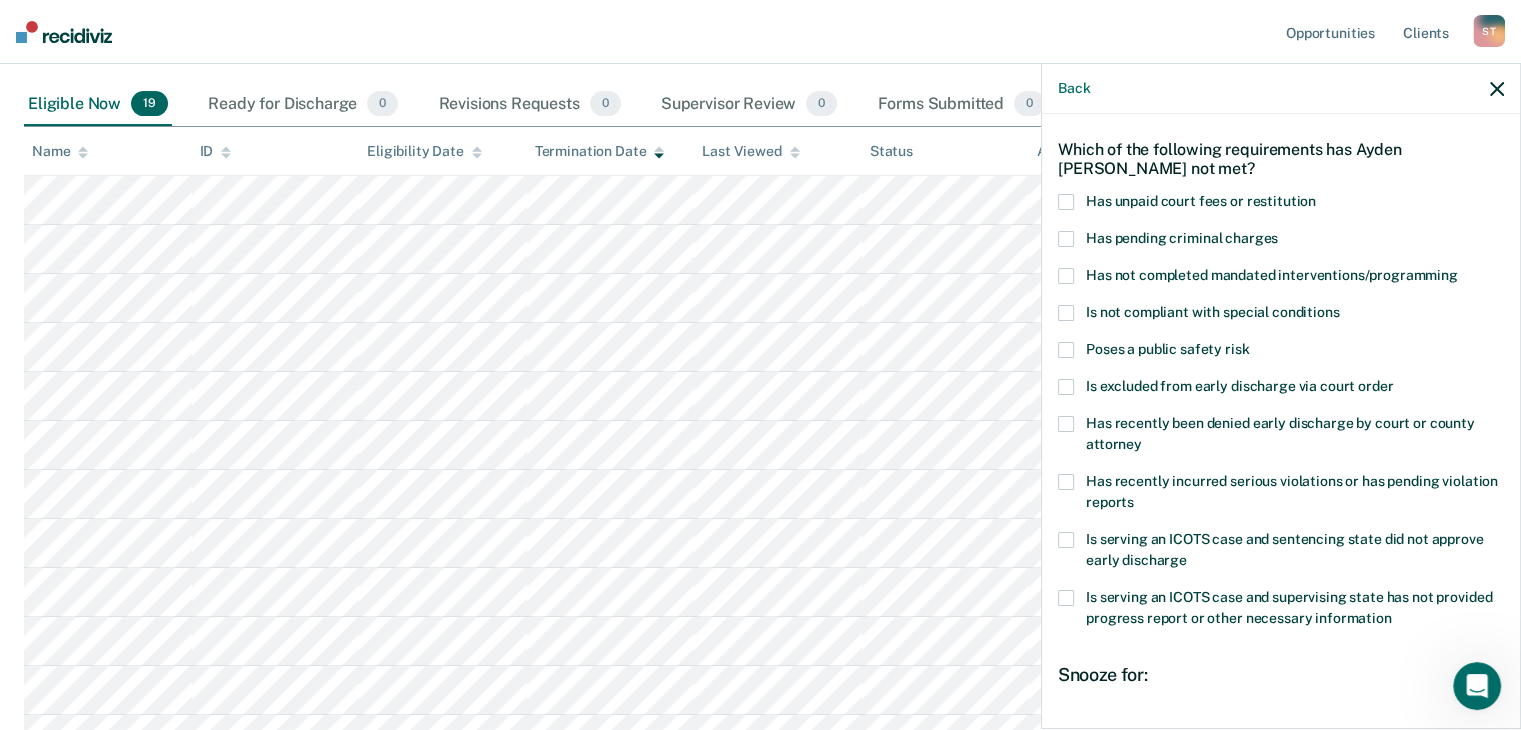 click at bounding box center (1066, 276) 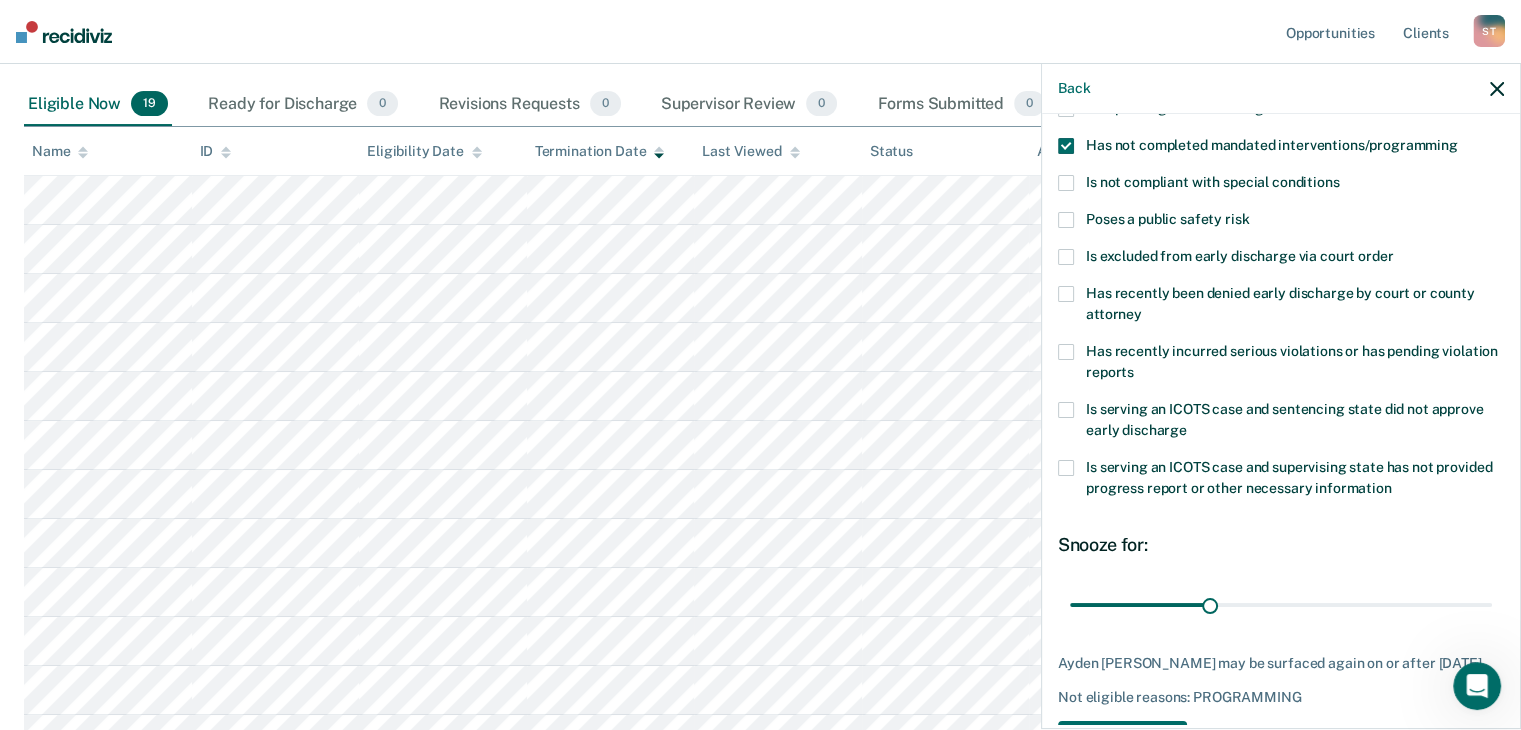 scroll, scrollTop: 272, scrollLeft: 0, axis: vertical 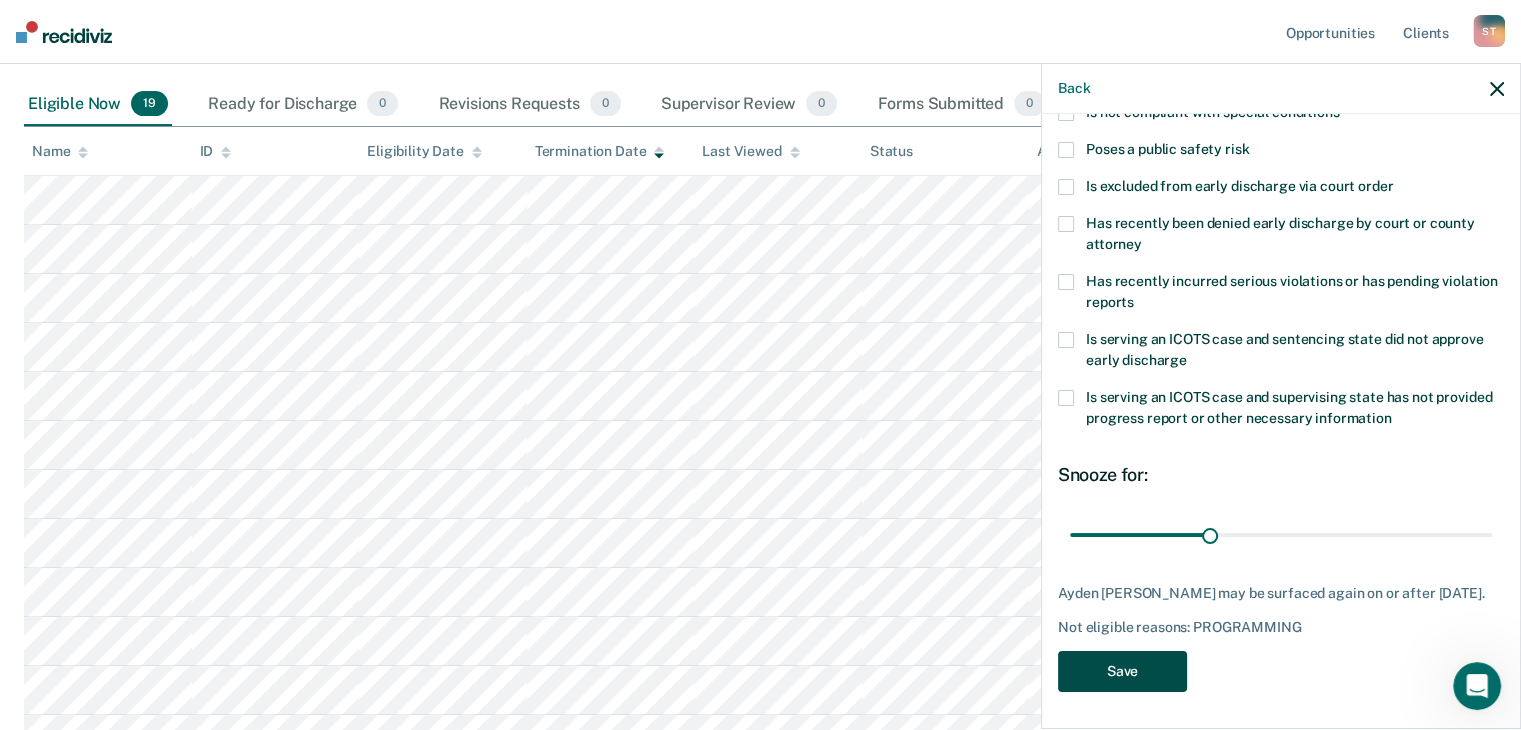 click on "Save" at bounding box center (1122, 671) 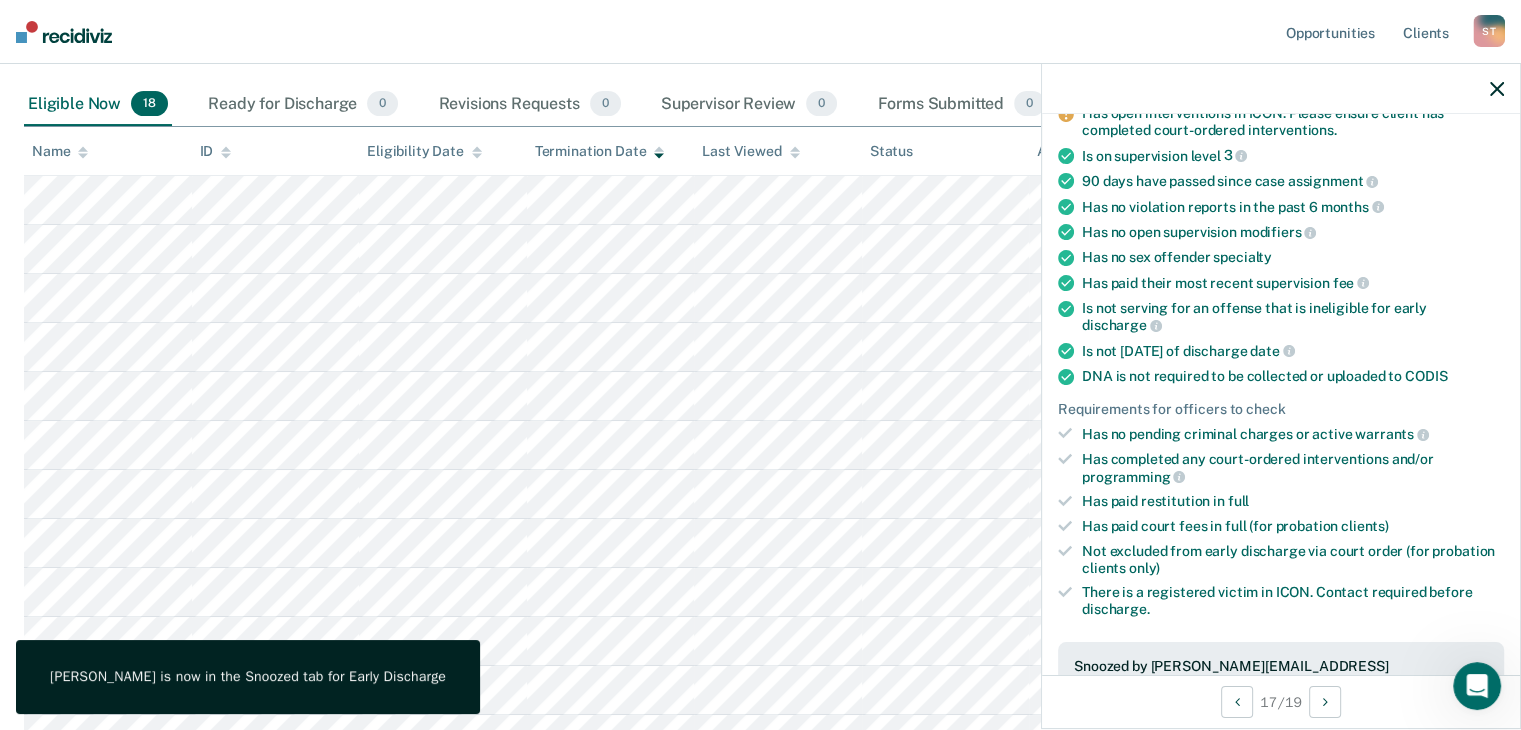 click at bounding box center [1497, 88] 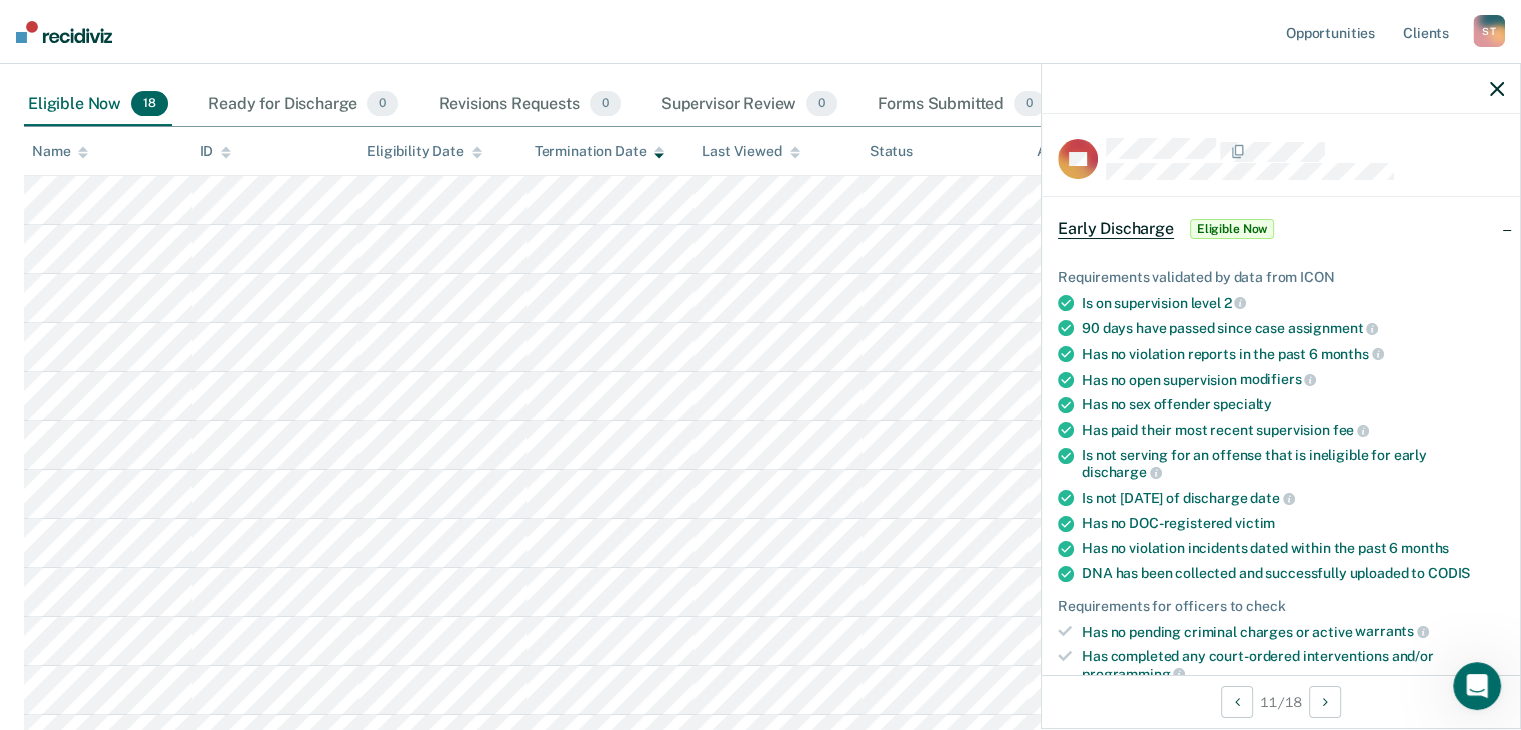 scroll, scrollTop: 500, scrollLeft: 0, axis: vertical 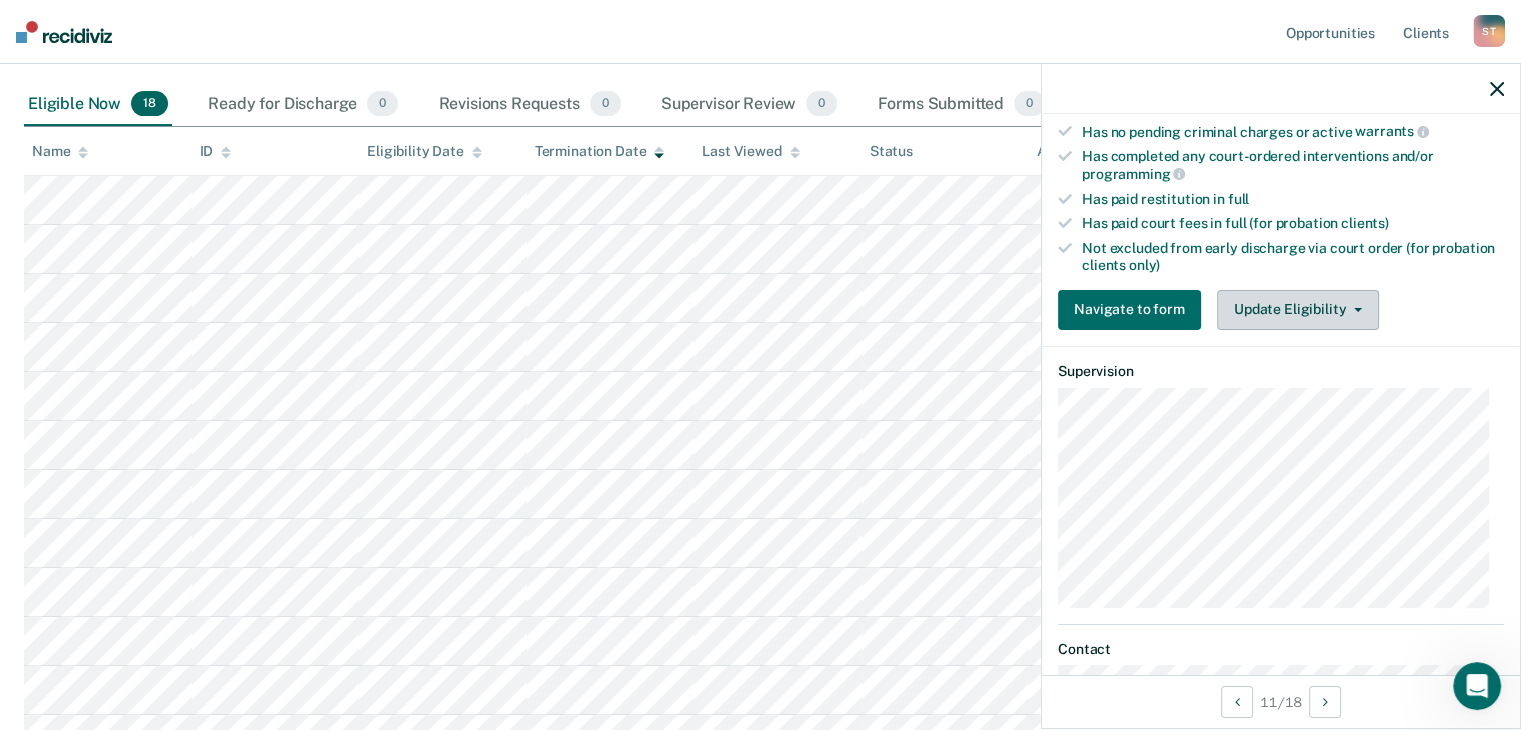 click on "Update Eligibility" at bounding box center [1298, 310] 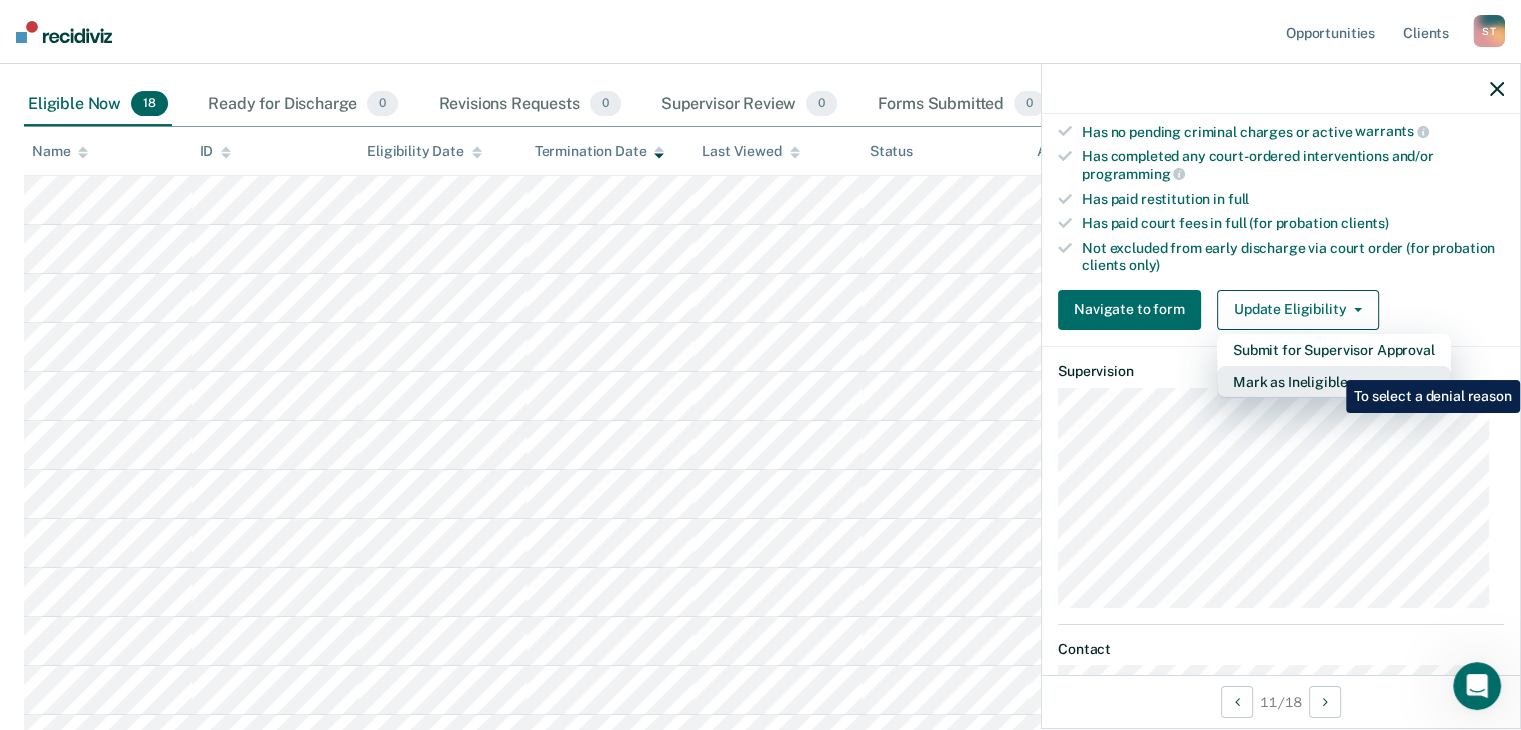 click on "Mark as Ineligible" at bounding box center [1334, 382] 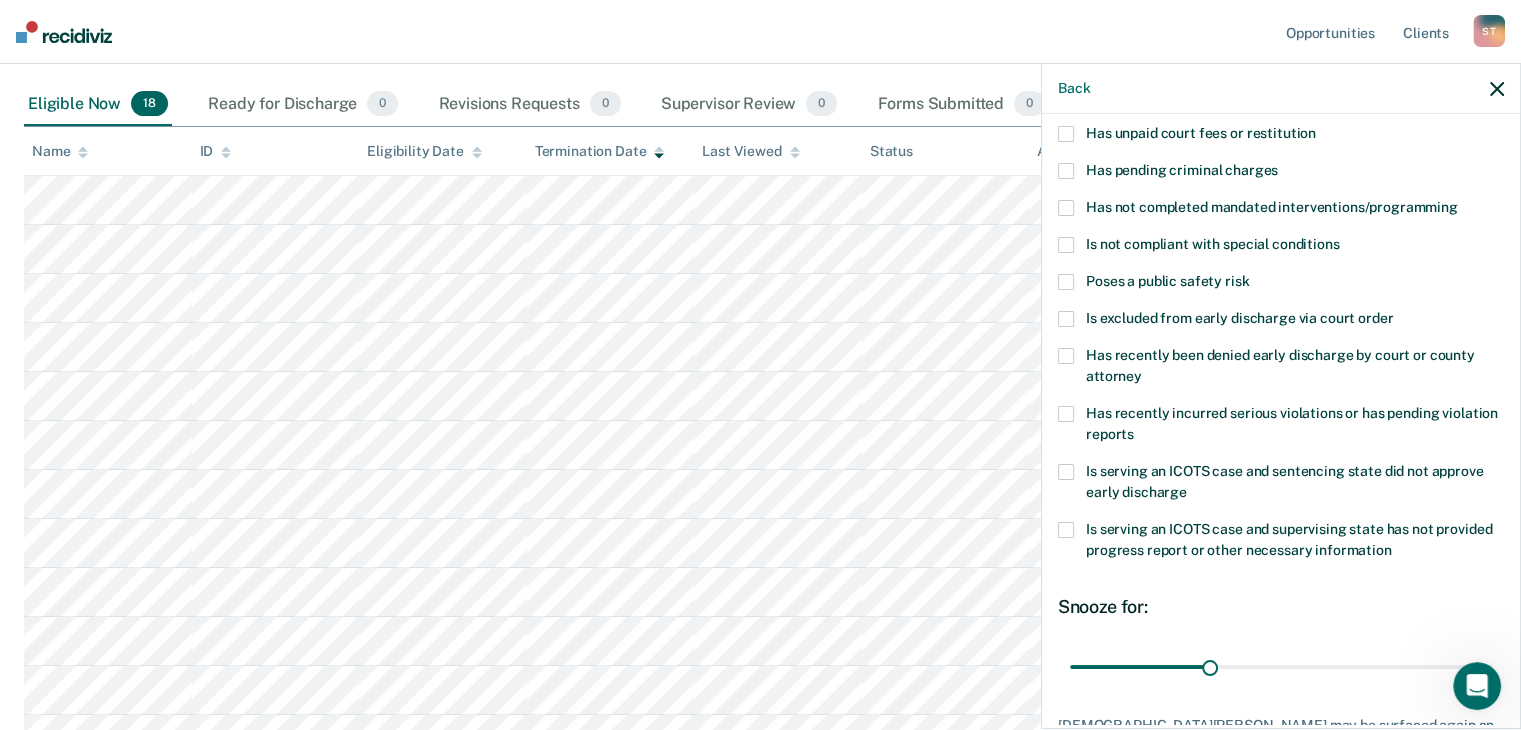 scroll, scrollTop: 0, scrollLeft: 0, axis: both 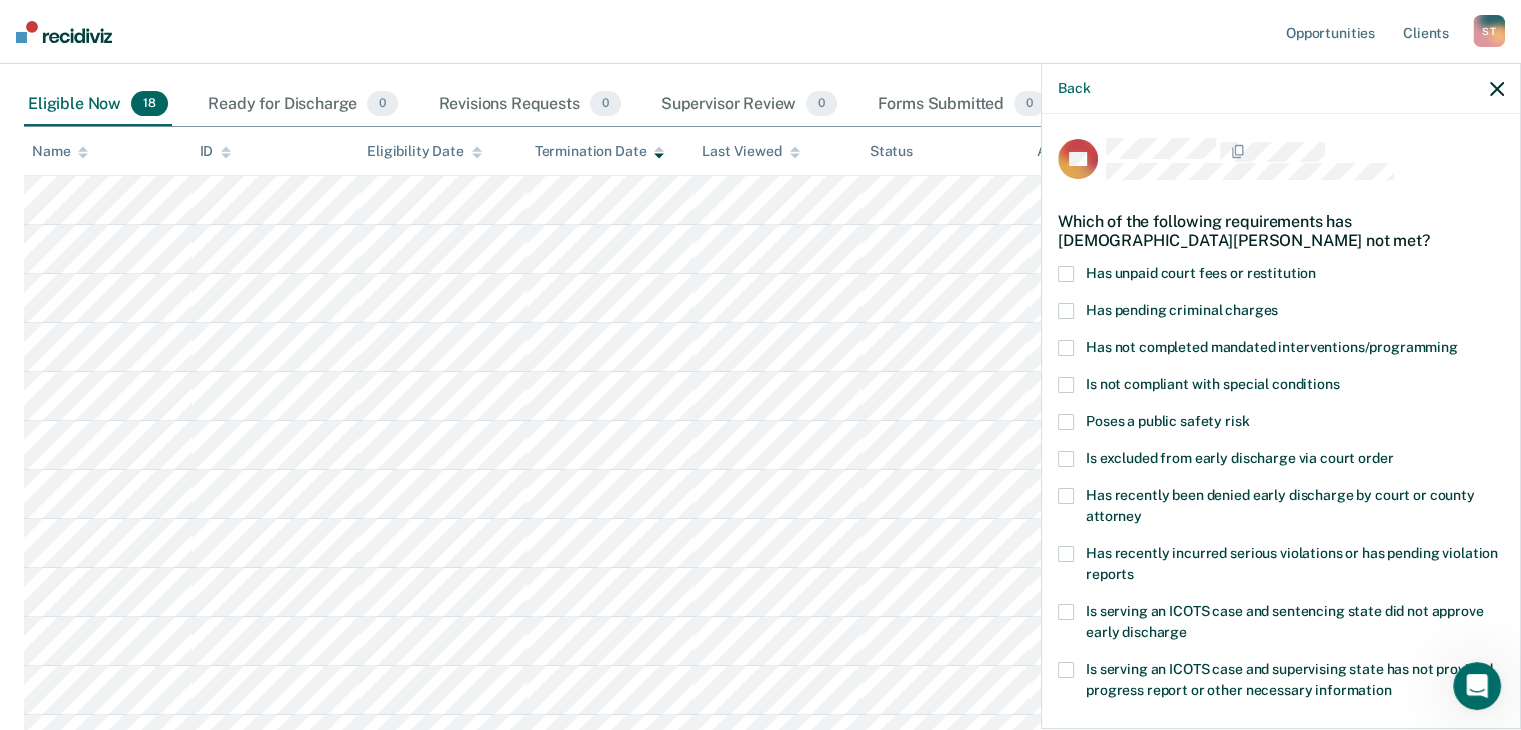click at bounding box center [1066, 274] 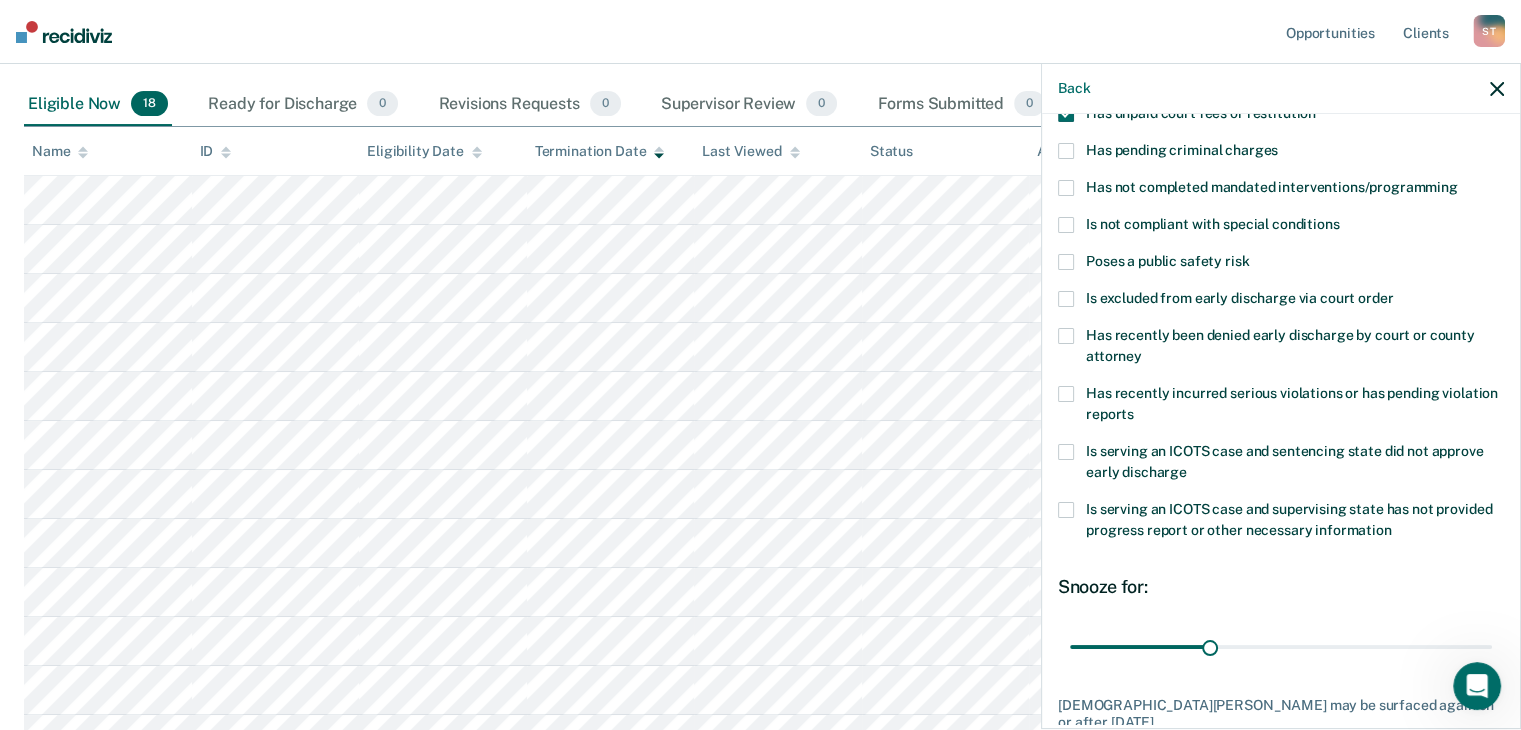 scroll, scrollTop: 272, scrollLeft: 0, axis: vertical 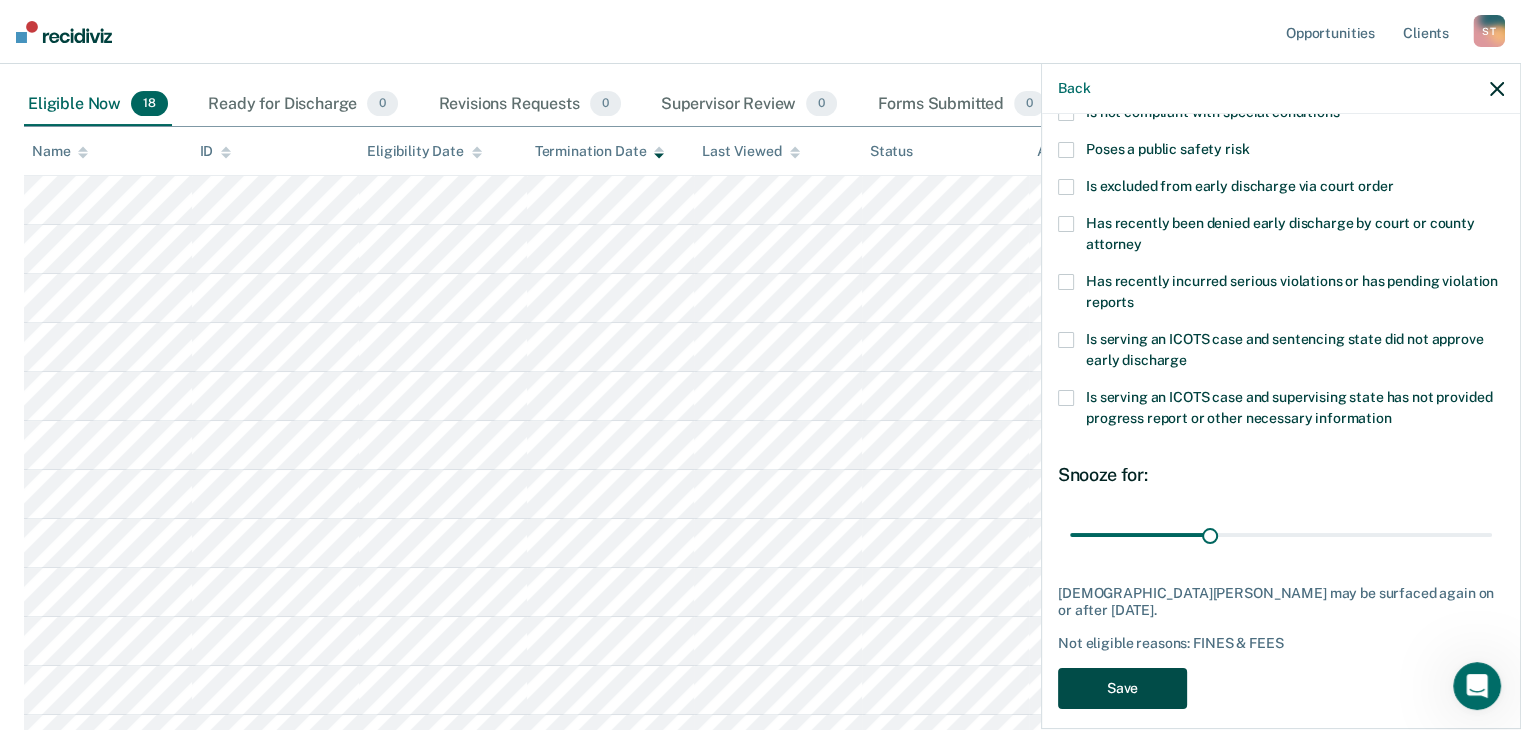 click on "Save" at bounding box center [1122, 688] 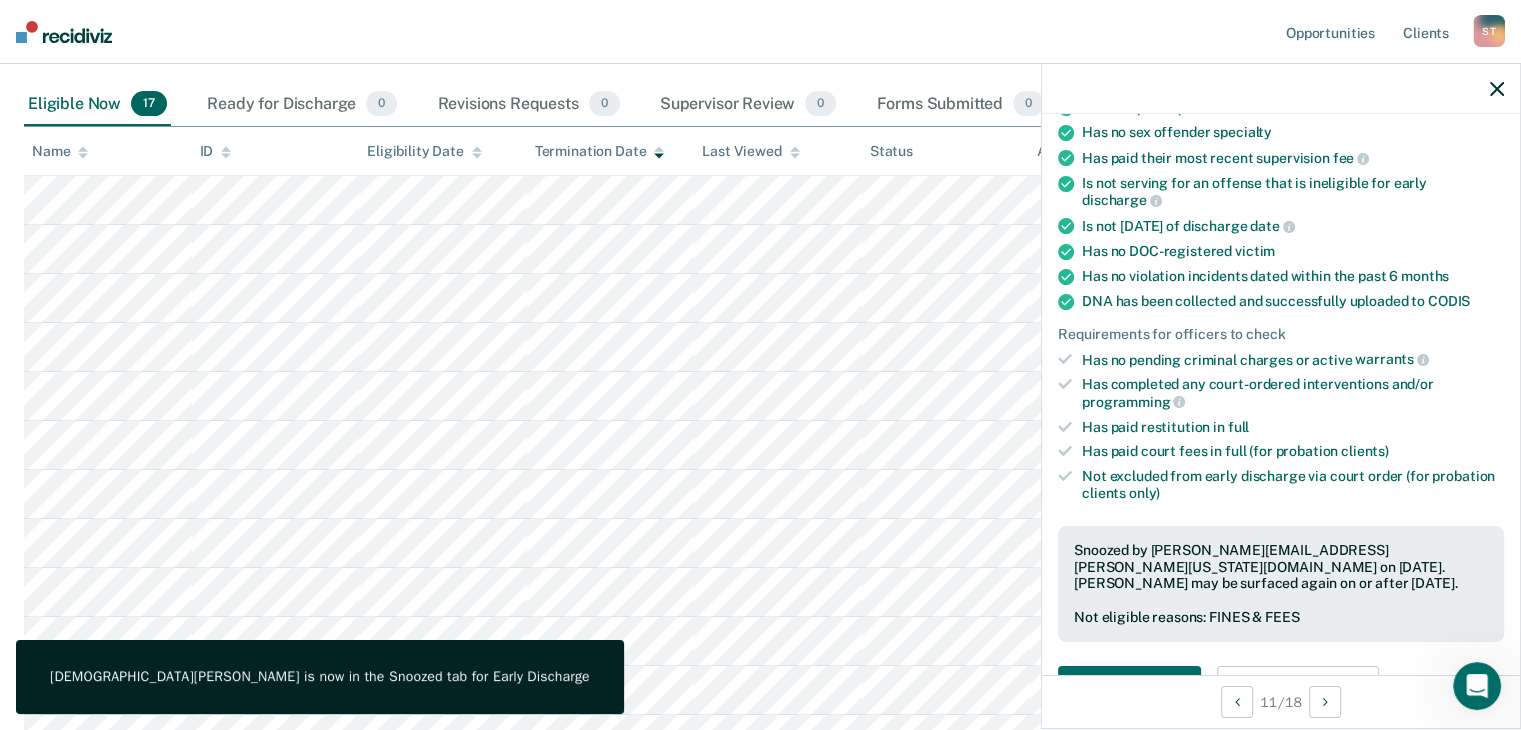 click 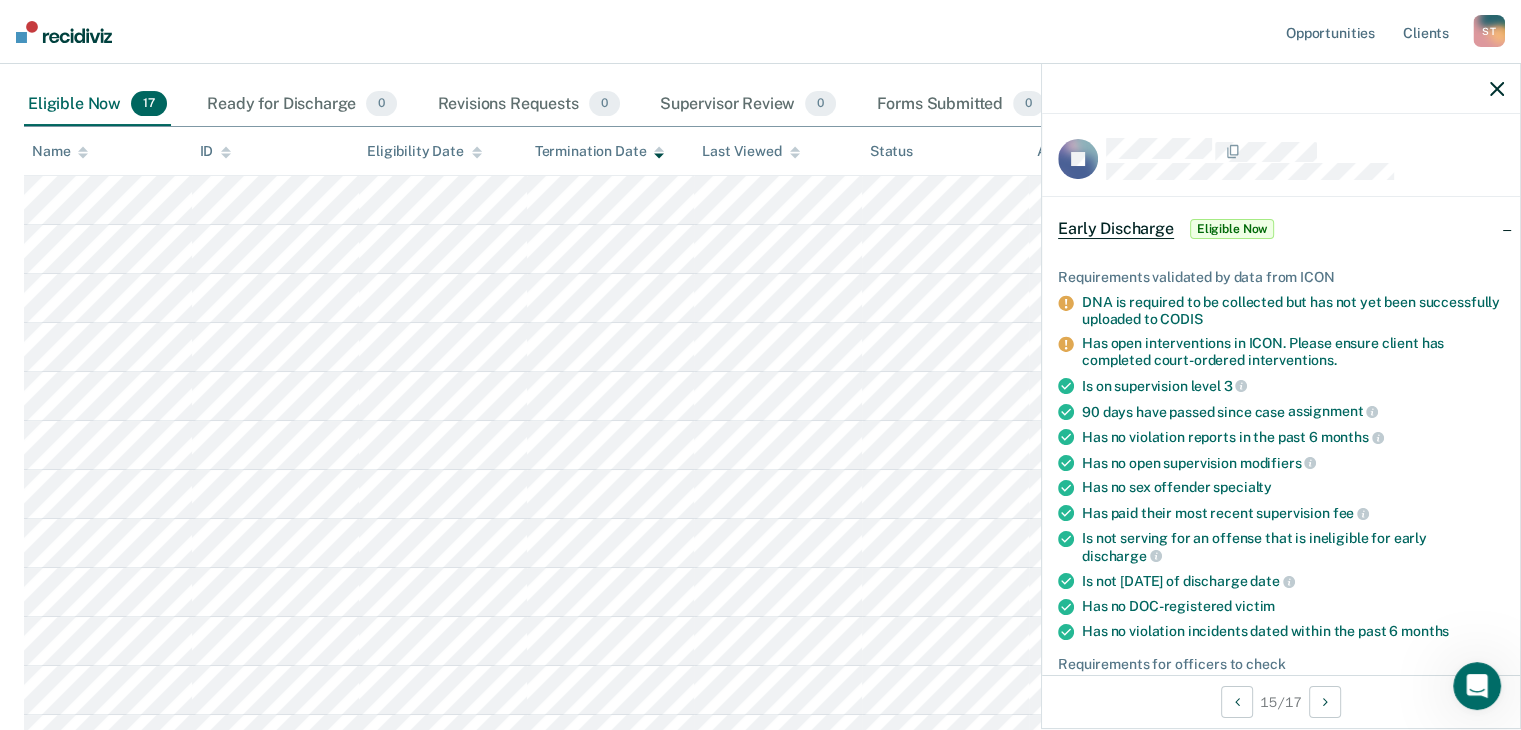 scroll, scrollTop: 700, scrollLeft: 0, axis: vertical 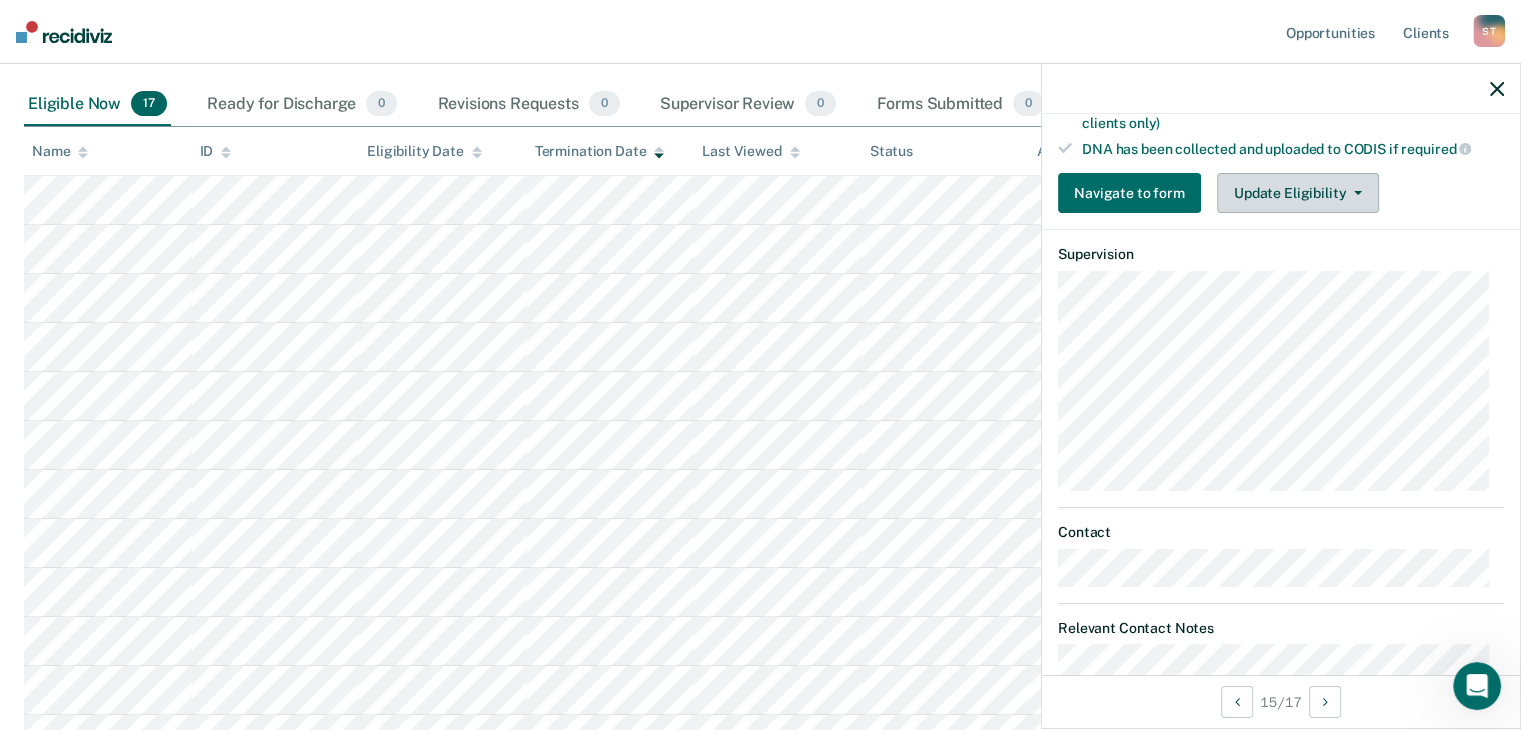 click on "Update Eligibility" at bounding box center (1298, 193) 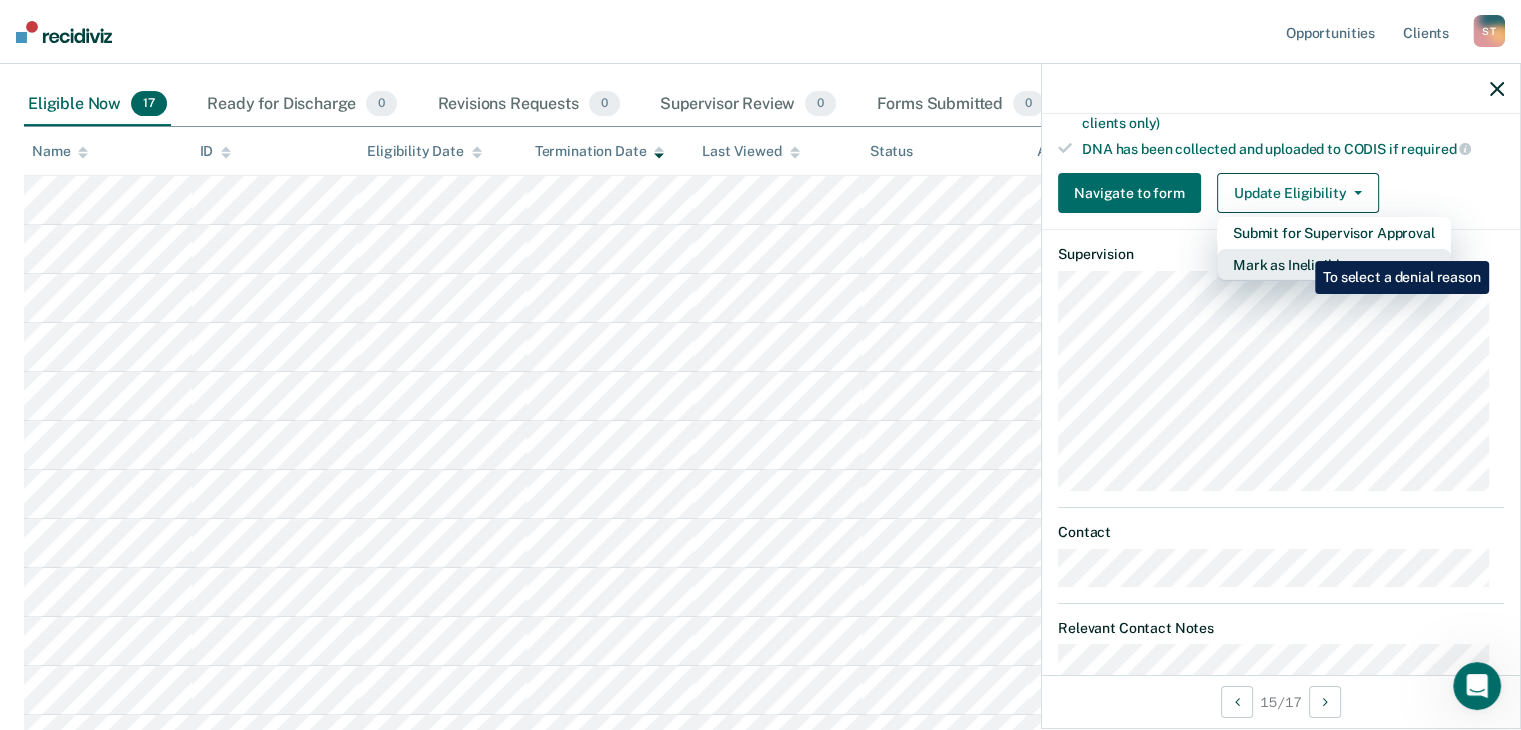 click on "Mark as Ineligible" at bounding box center [1334, 265] 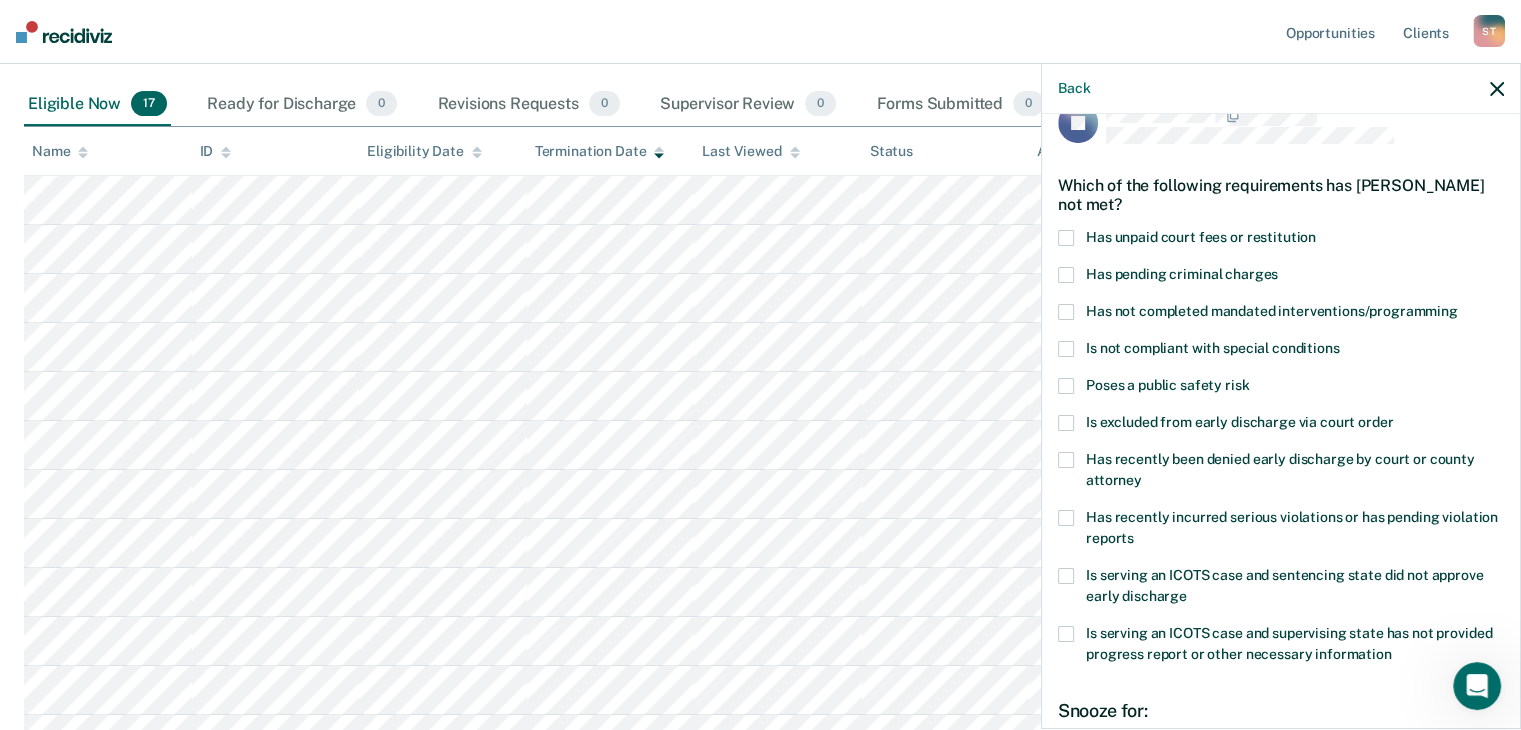 scroll, scrollTop: 0, scrollLeft: 0, axis: both 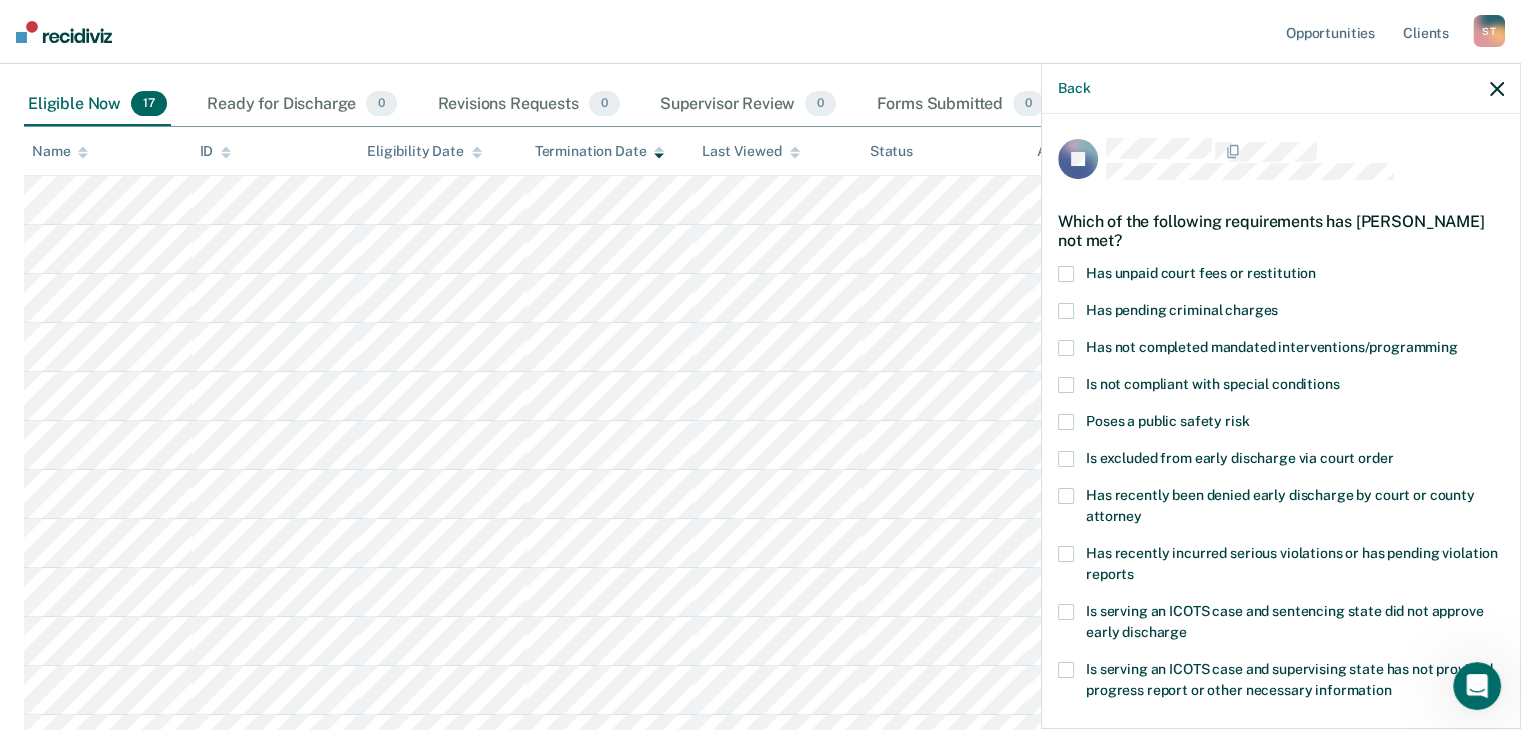 click at bounding box center [1066, 274] 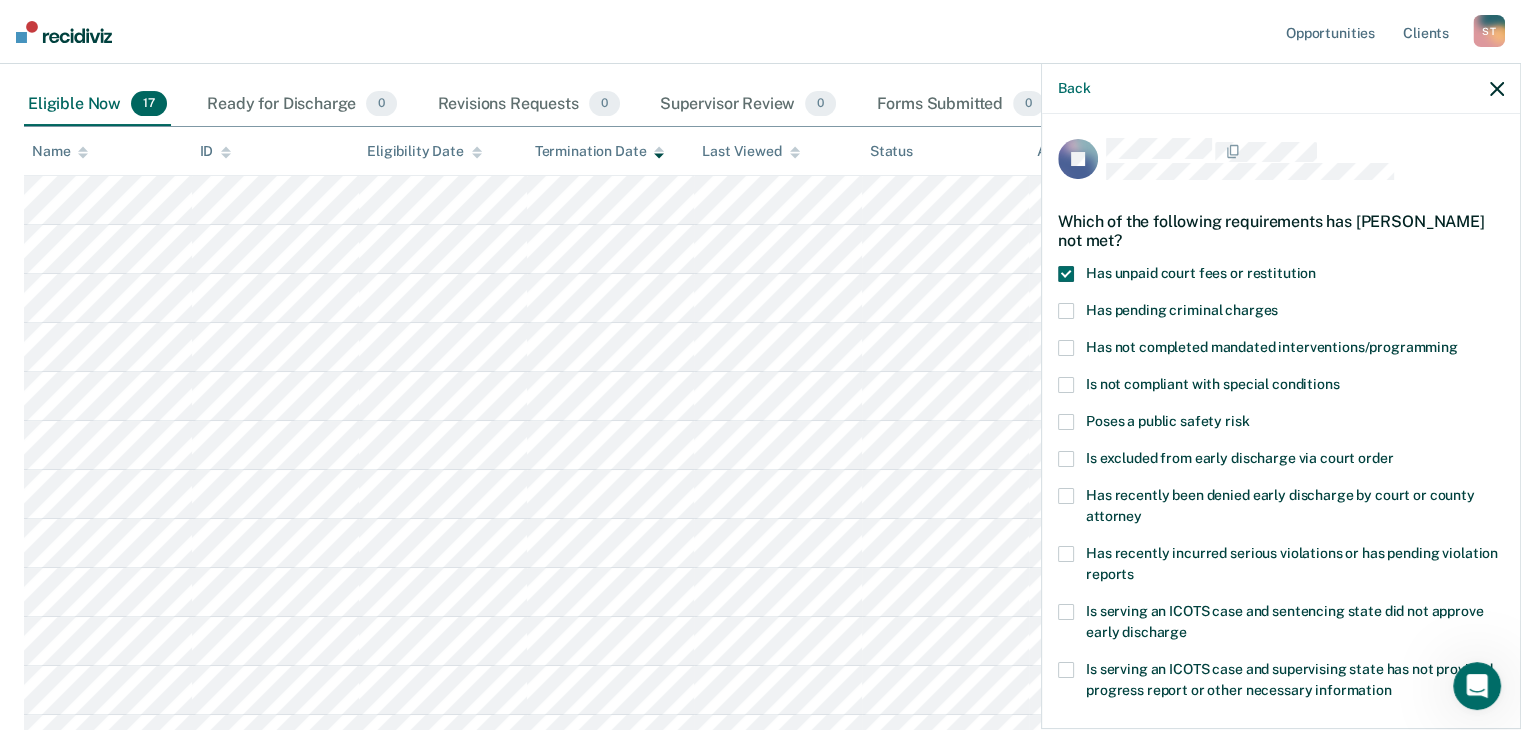 click at bounding box center [1066, 348] 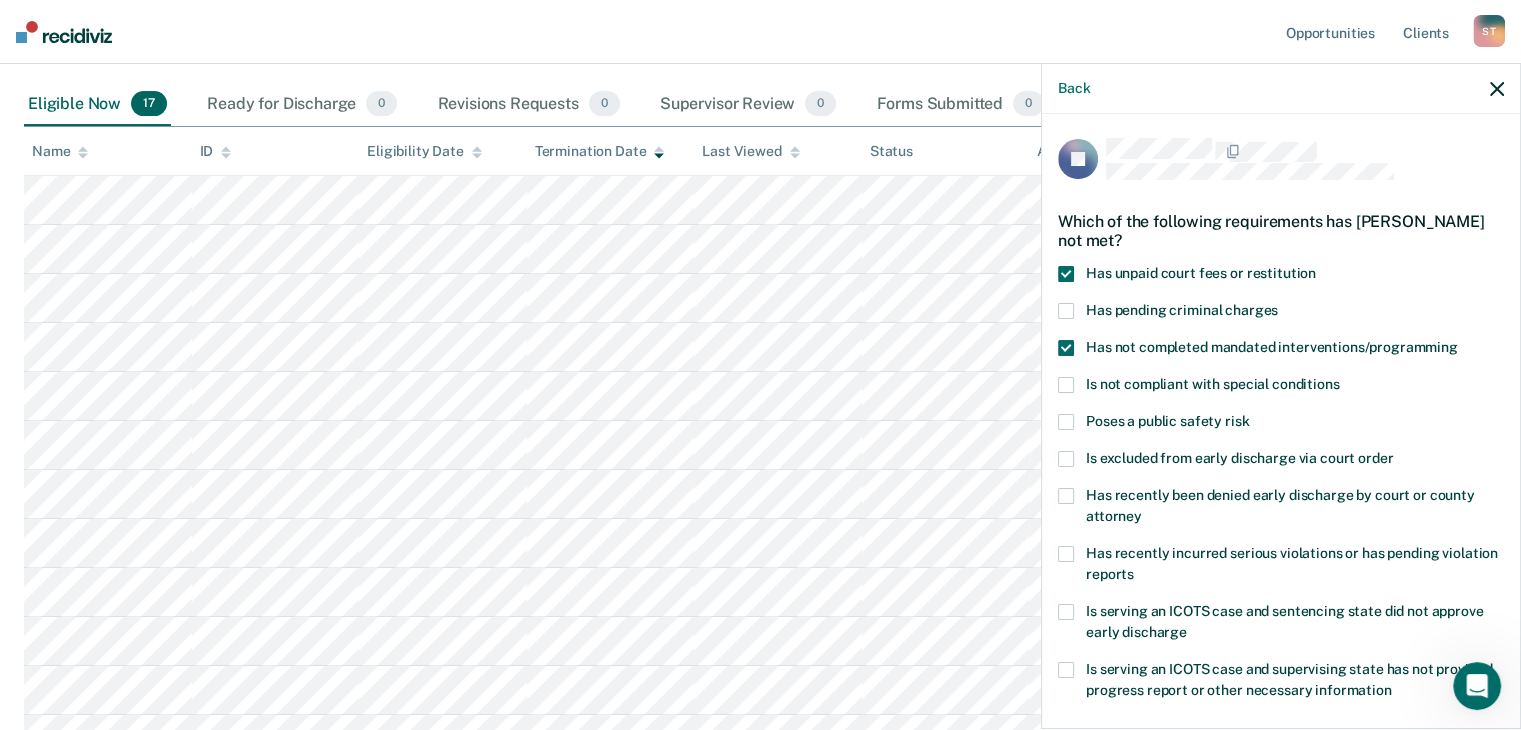 scroll, scrollTop: 272, scrollLeft: 0, axis: vertical 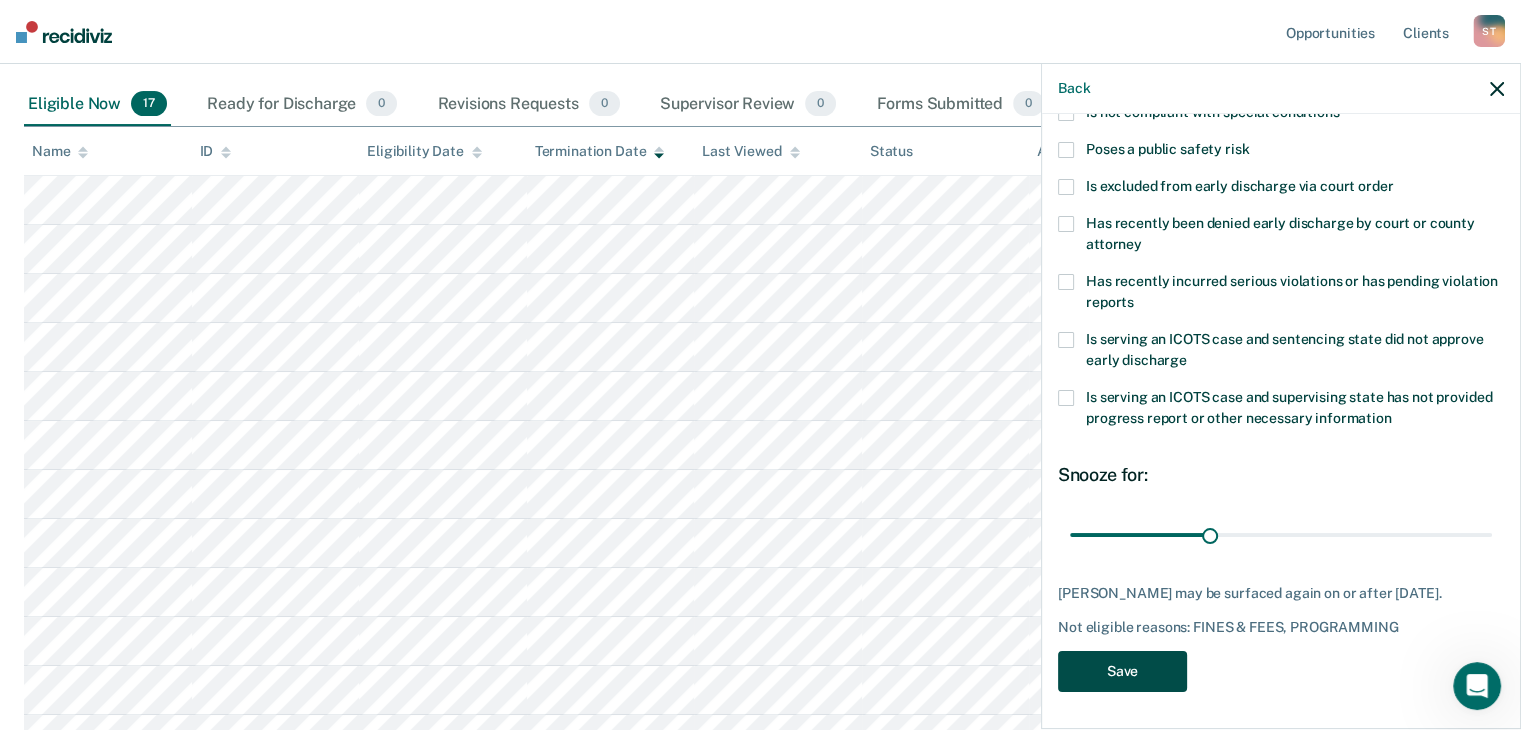 click on "Save" at bounding box center (1122, 671) 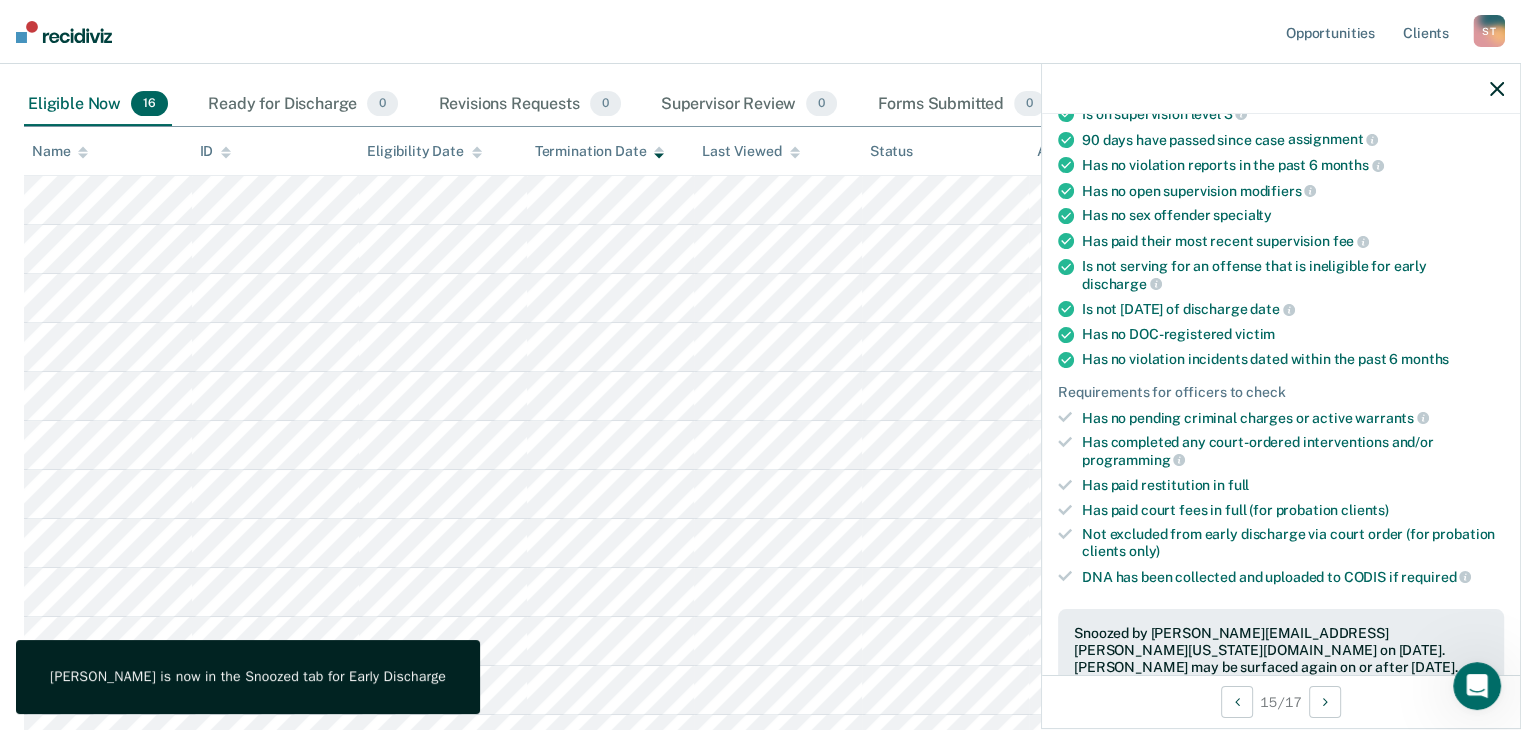 click 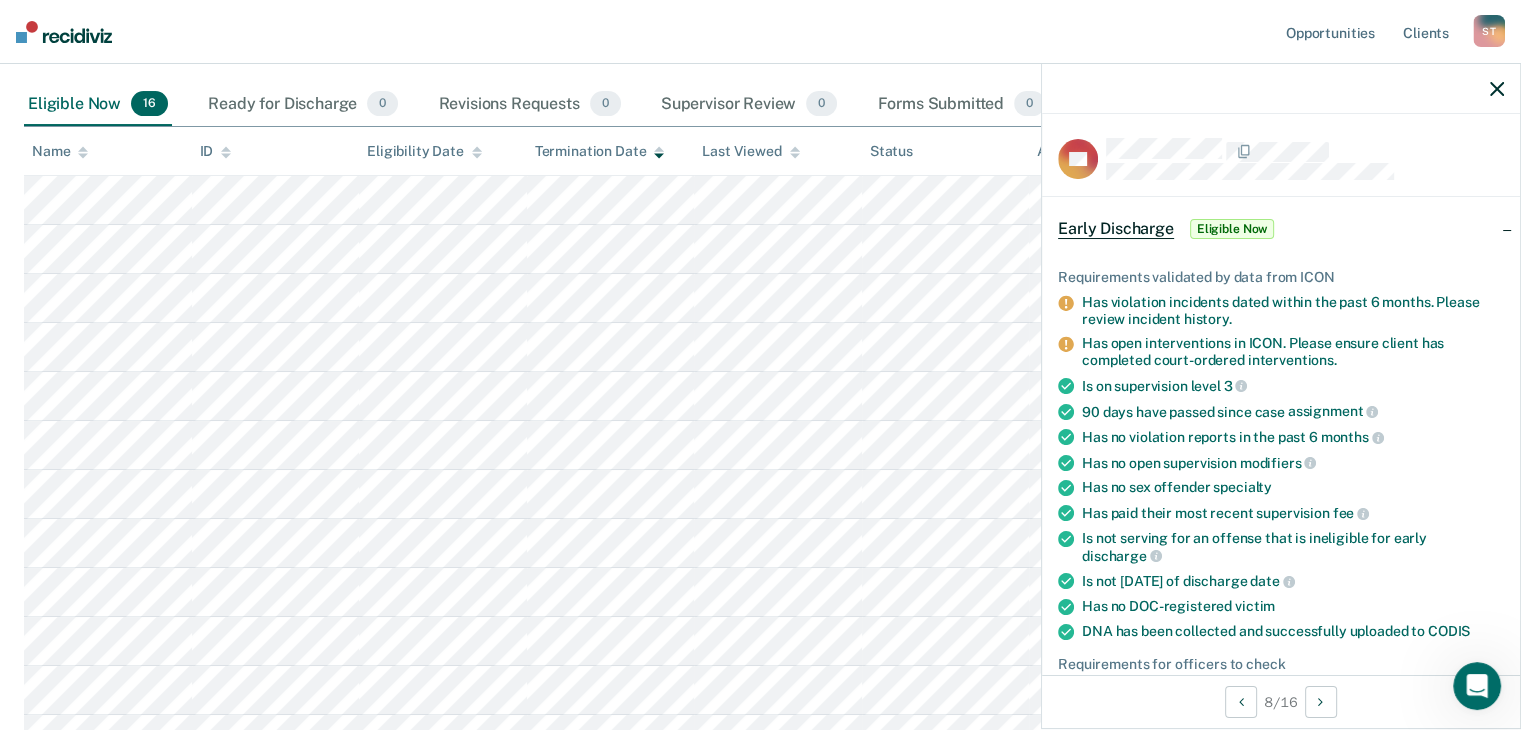 click on "Eligible Now" at bounding box center [1232, 229] 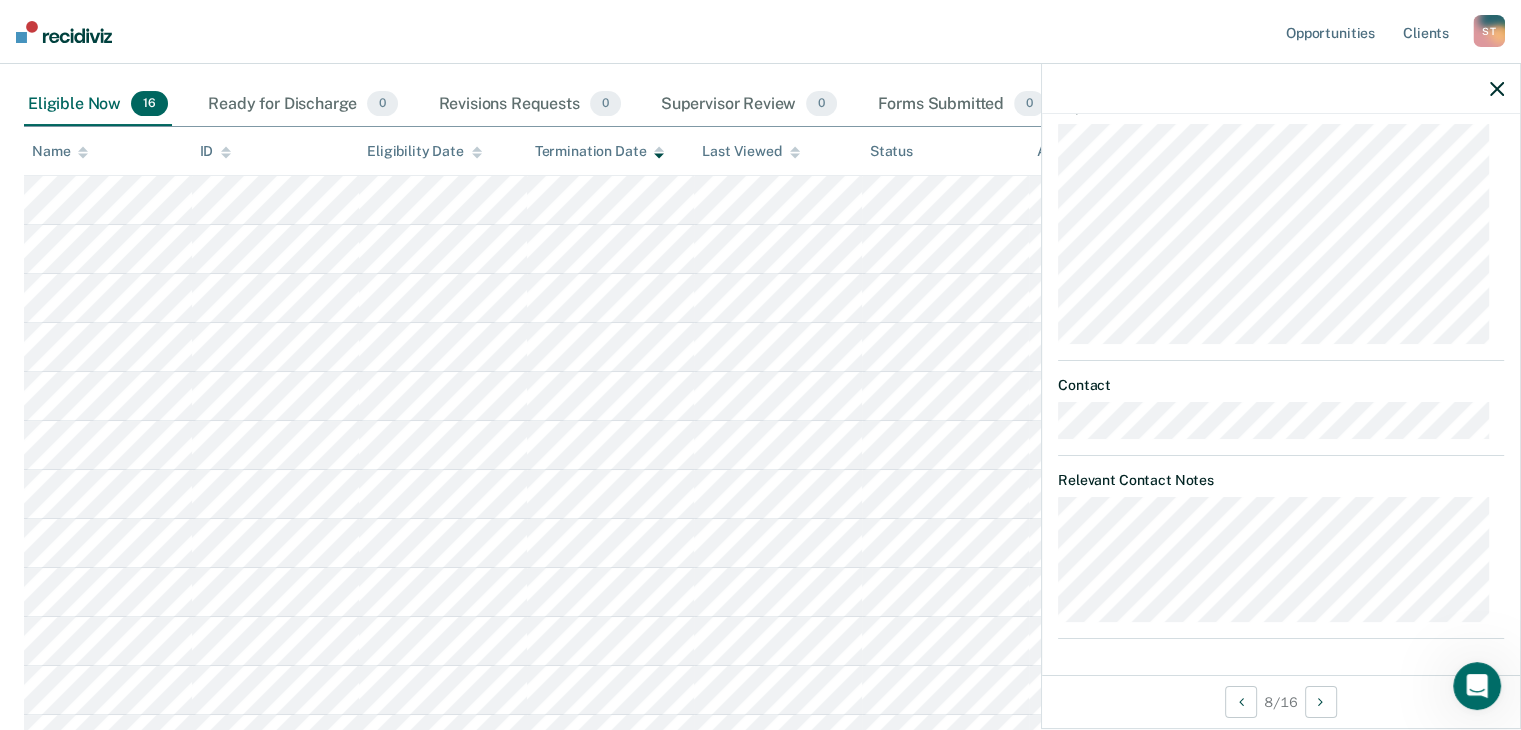 scroll, scrollTop: 0, scrollLeft: 0, axis: both 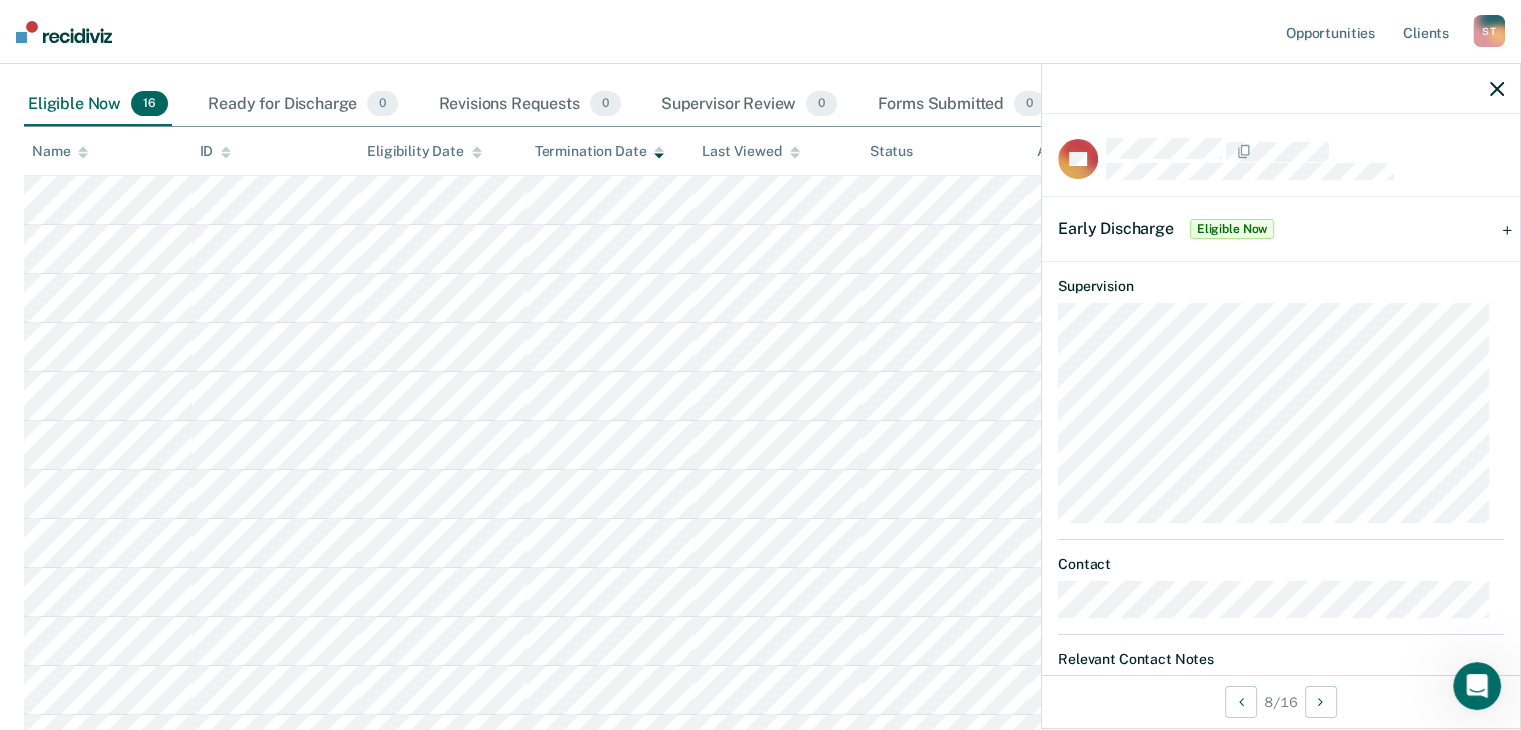 click 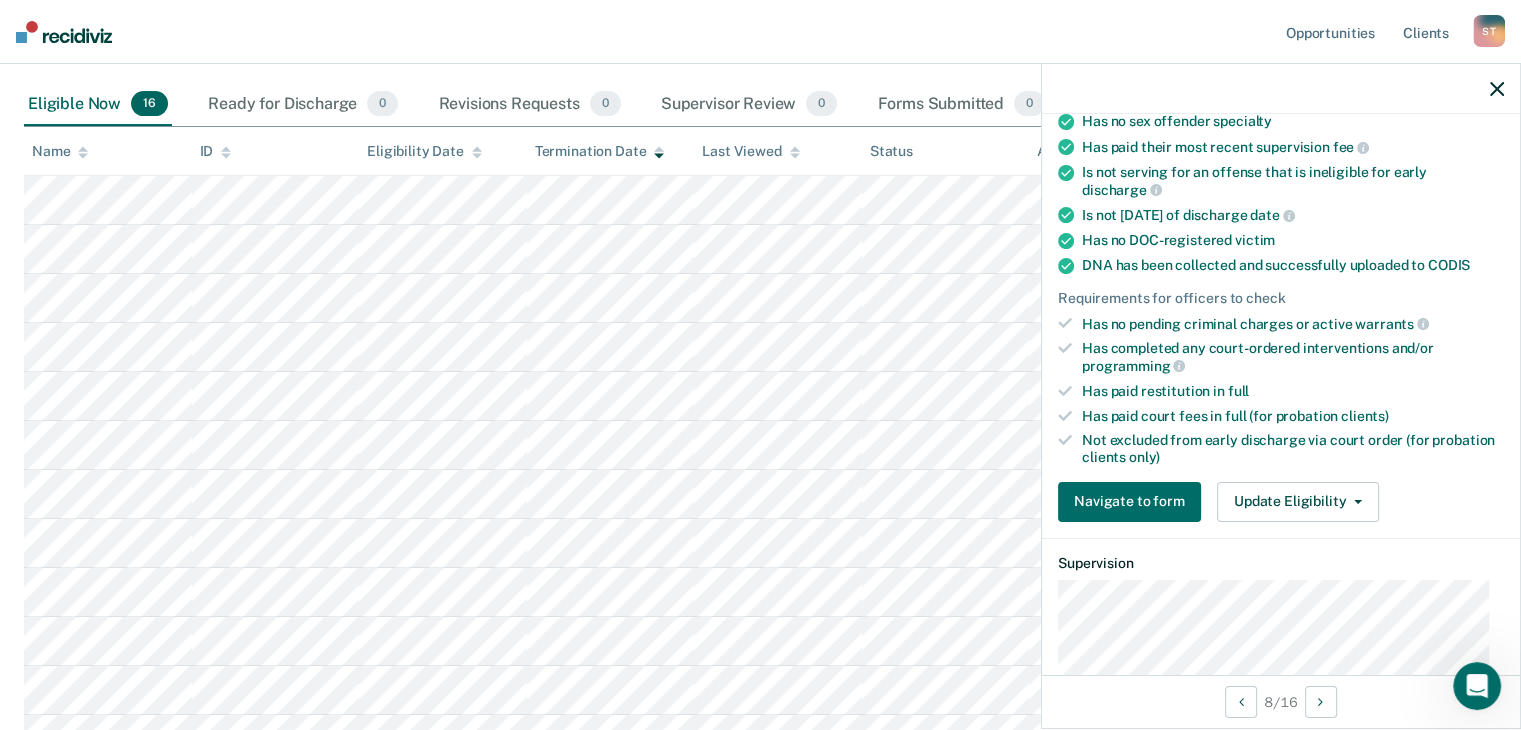 scroll, scrollTop: 500, scrollLeft: 0, axis: vertical 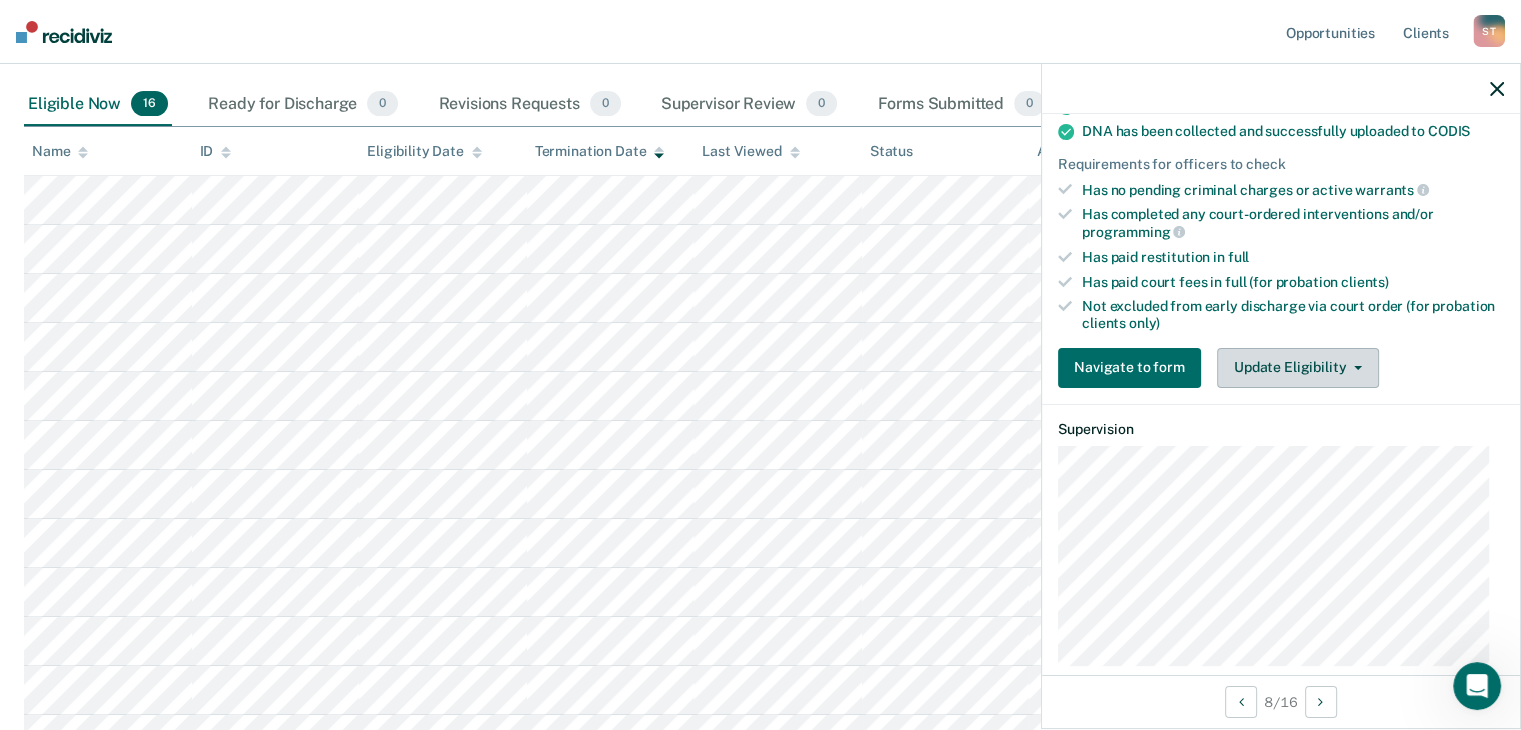 click on "Update Eligibility" at bounding box center (1298, 368) 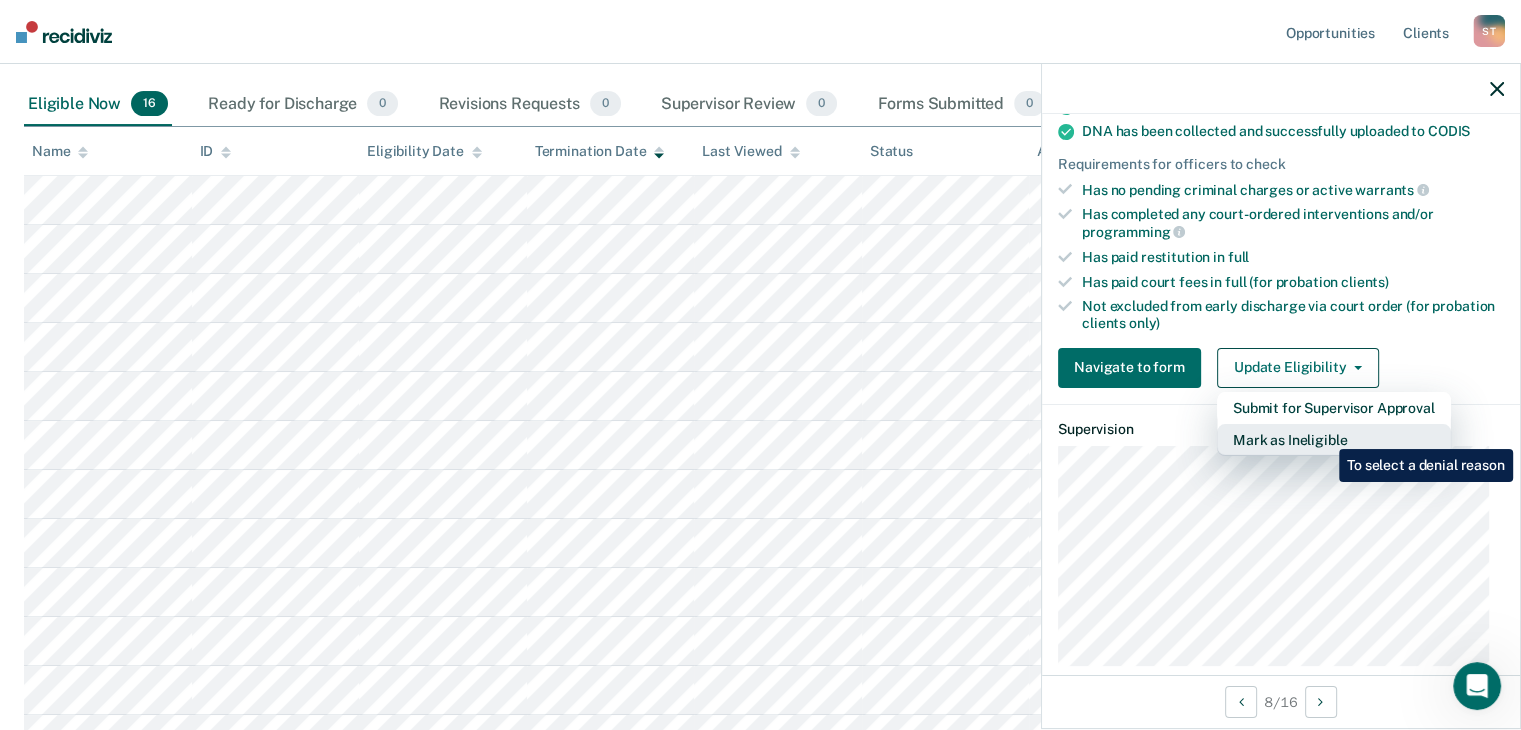 click on "Mark as Ineligible" at bounding box center [1334, 440] 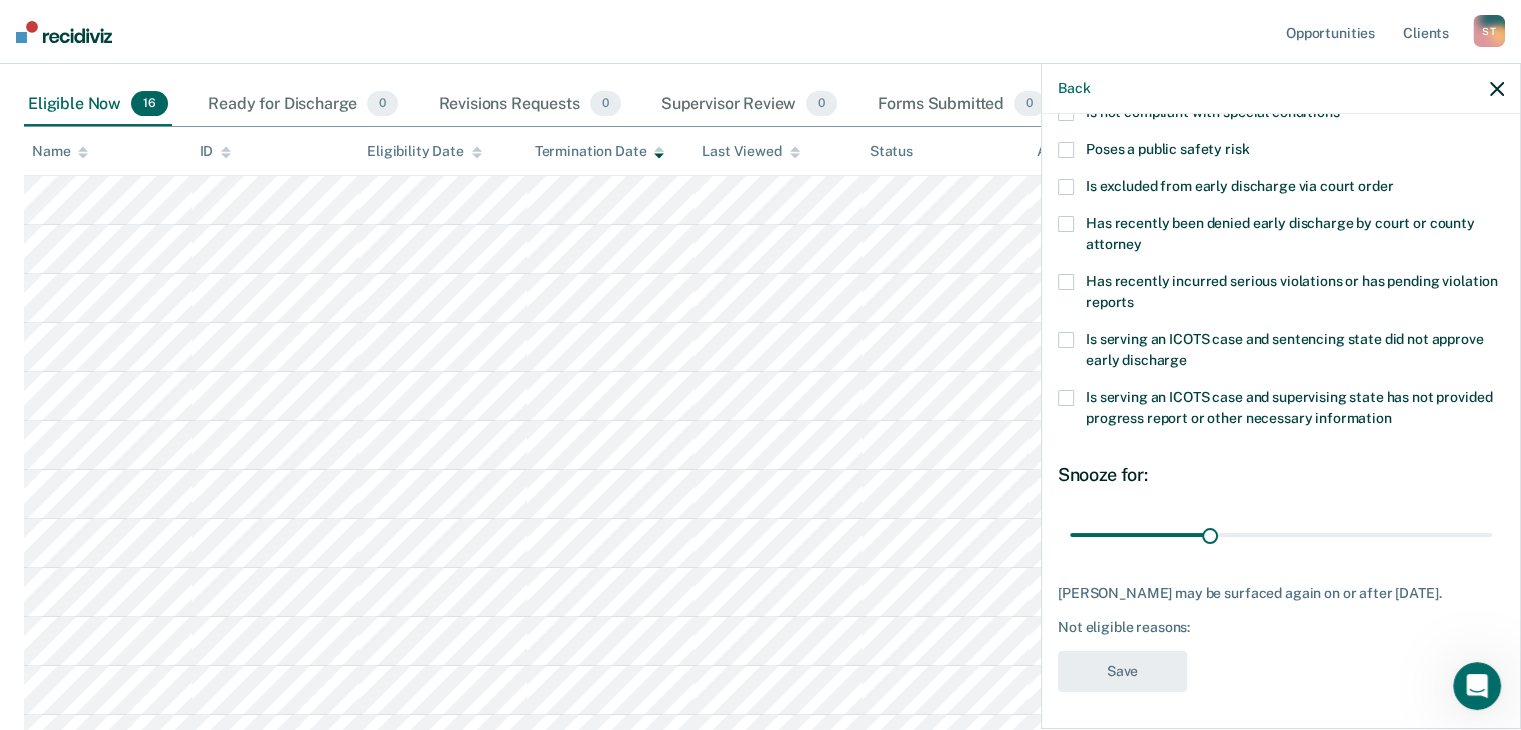 scroll, scrollTop: 172, scrollLeft: 0, axis: vertical 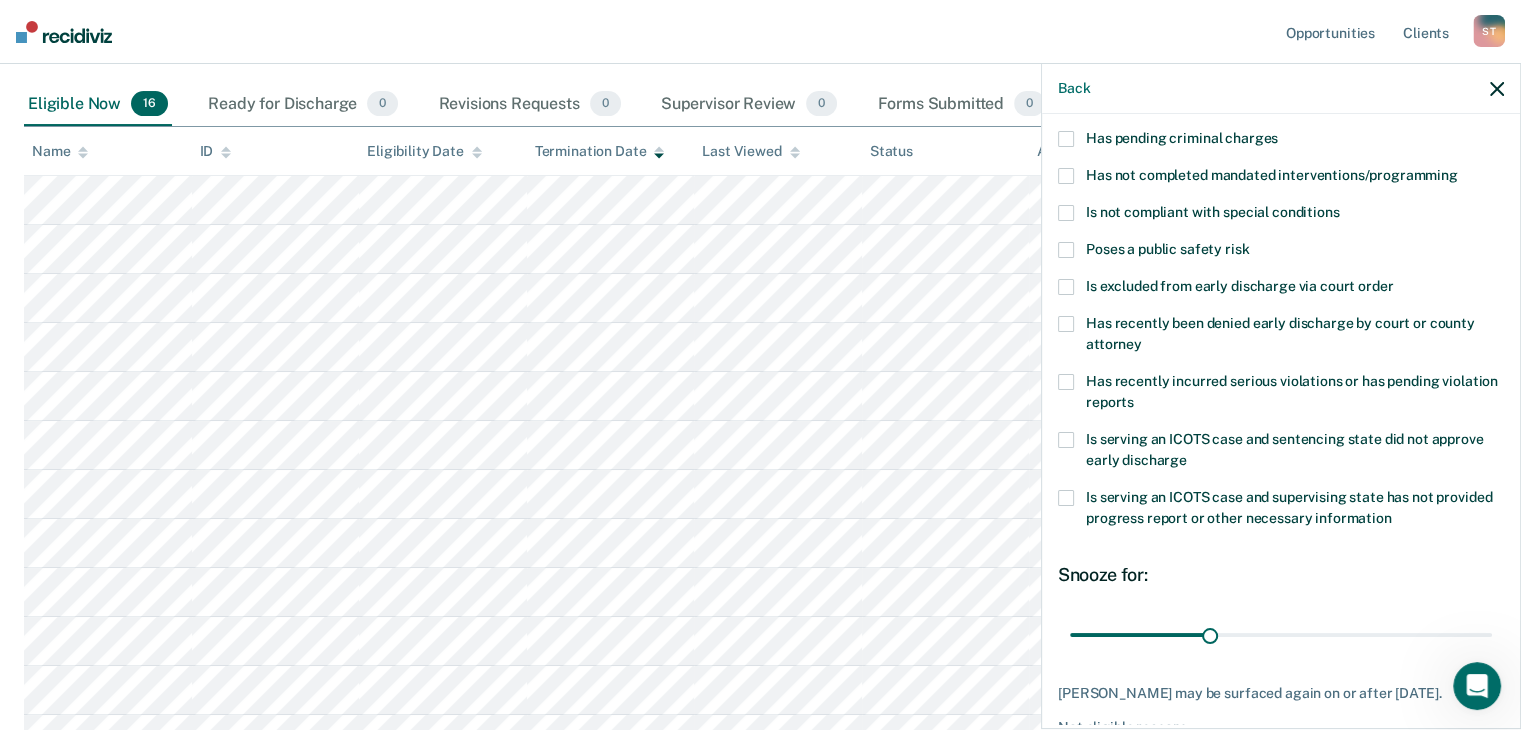 click at bounding box center [1066, 176] 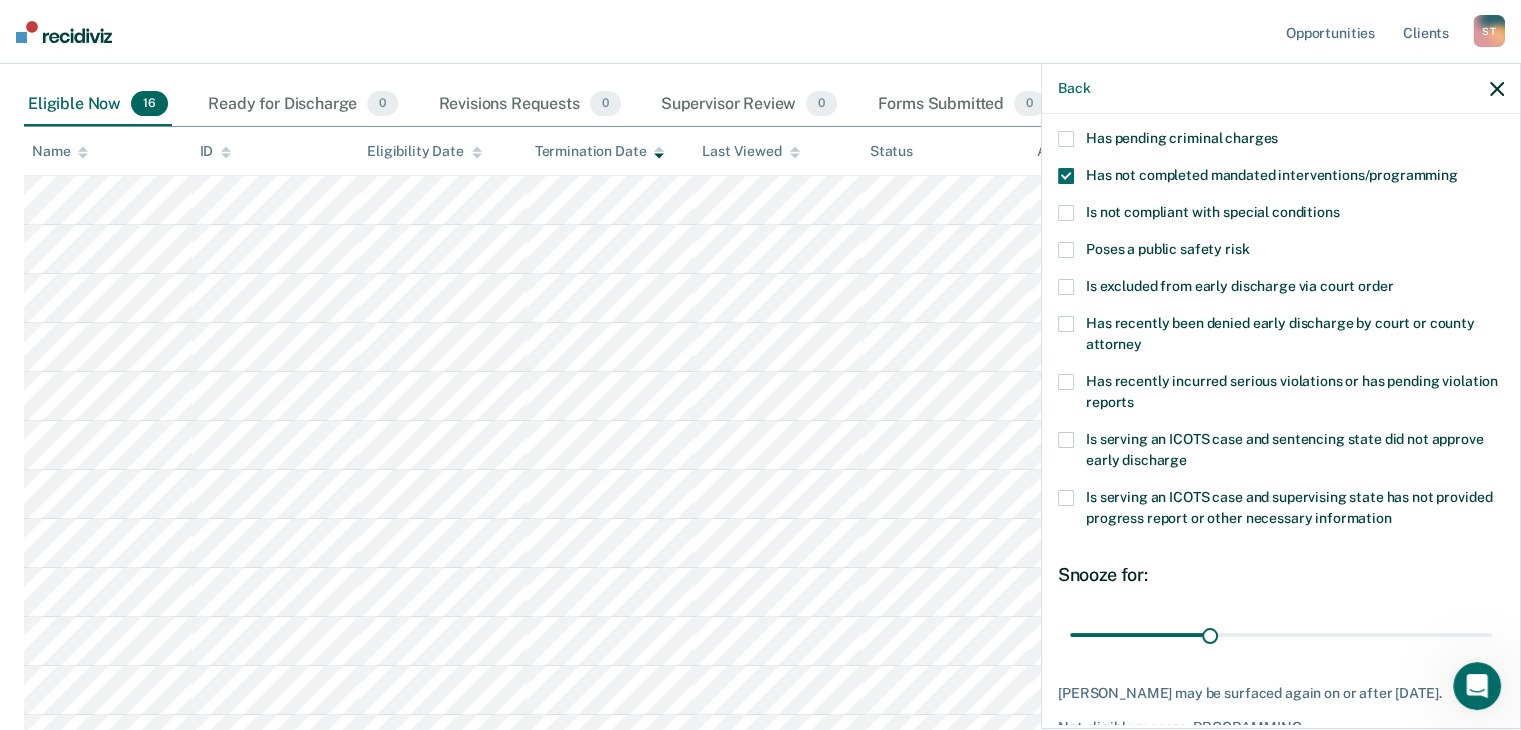 scroll, scrollTop: 0, scrollLeft: 0, axis: both 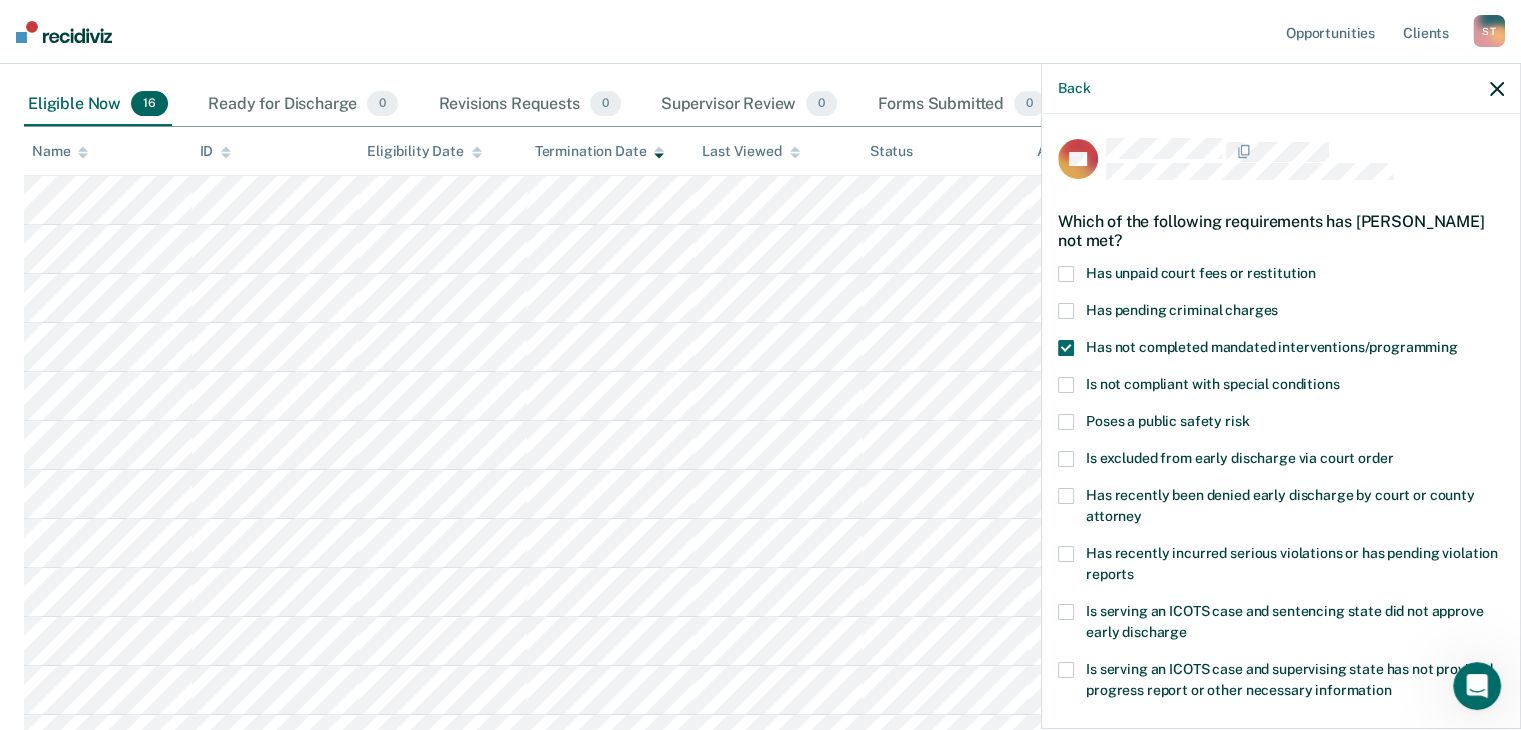 click at bounding box center [1066, 274] 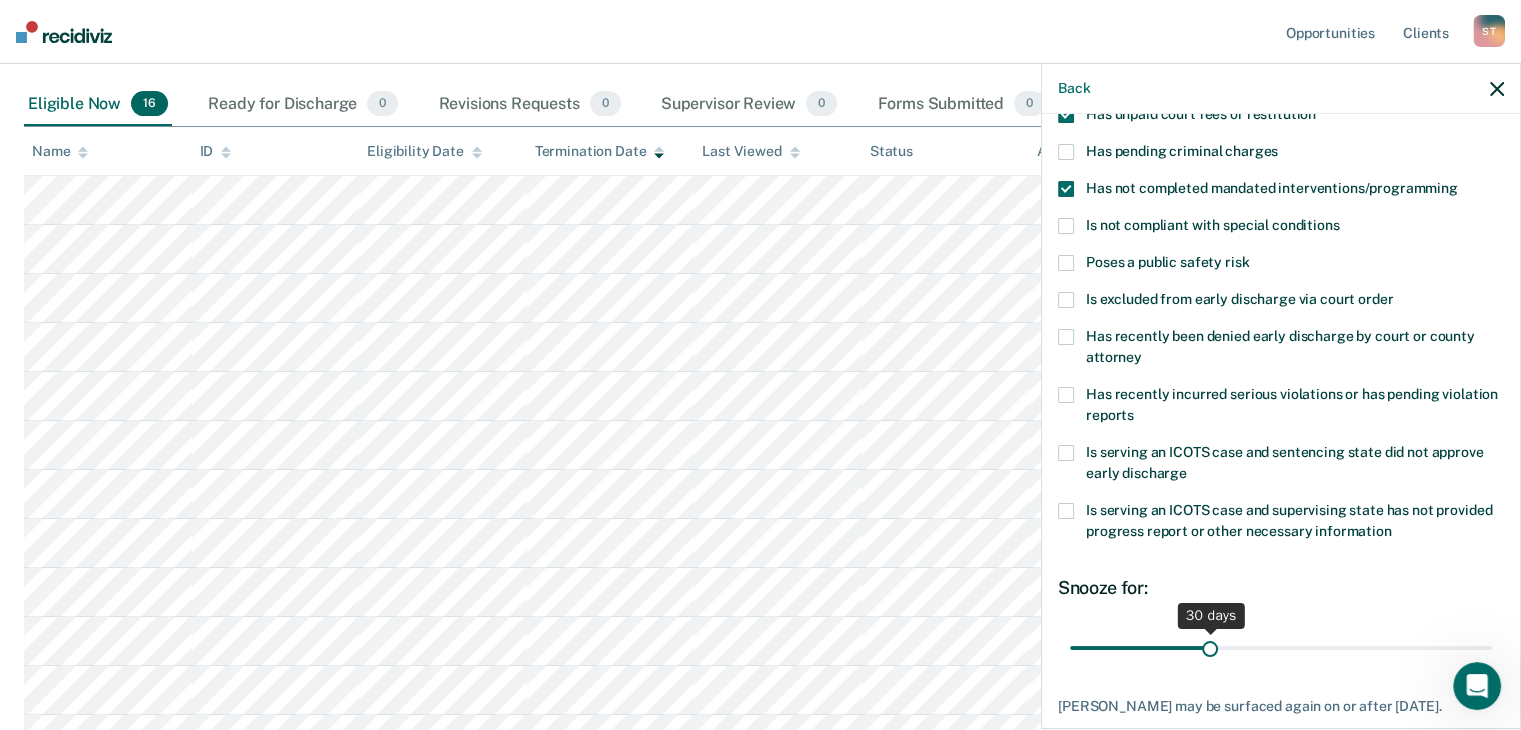scroll, scrollTop: 272, scrollLeft: 0, axis: vertical 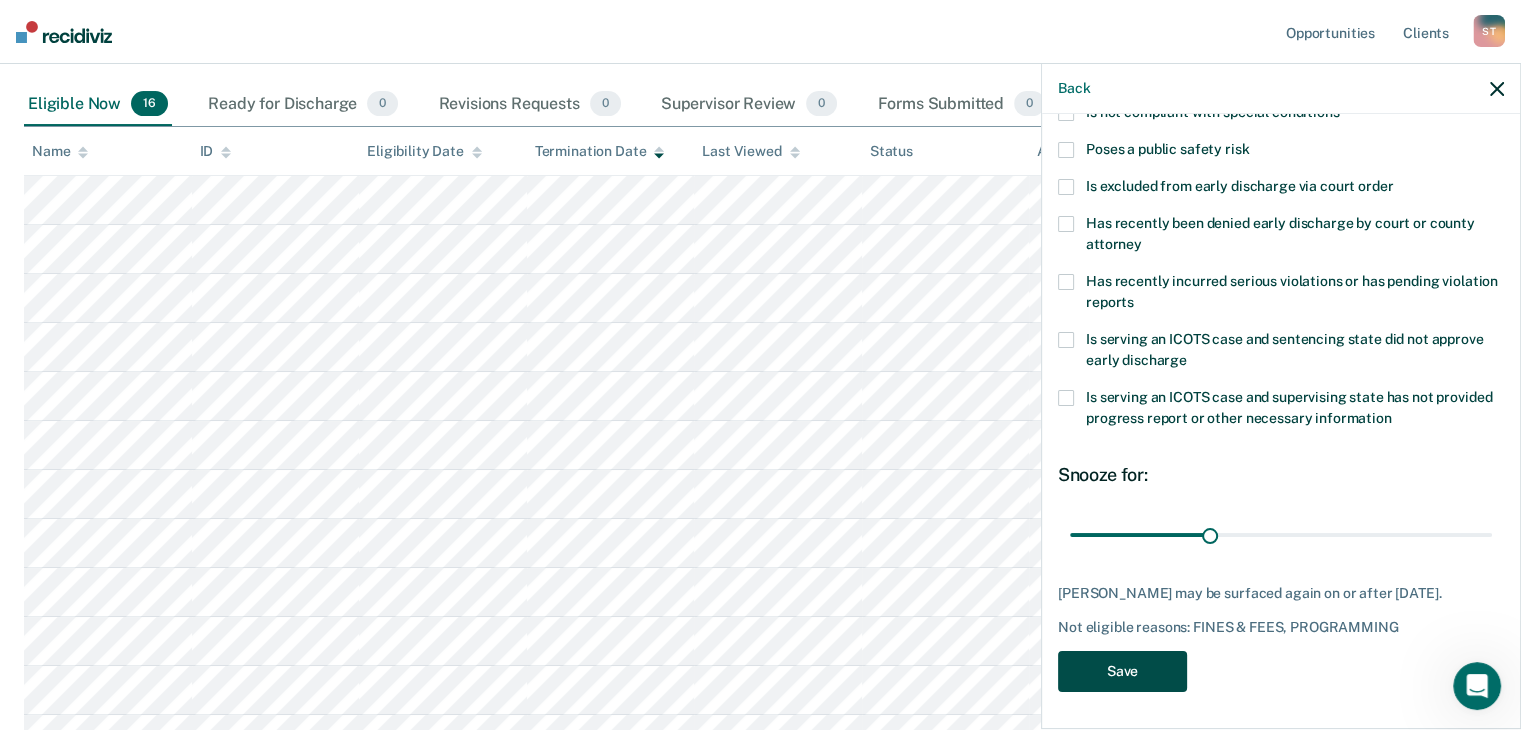 click on "Save" at bounding box center (1122, 671) 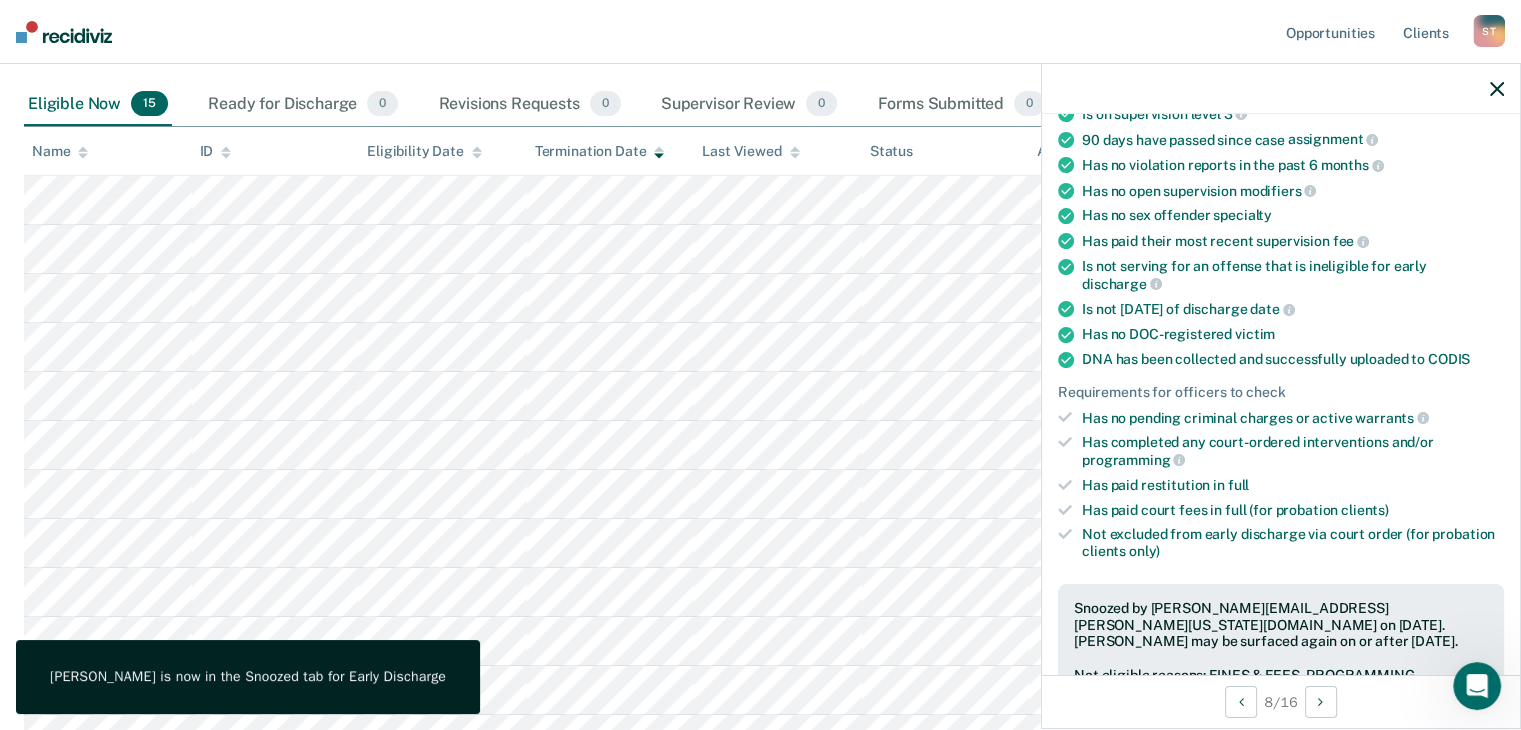 click 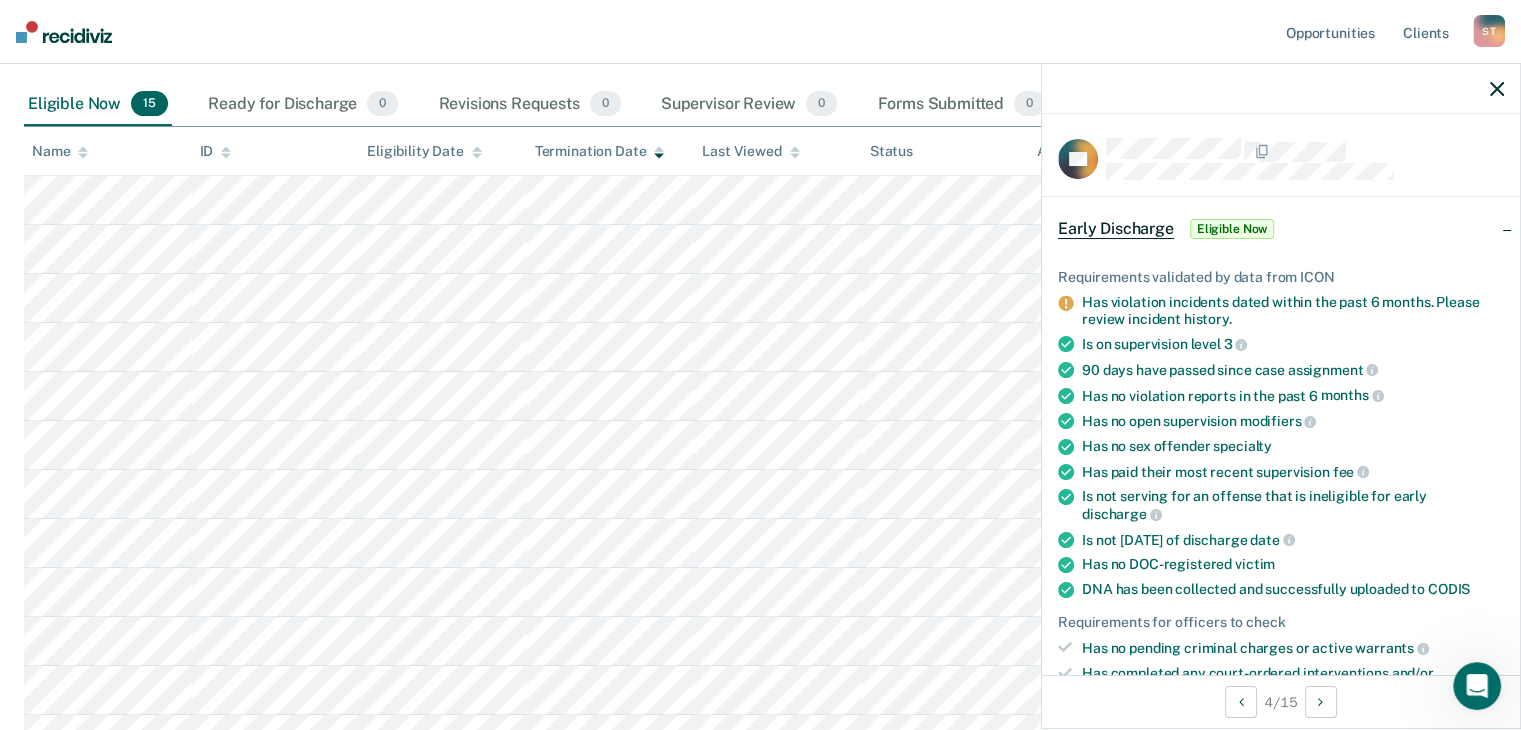 scroll, scrollTop: 500, scrollLeft: 0, axis: vertical 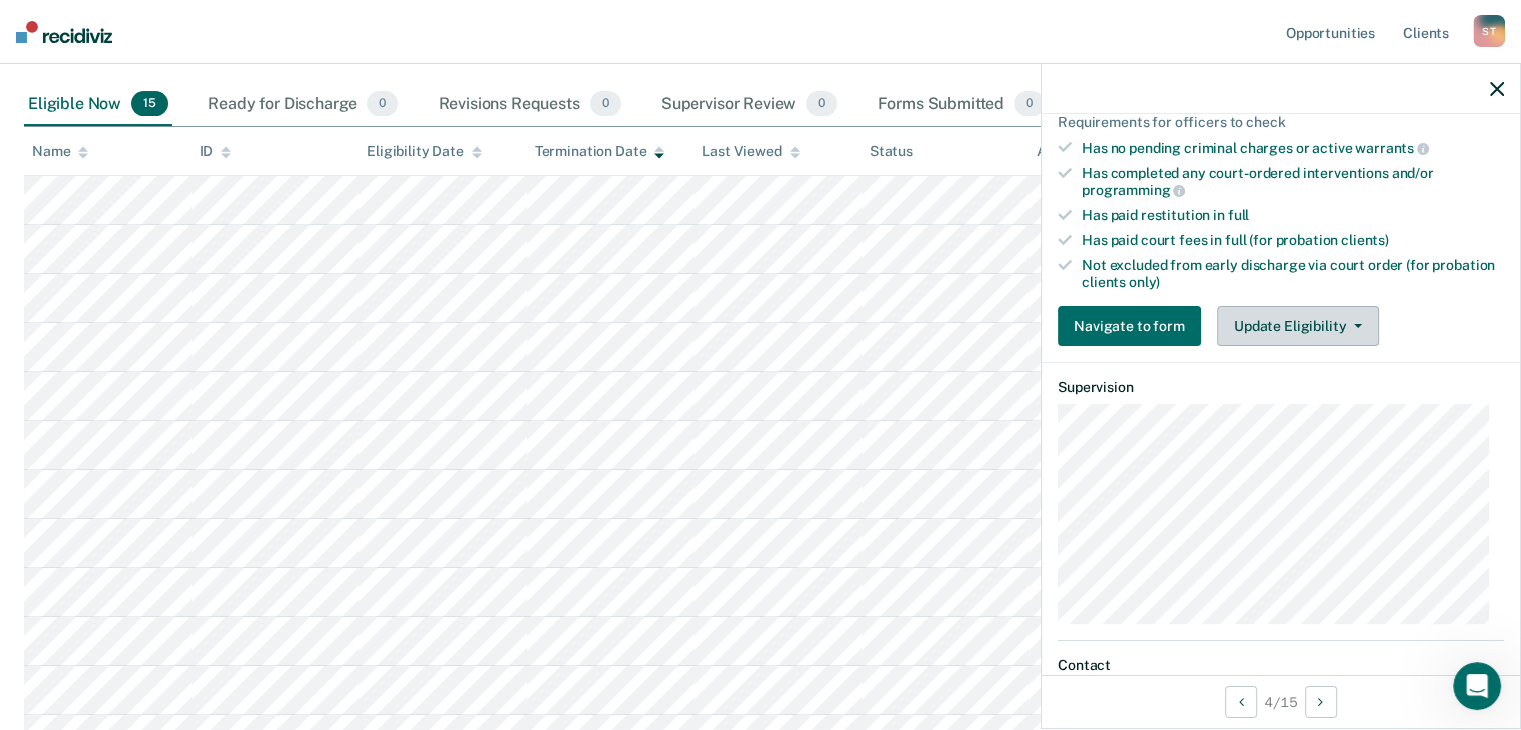 click on "Update Eligibility" at bounding box center (1298, 326) 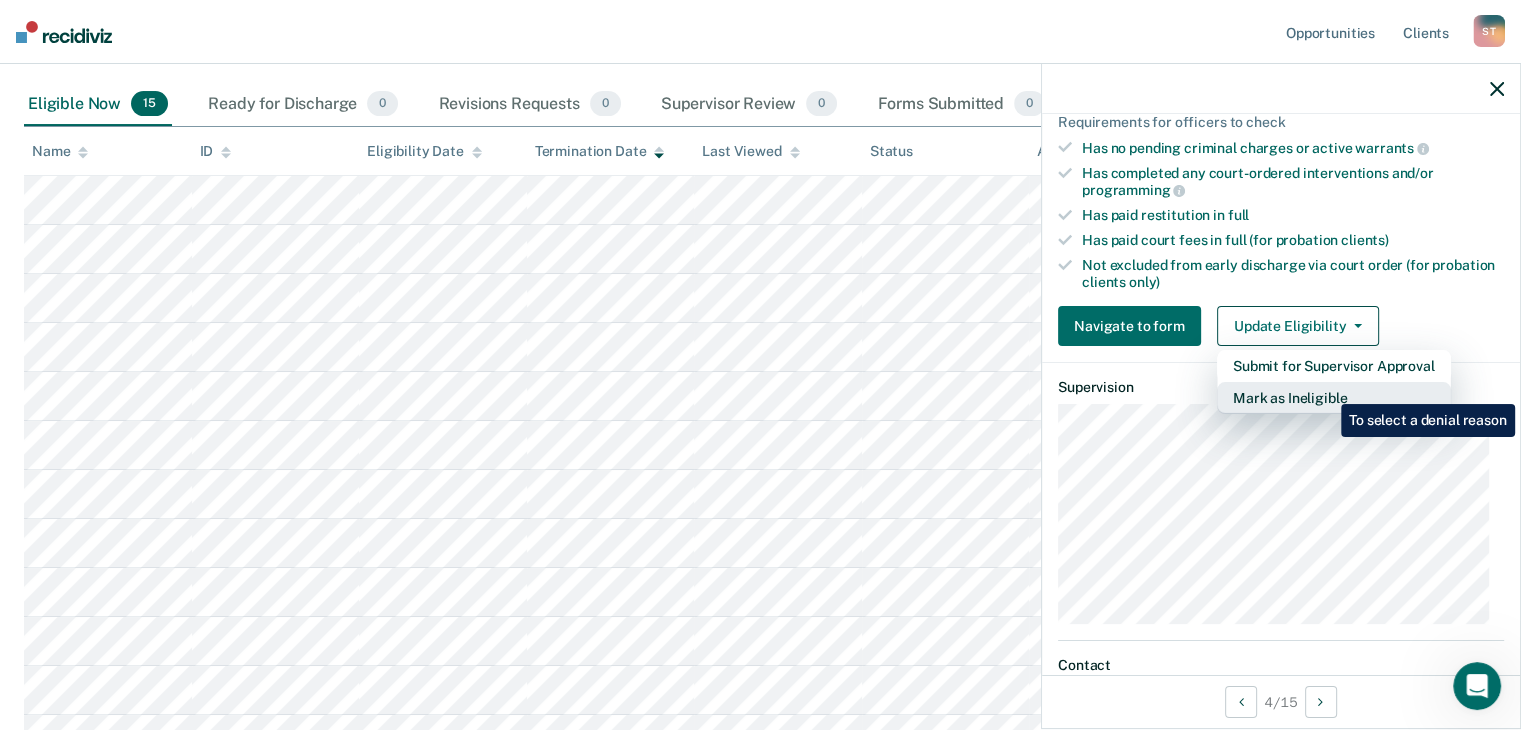 click on "Mark as Ineligible" at bounding box center (1334, 398) 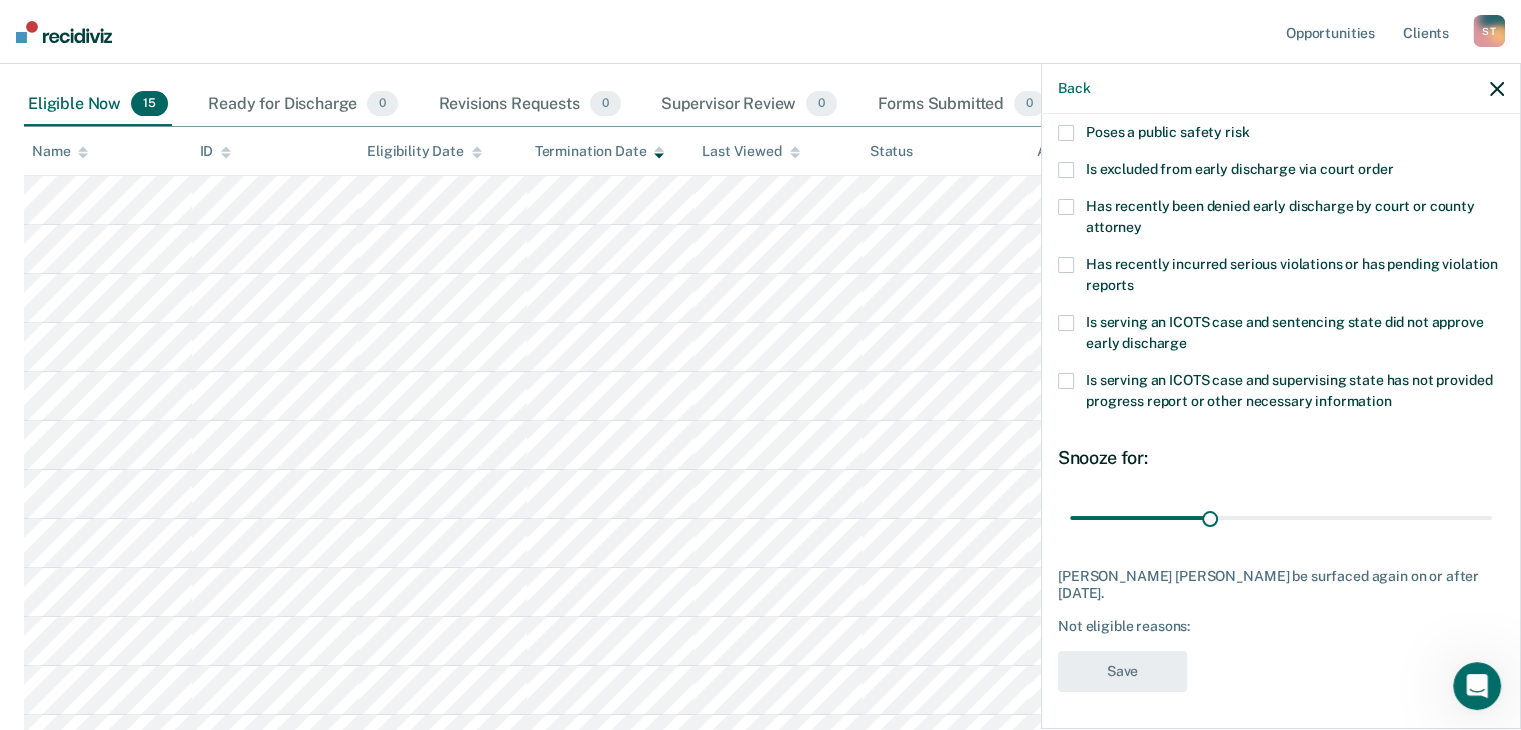 scroll, scrollTop: 89, scrollLeft: 0, axis: vertical 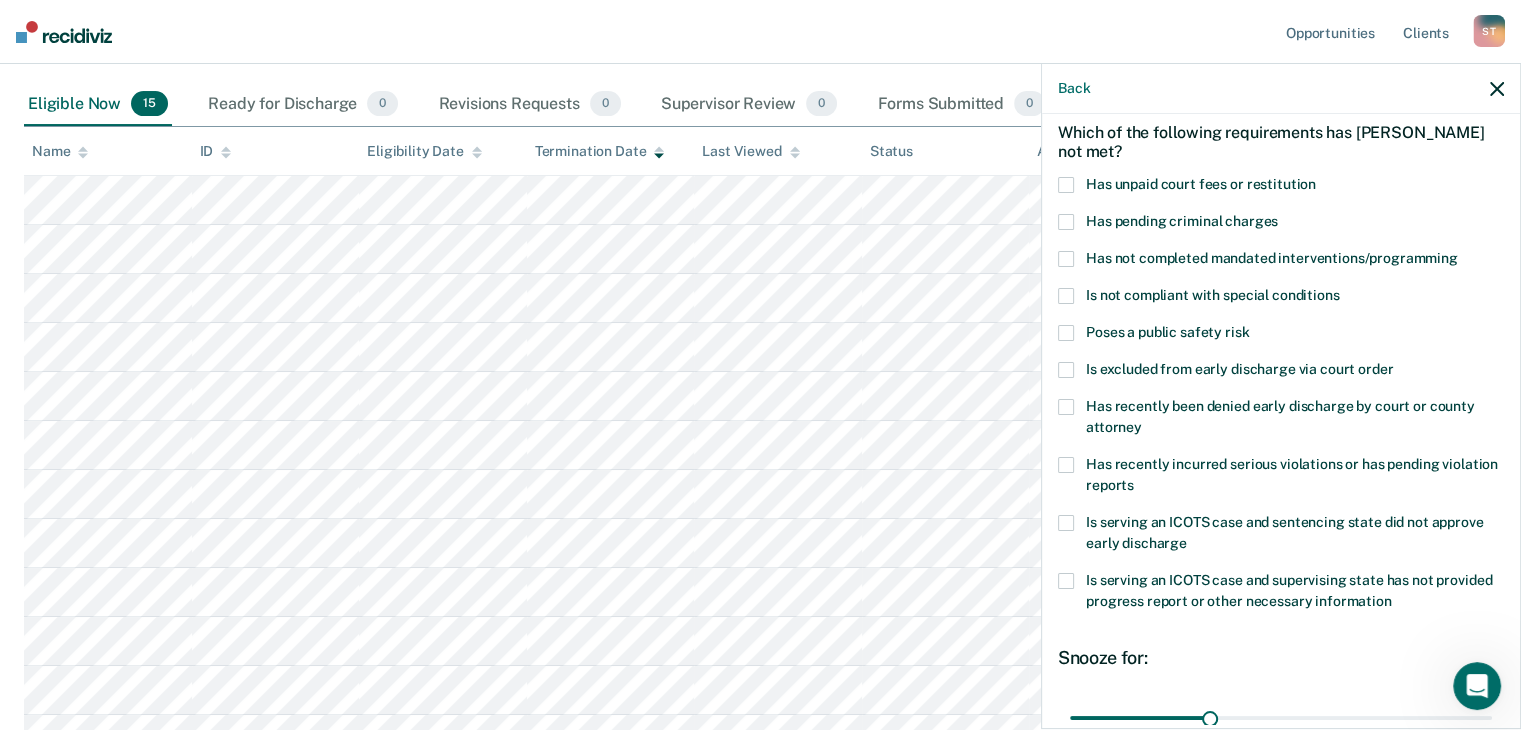 click at bounding box center (1066, 185) 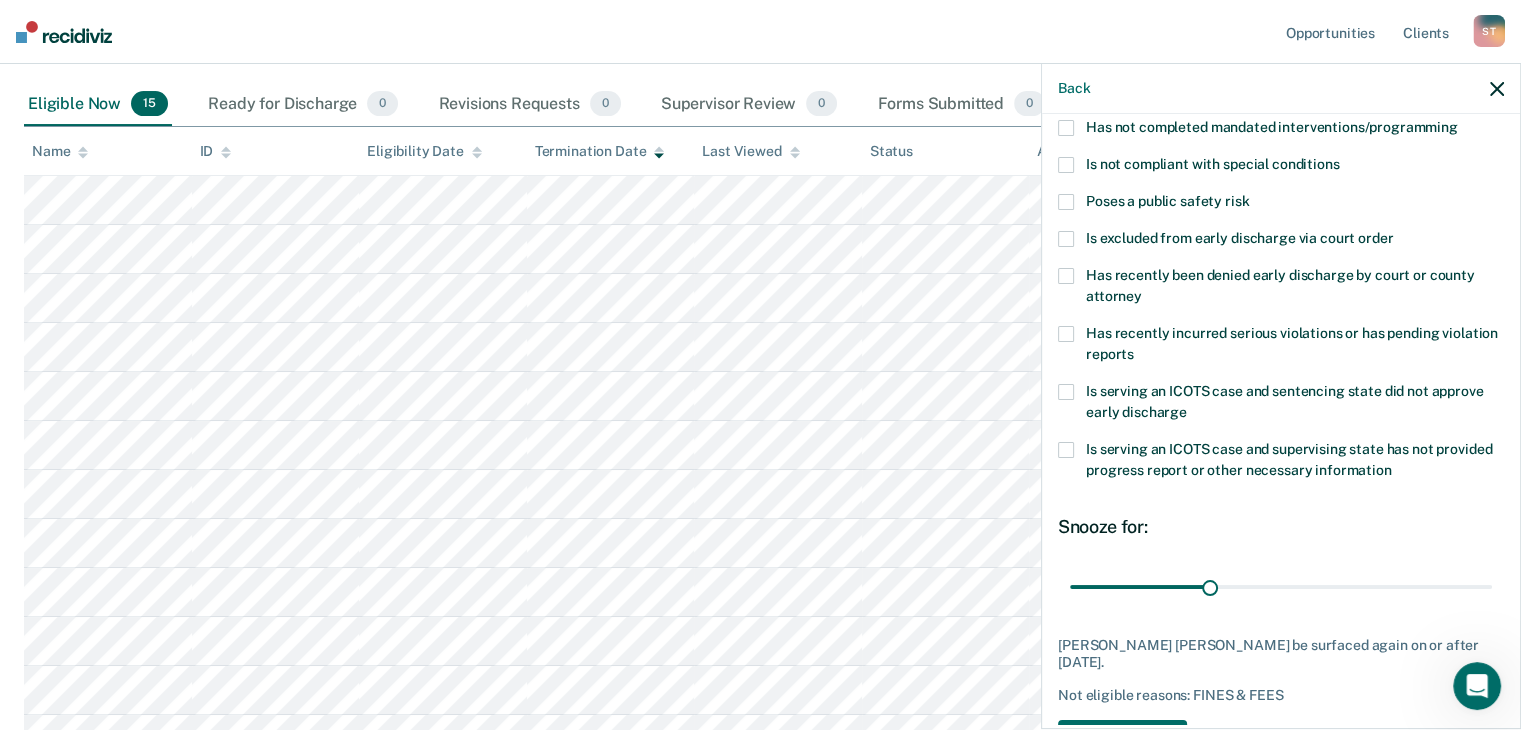 scroll, scrollTop: 289, scrollLeft: 0, axis: vertical 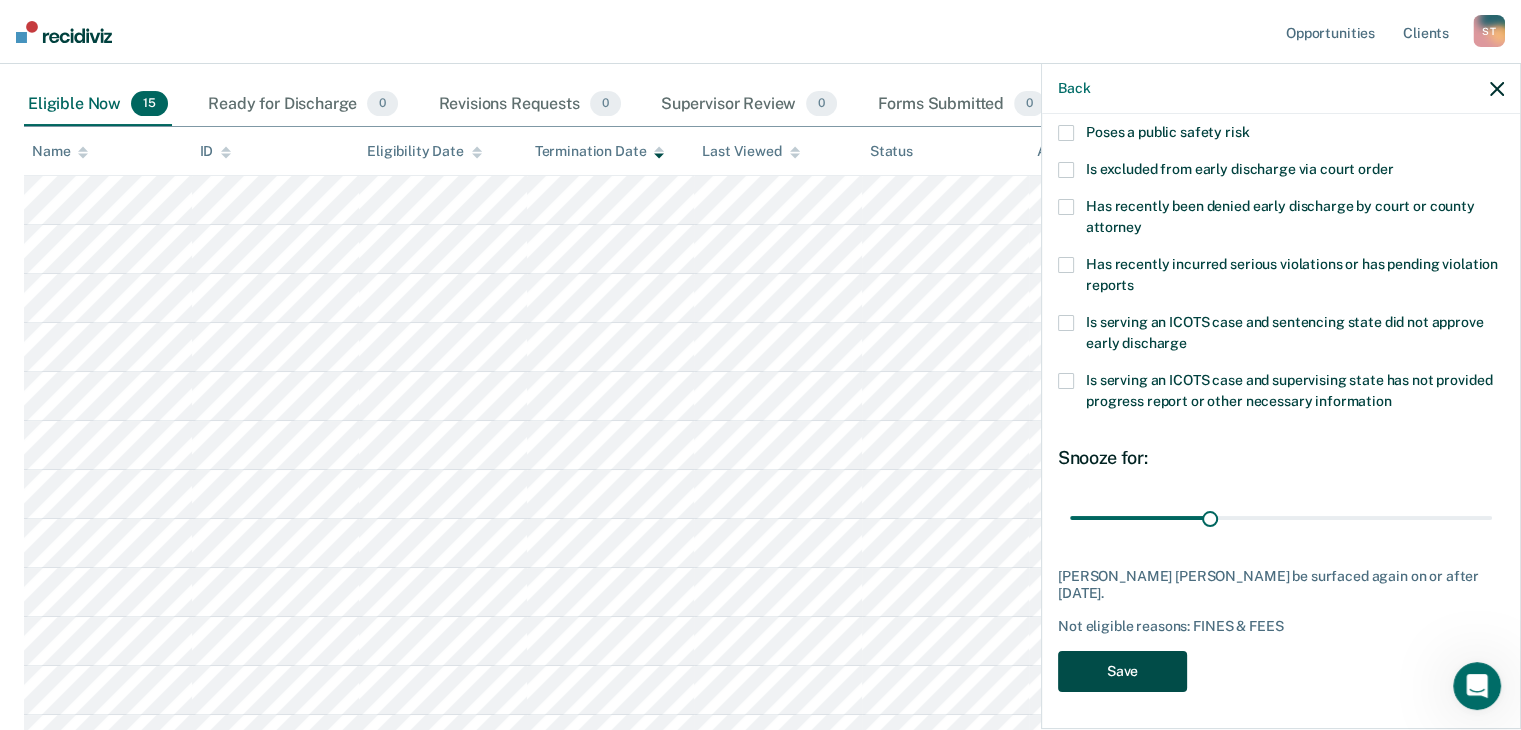 click on "Save" at bounding box center [1122, 671] 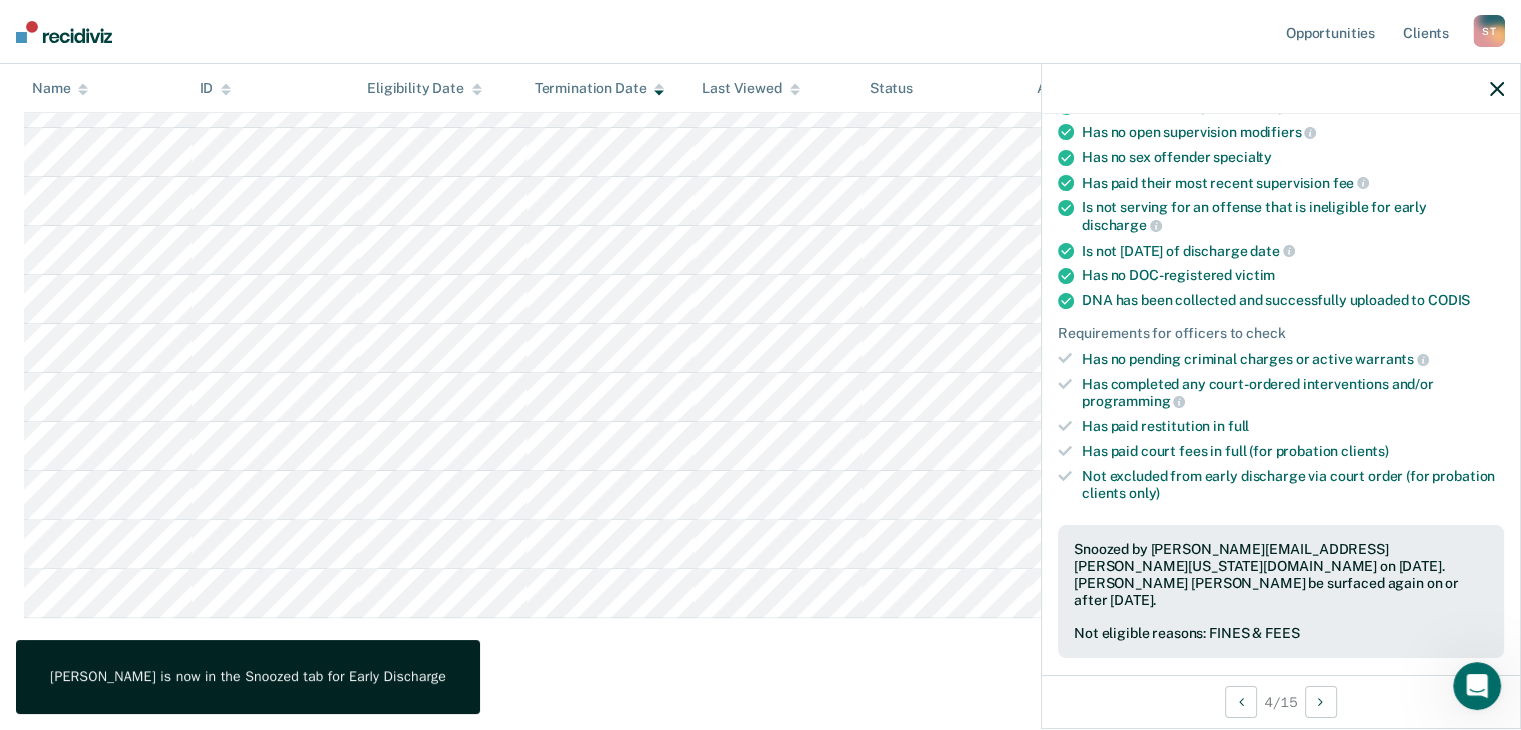 scroll, scrollTop: 475, scrollLeft: 0, axis: vertical 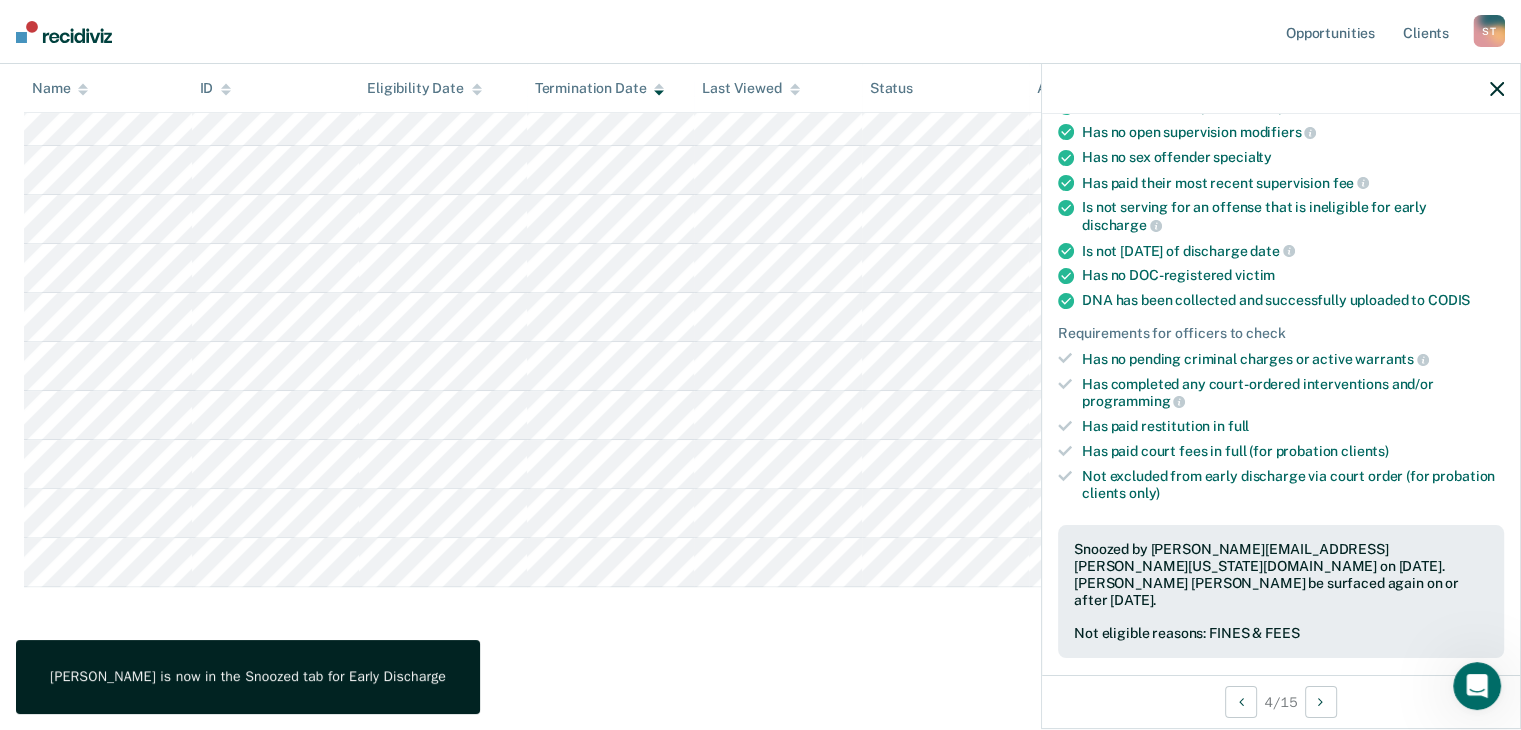 click 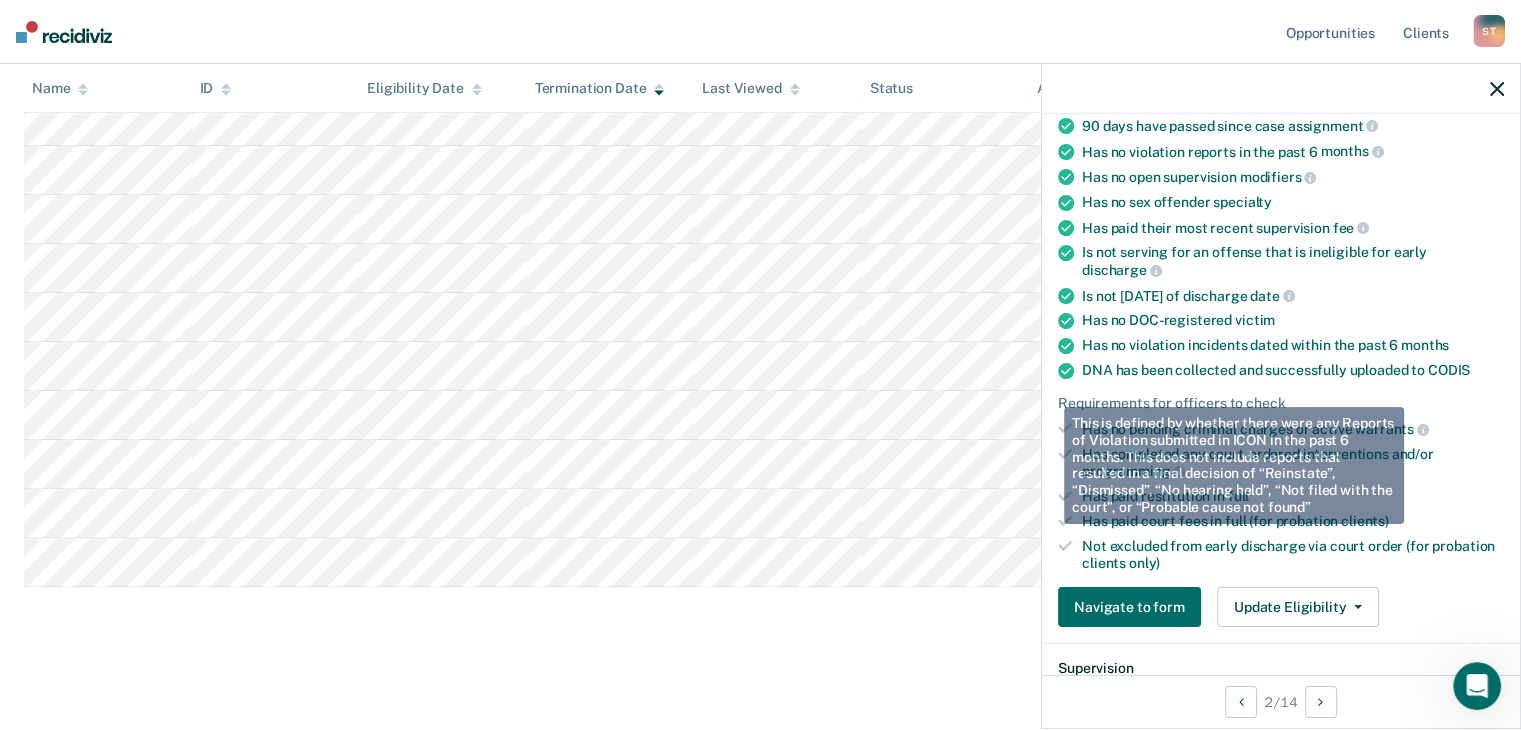 scroll, scrollTop: 500, scrollLeft: 0, axis: vertical 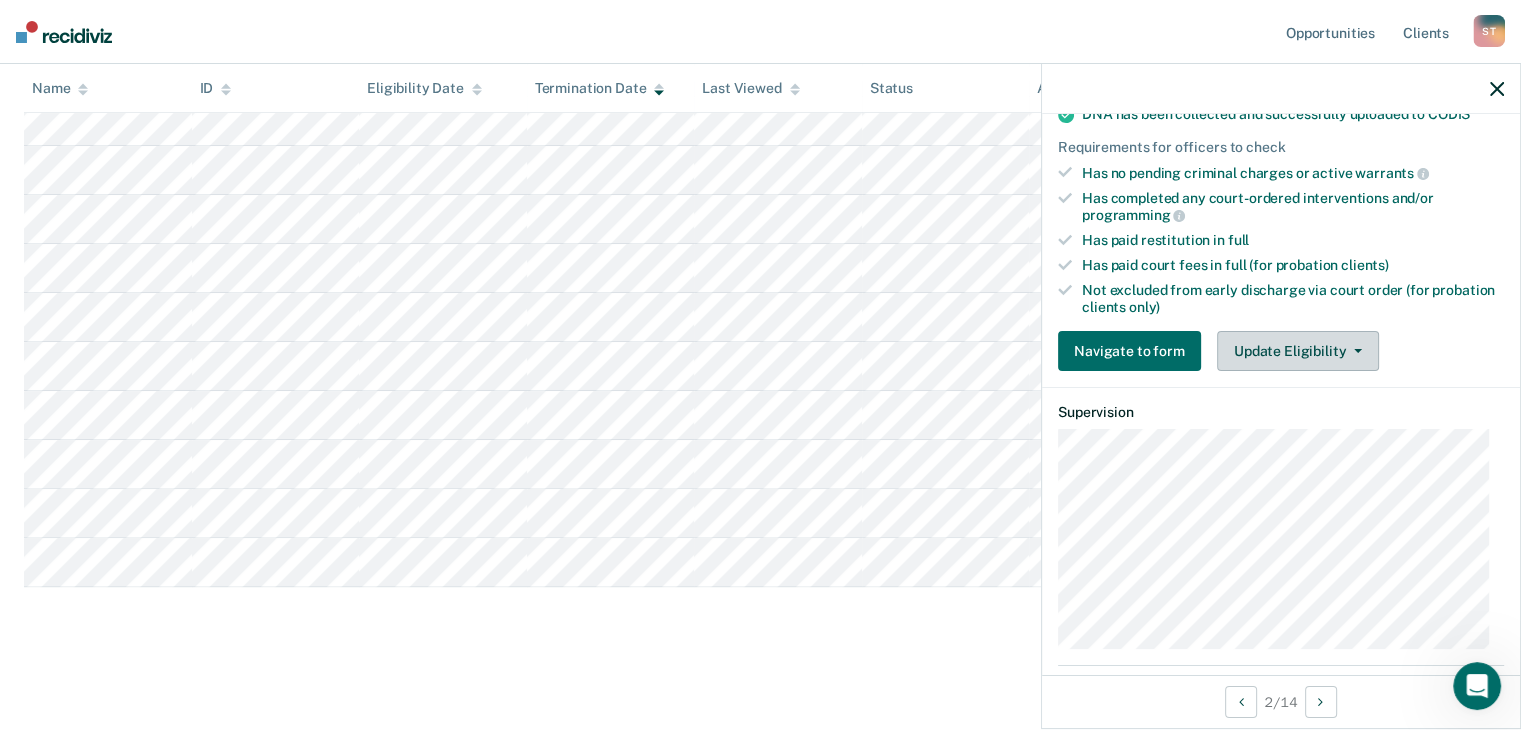 click at bounding box center (1354, 351) 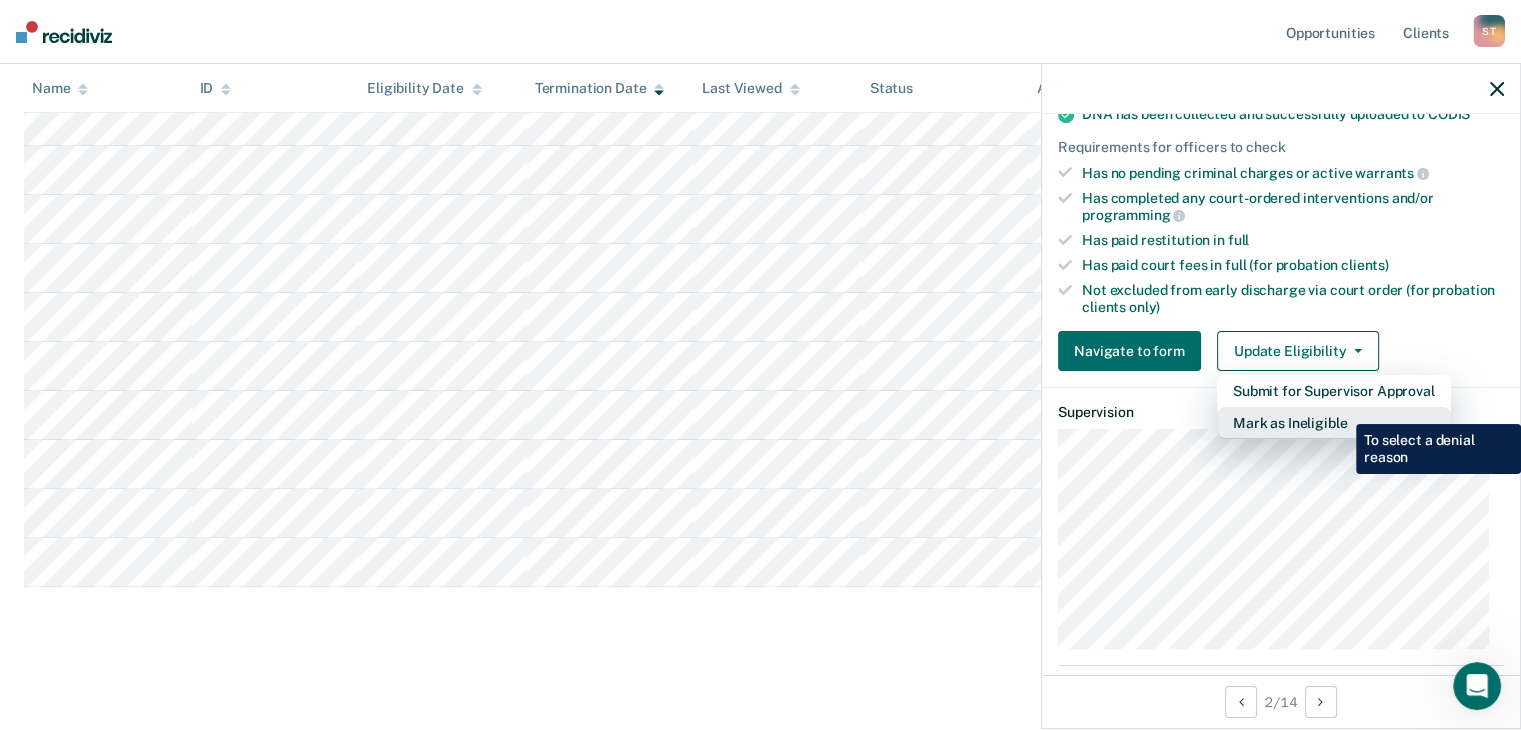 click on "Mark as Ineligible" at bounding box center [1334, 423] 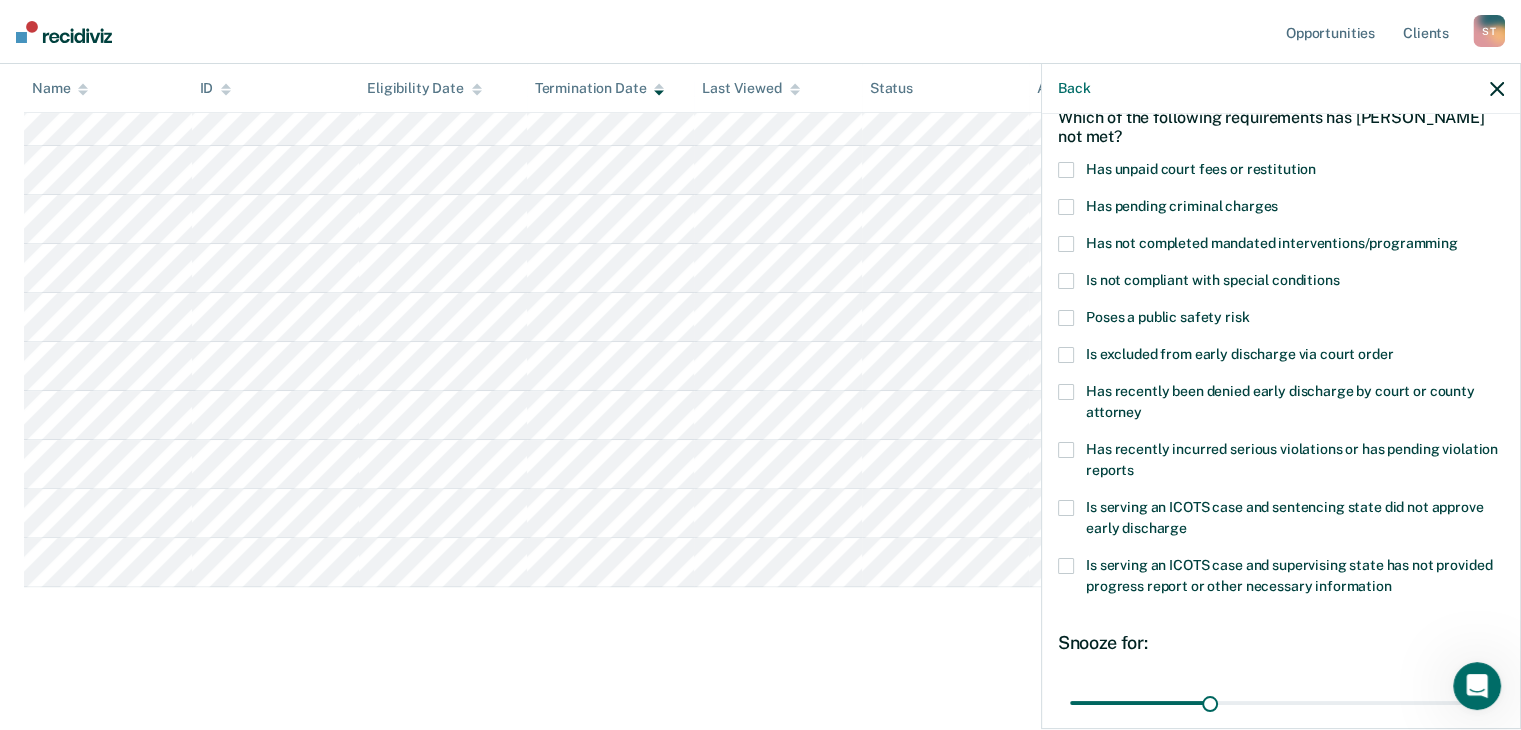 scroll, scrollTop: 0, scrollLeft: 0, axis: both 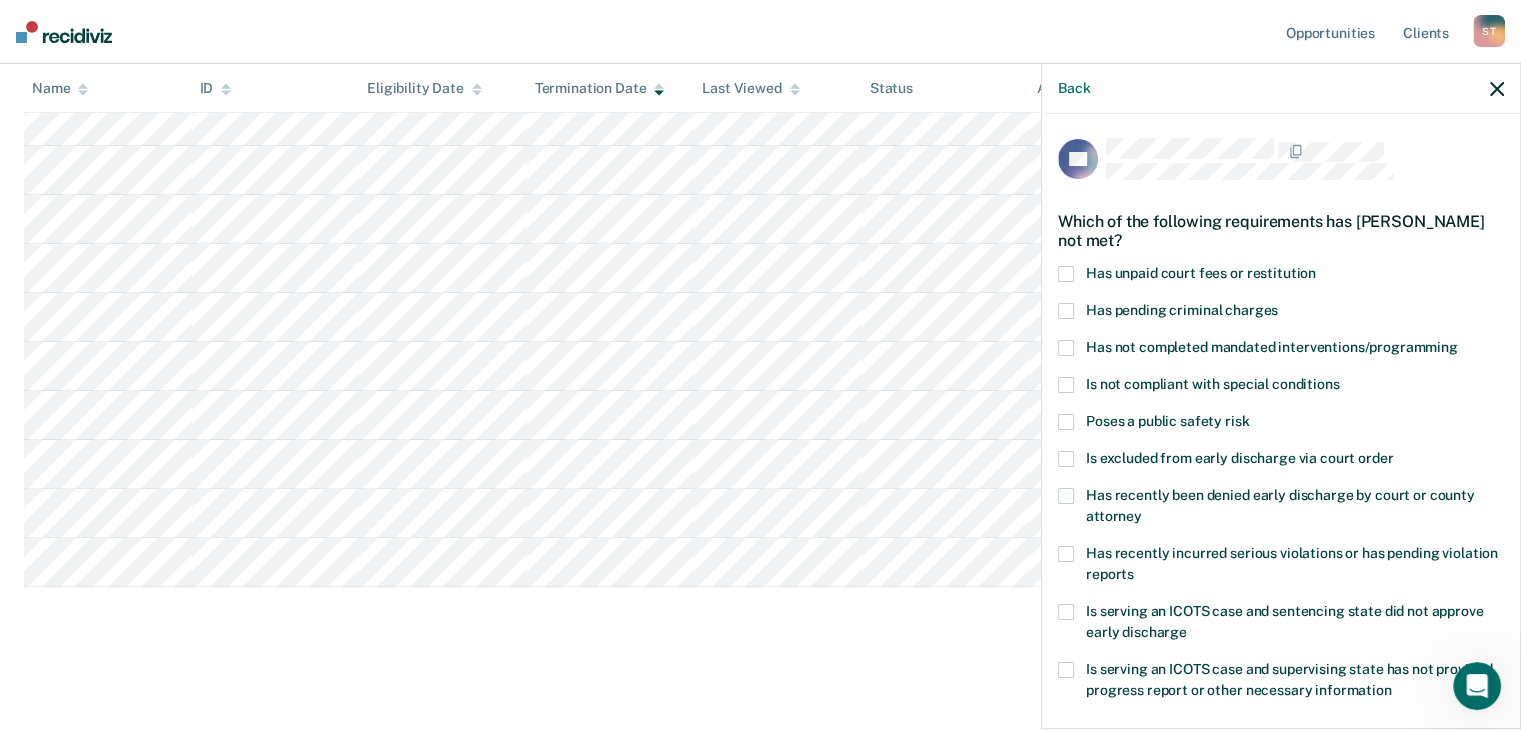 click at bounding box center [1066, 274] 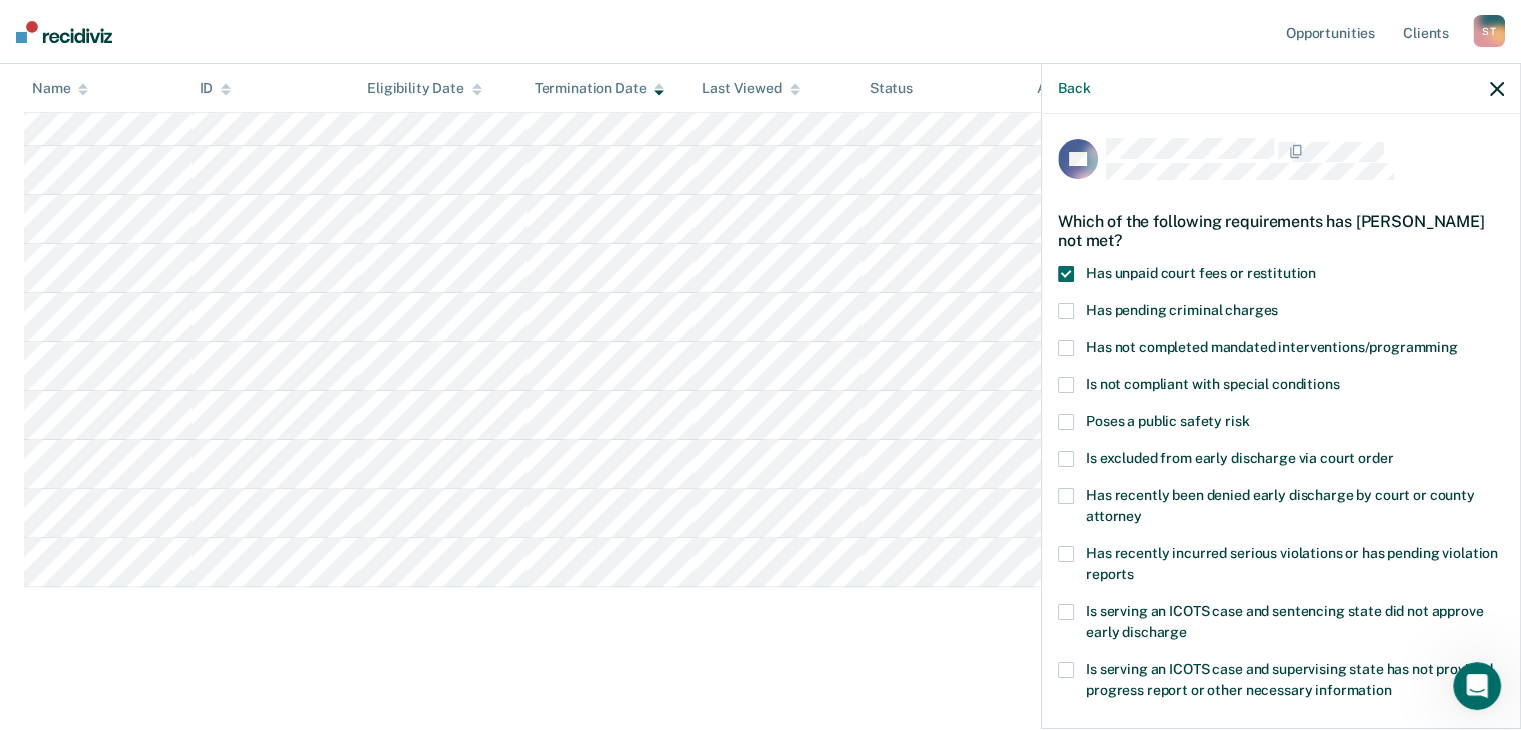 click at bounding box center (1066, 348) 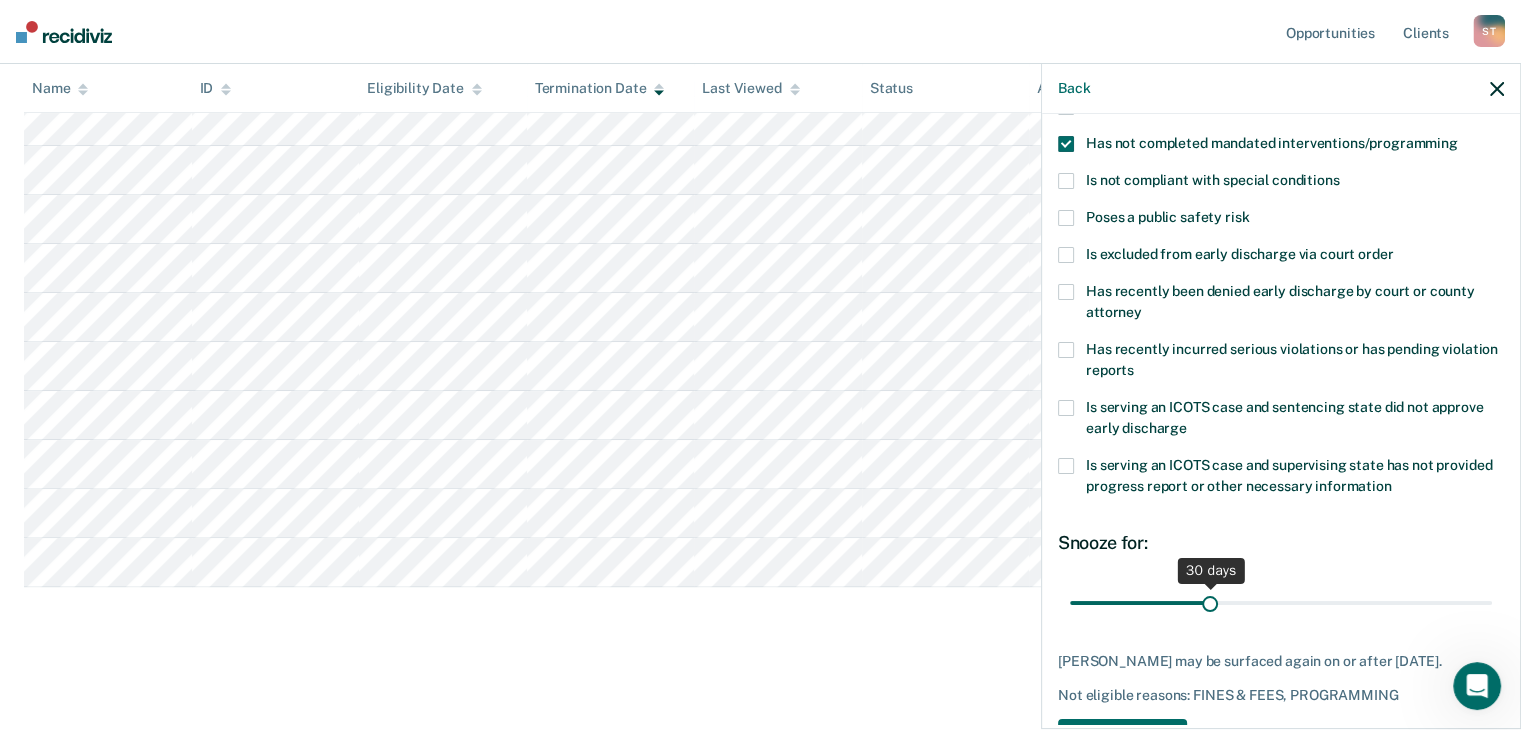 scroll, scrollTop: 289, scrollLeft: 0, axis: vertical 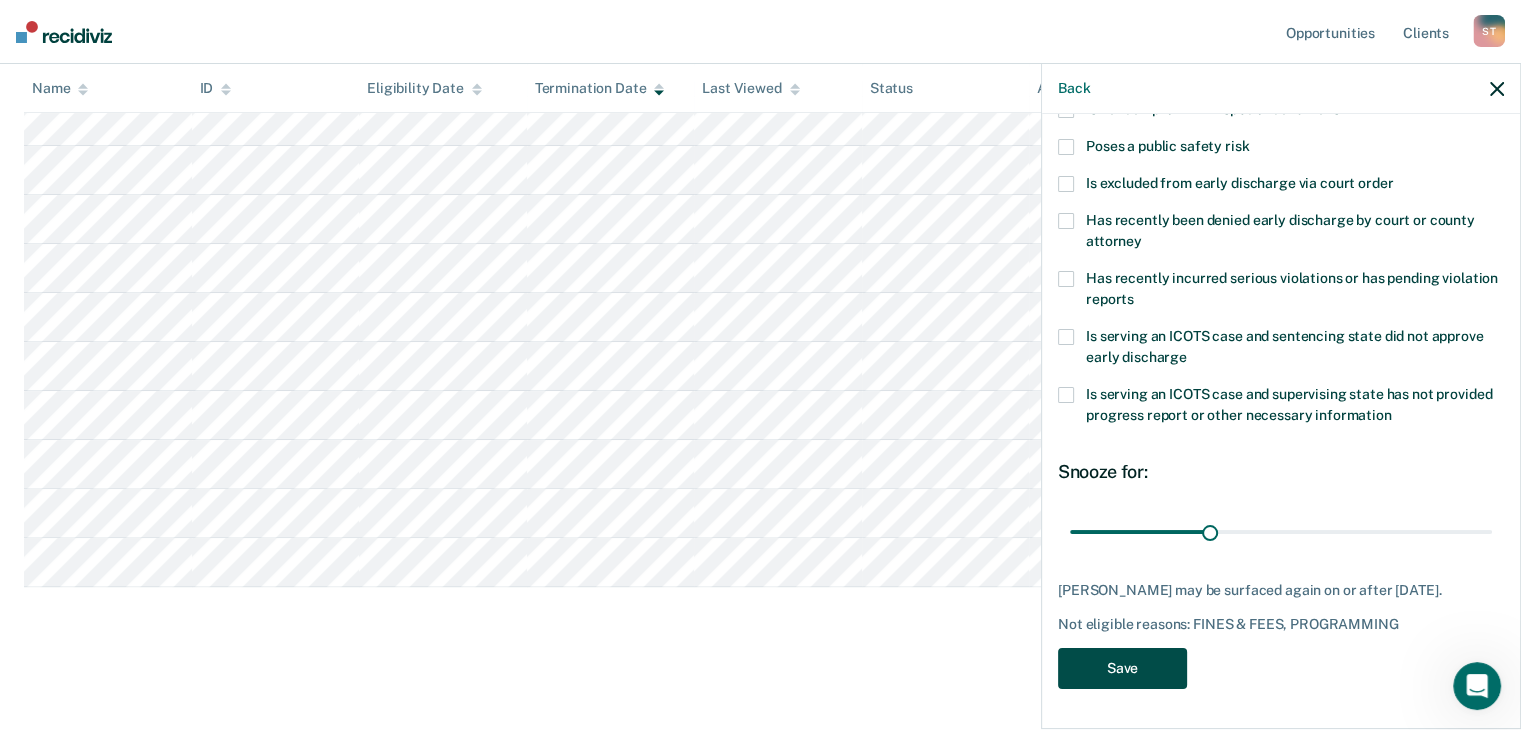 click on "Save" at bounding box center (1122, 668) 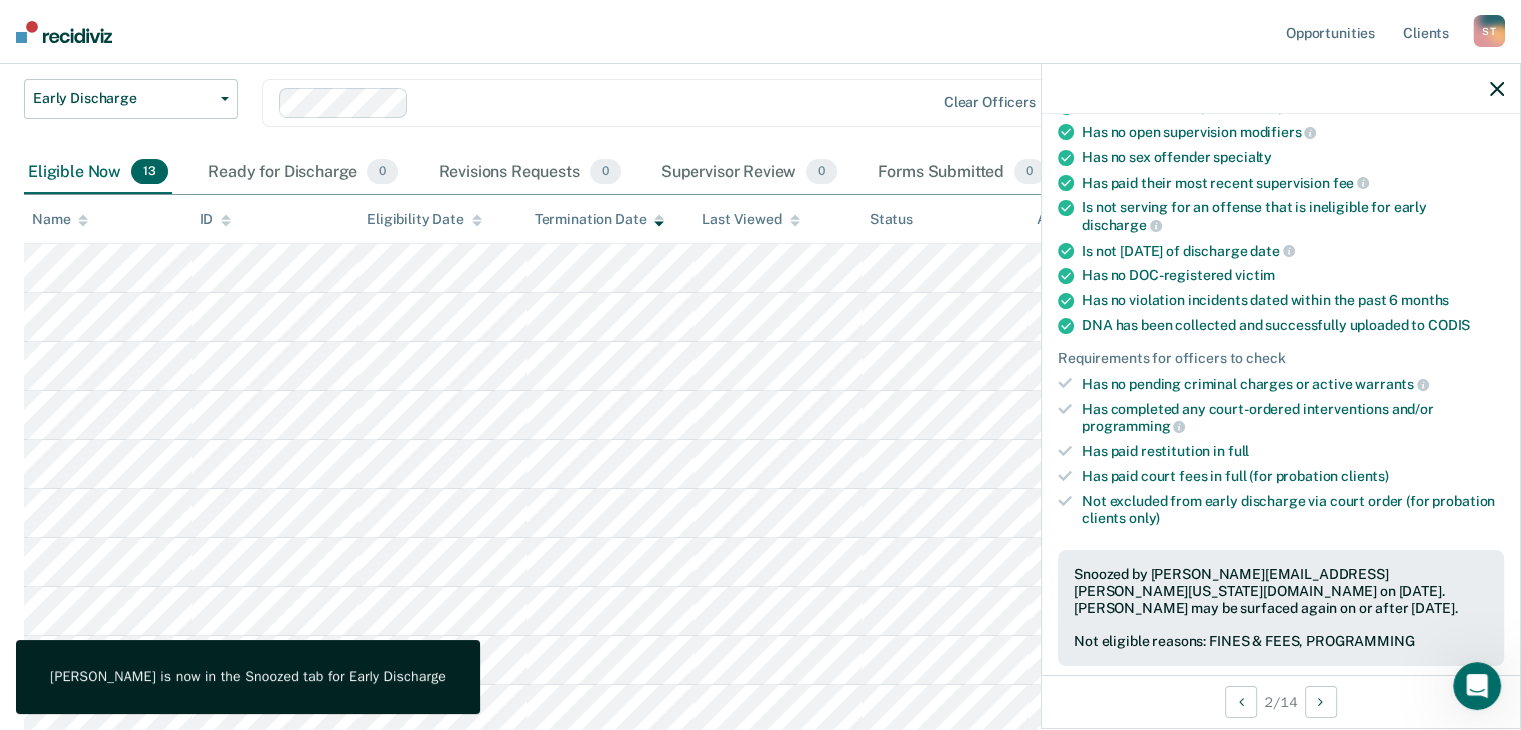 click 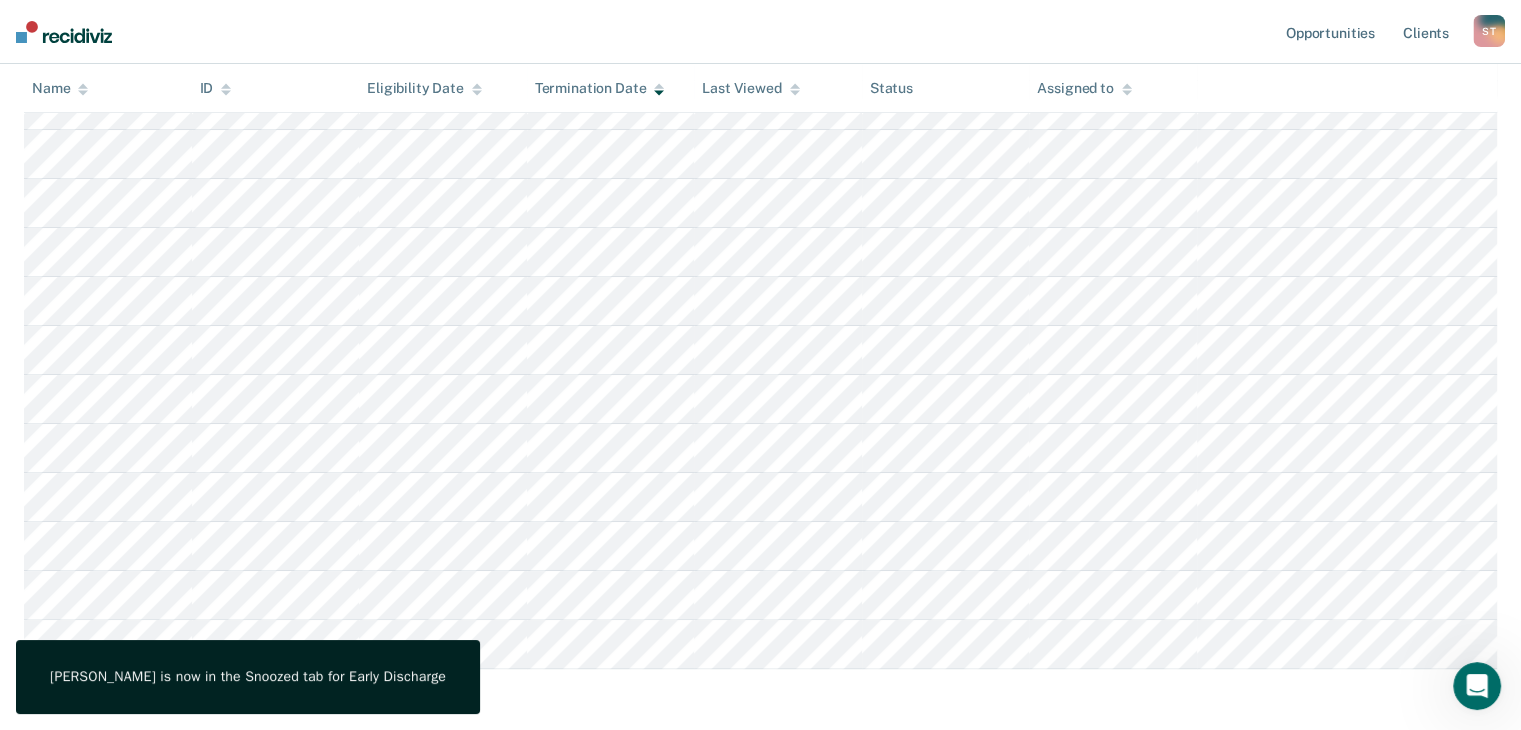 scroll, scrollTop: 426, scrollLeft: 0, axis: vertical 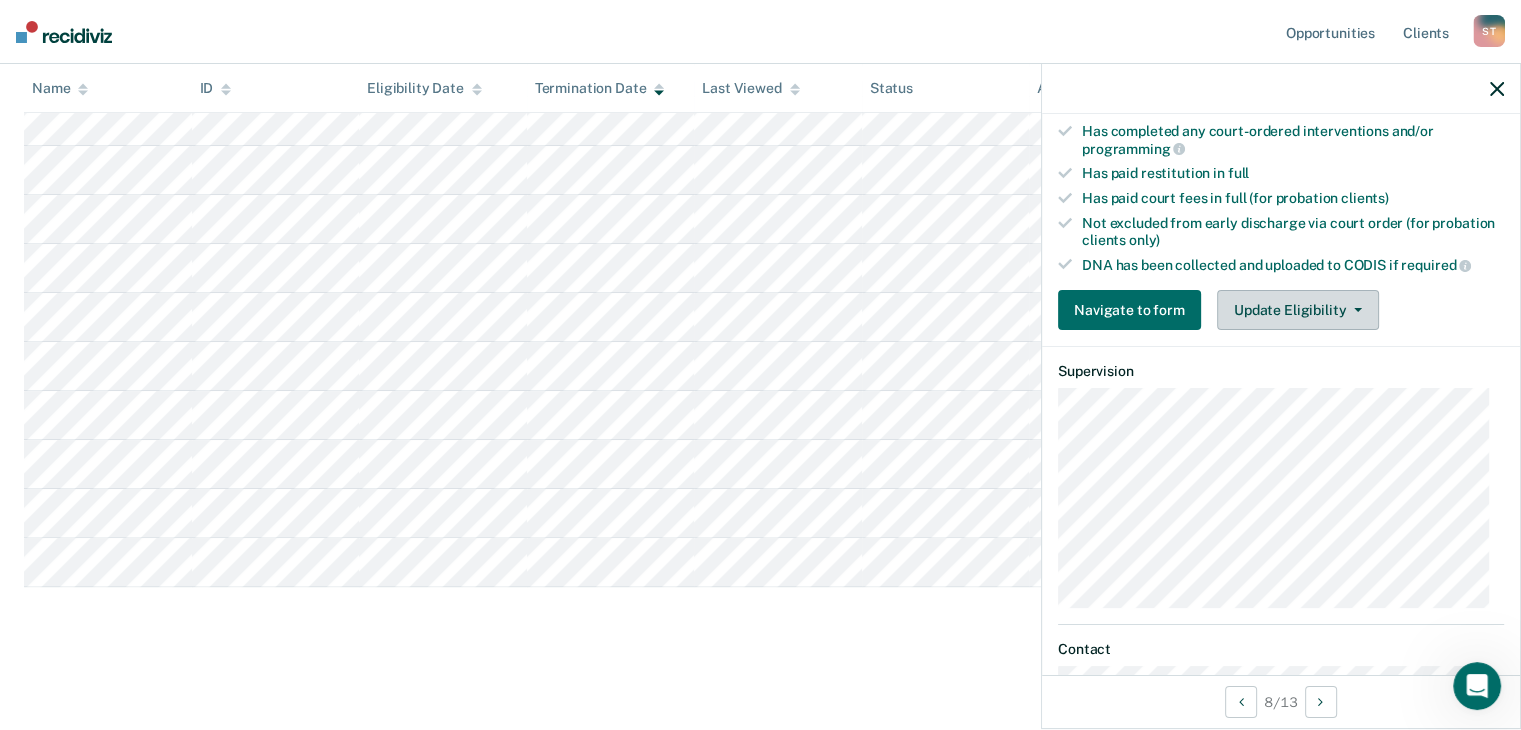 click on "Update Eligibility" at bounding box center [1298, 310] 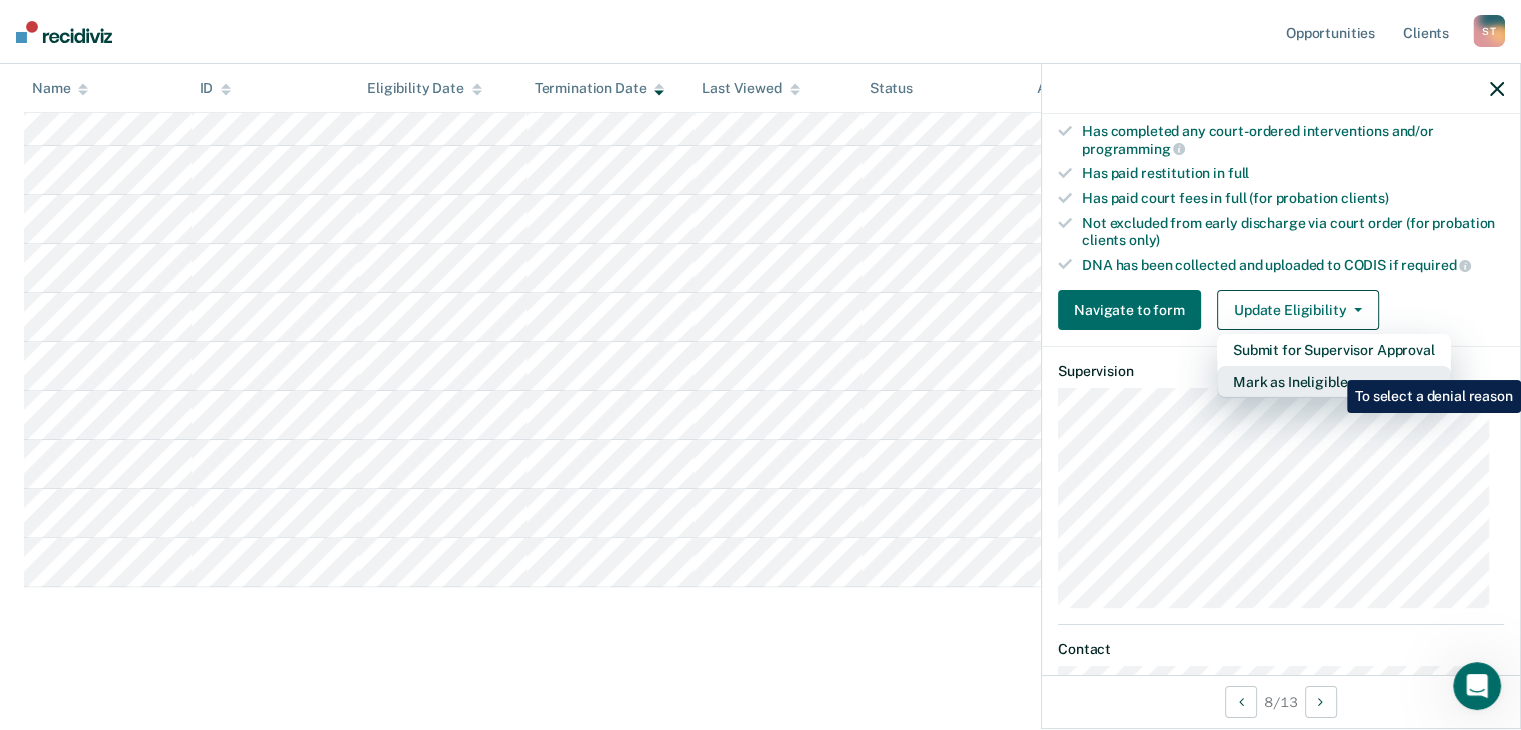 click on "Mark as Ineligible" at bounding box center [1334, 382] 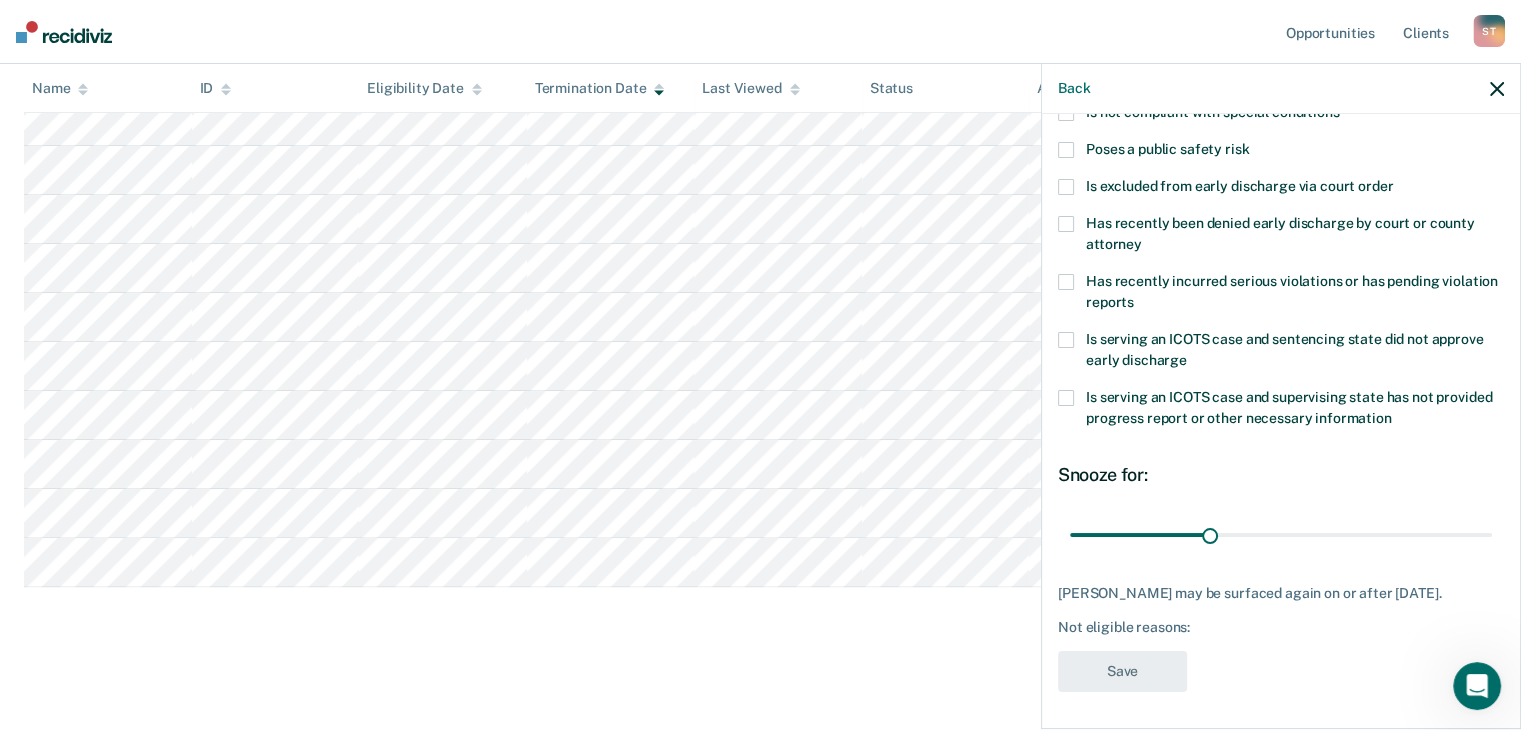 scroll, scrollTop: 72, scrollLeft: 0, axis: vertical 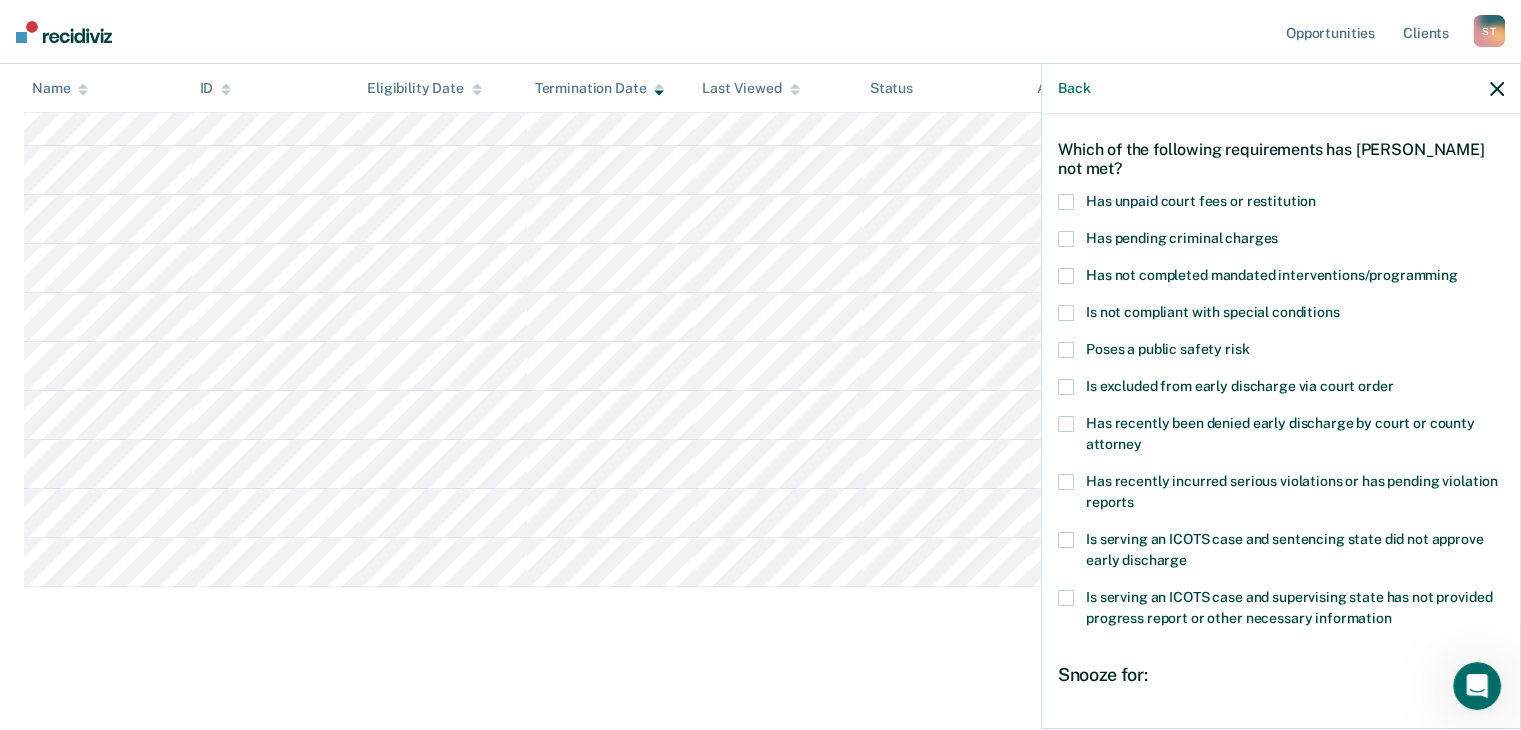 click at bounding box center (1066, 276) 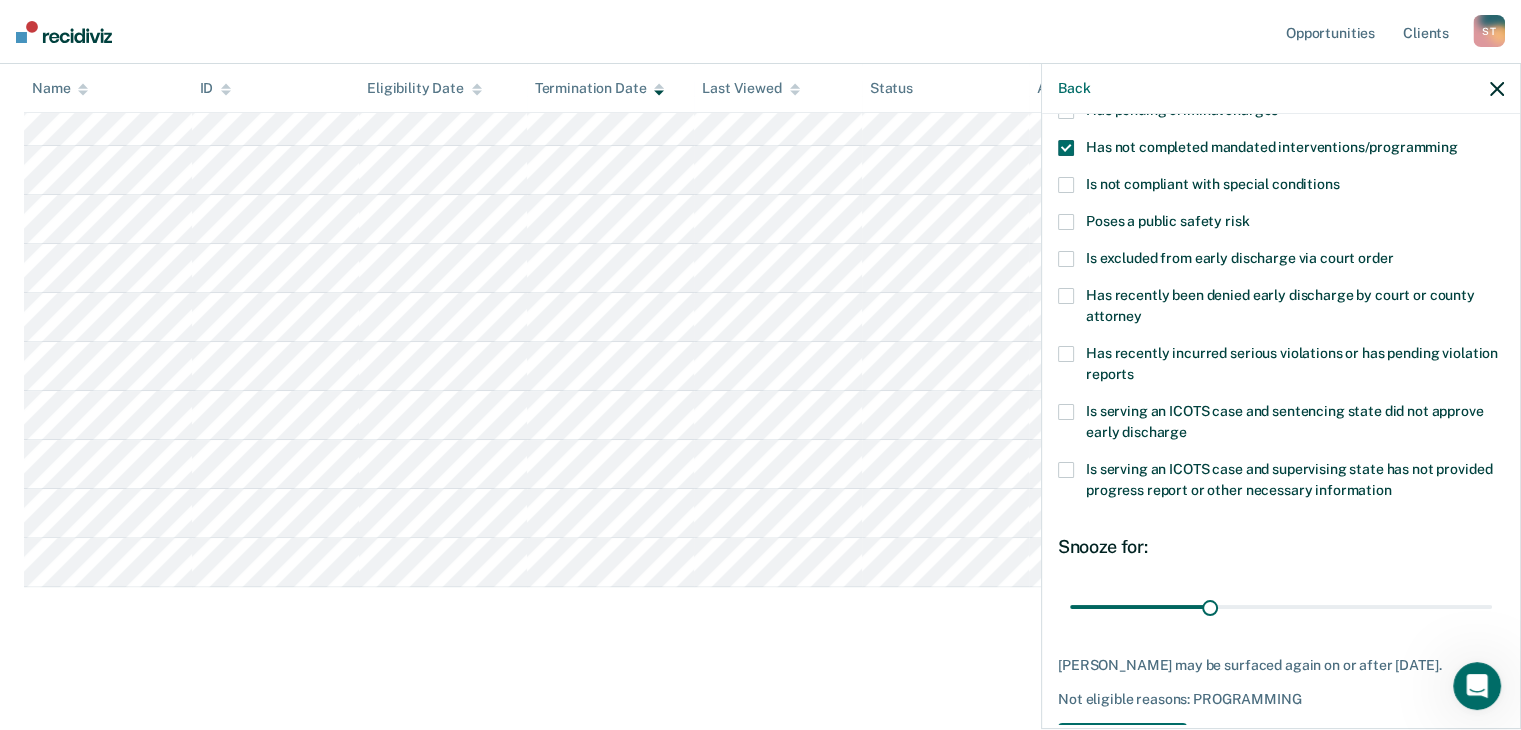 scroll, scrollTop: 272, scrollLeft: 0, axis: vertical 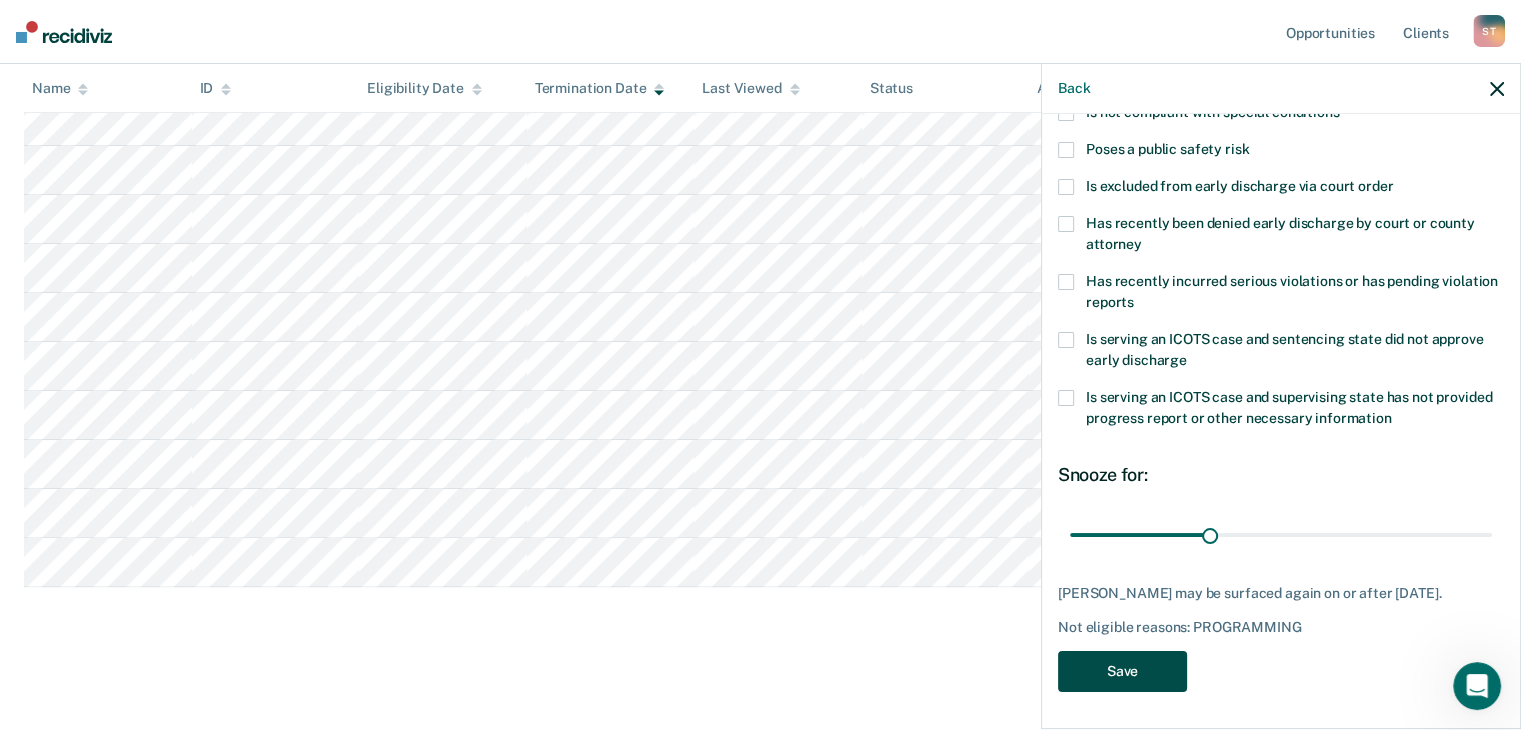 click on "Save" at bounding box center (1122, 671) 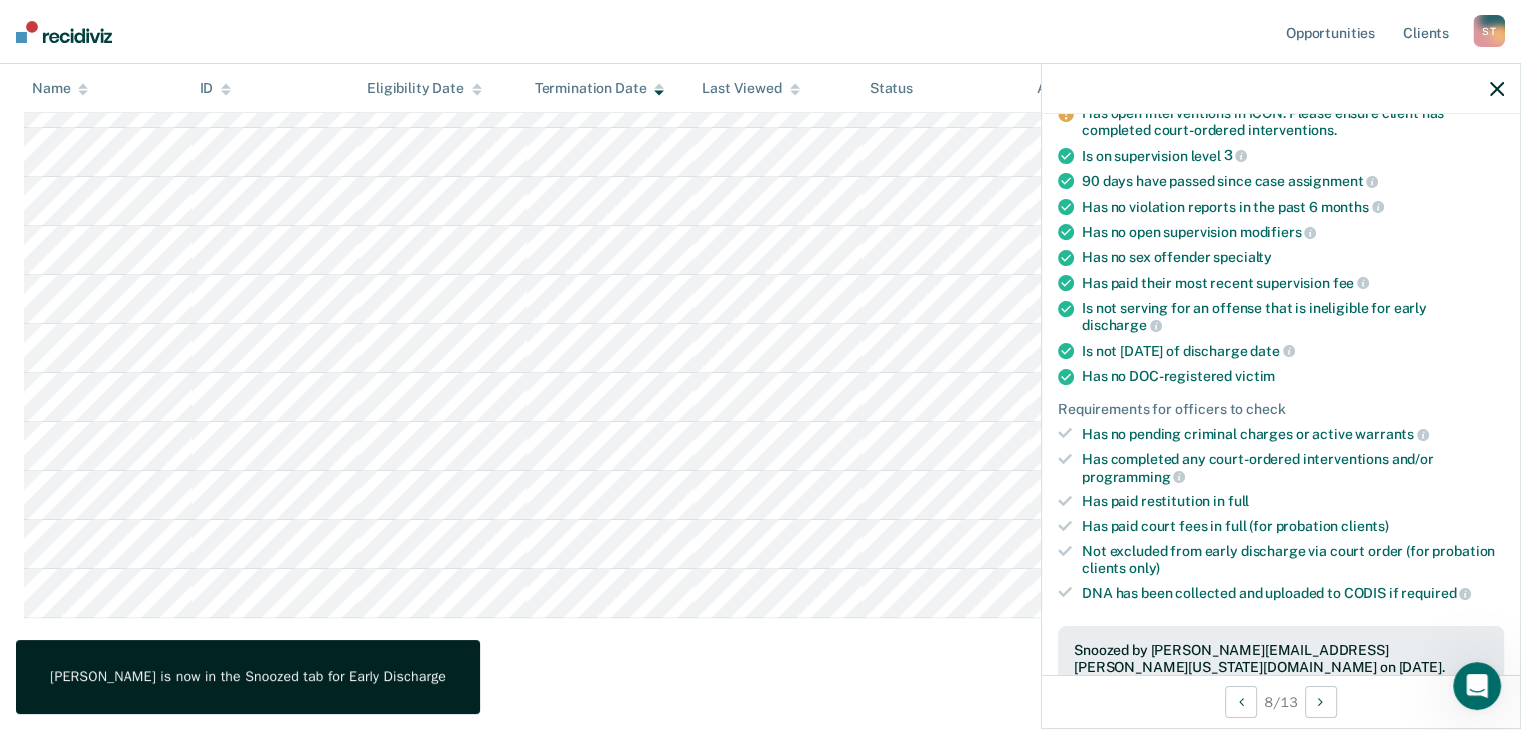 scroll, scrollTop: 376, scrollLeft: 0, axis: vertical 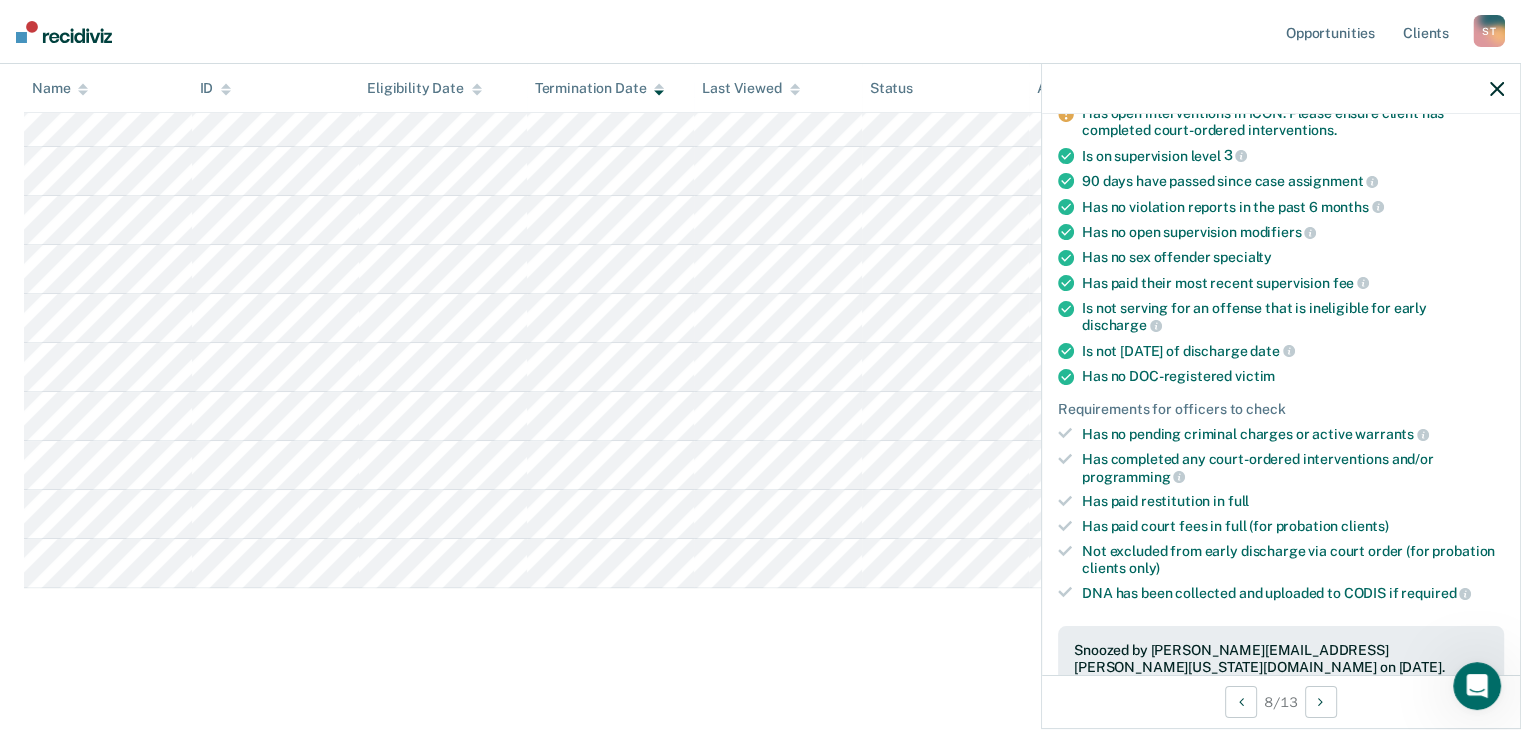 click 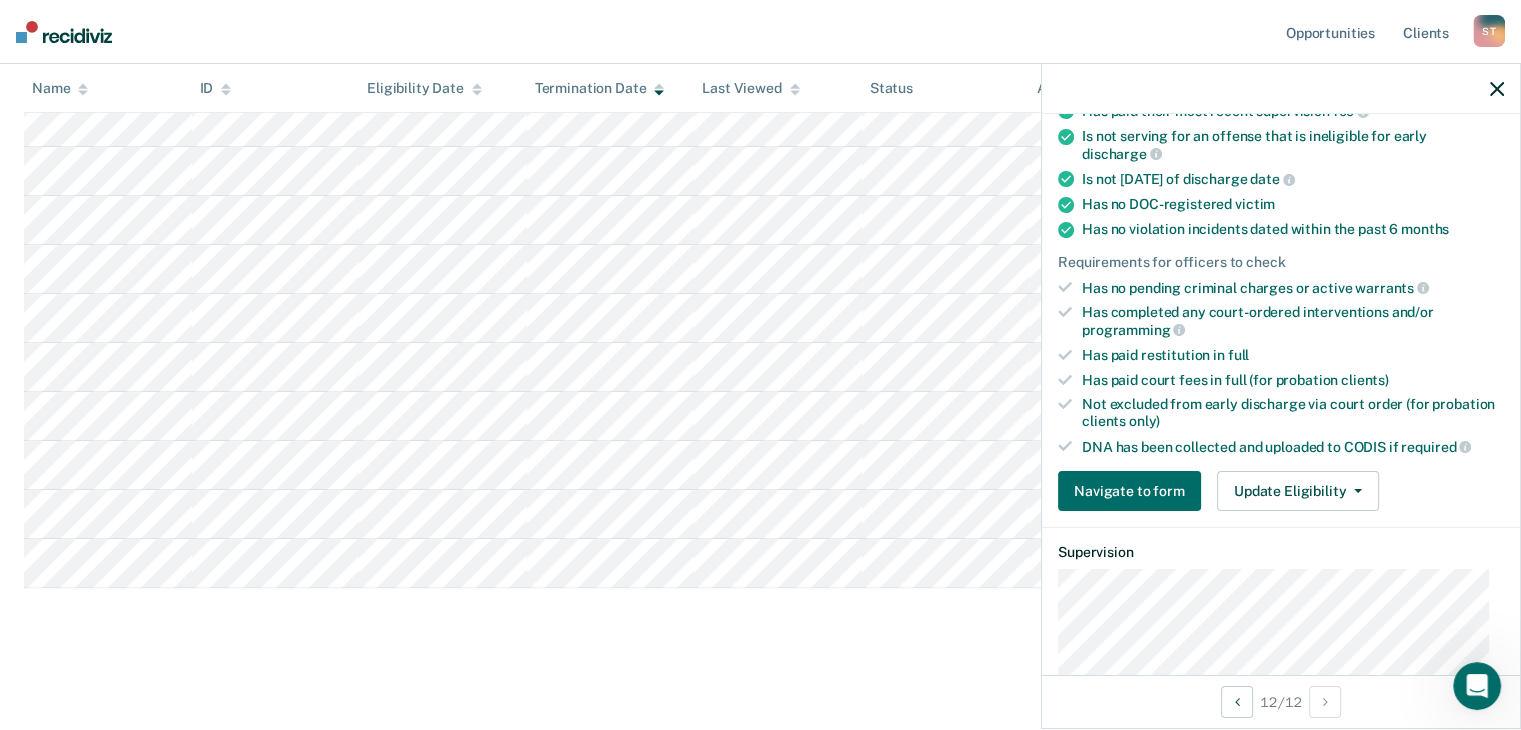scroll, scrollTop: 600, scrollLeft: 0, axis: vertical 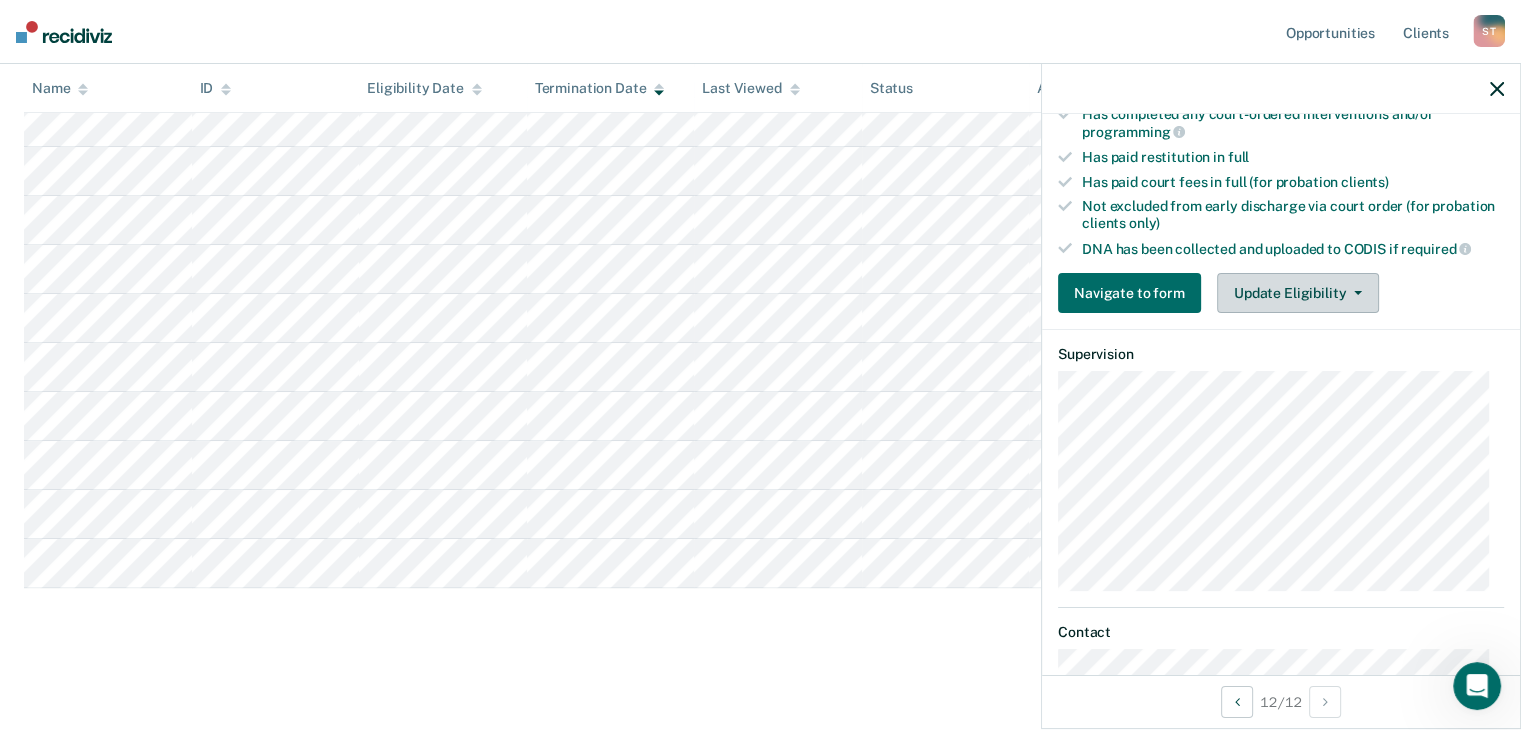 click on "Update Eligibility" at bounding box center (1298, 293) 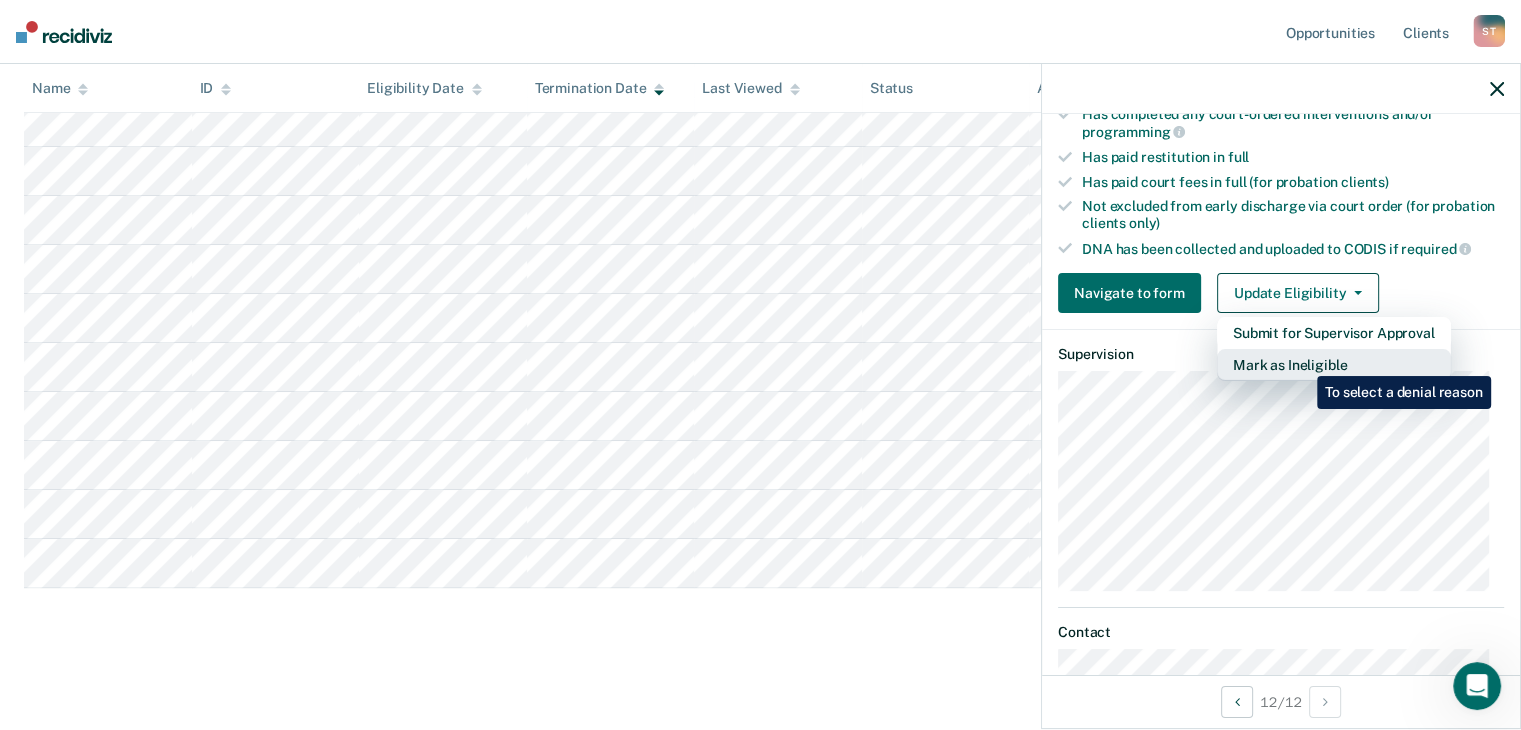 click on "Mark as Ineligible" at bounding box center [1334, 365] 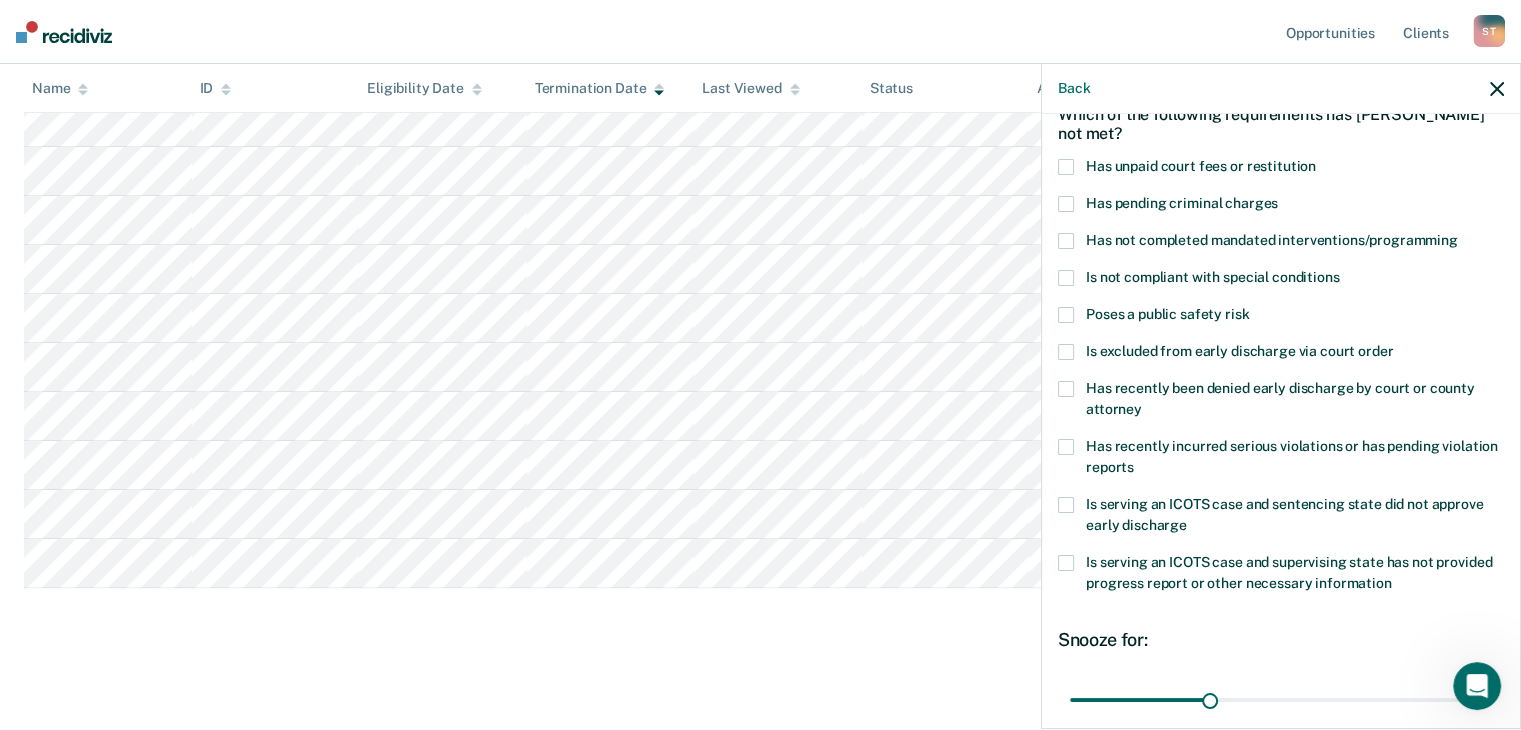 scroll, scrollTop: 72, scrollLeft: 0, axis: vertical 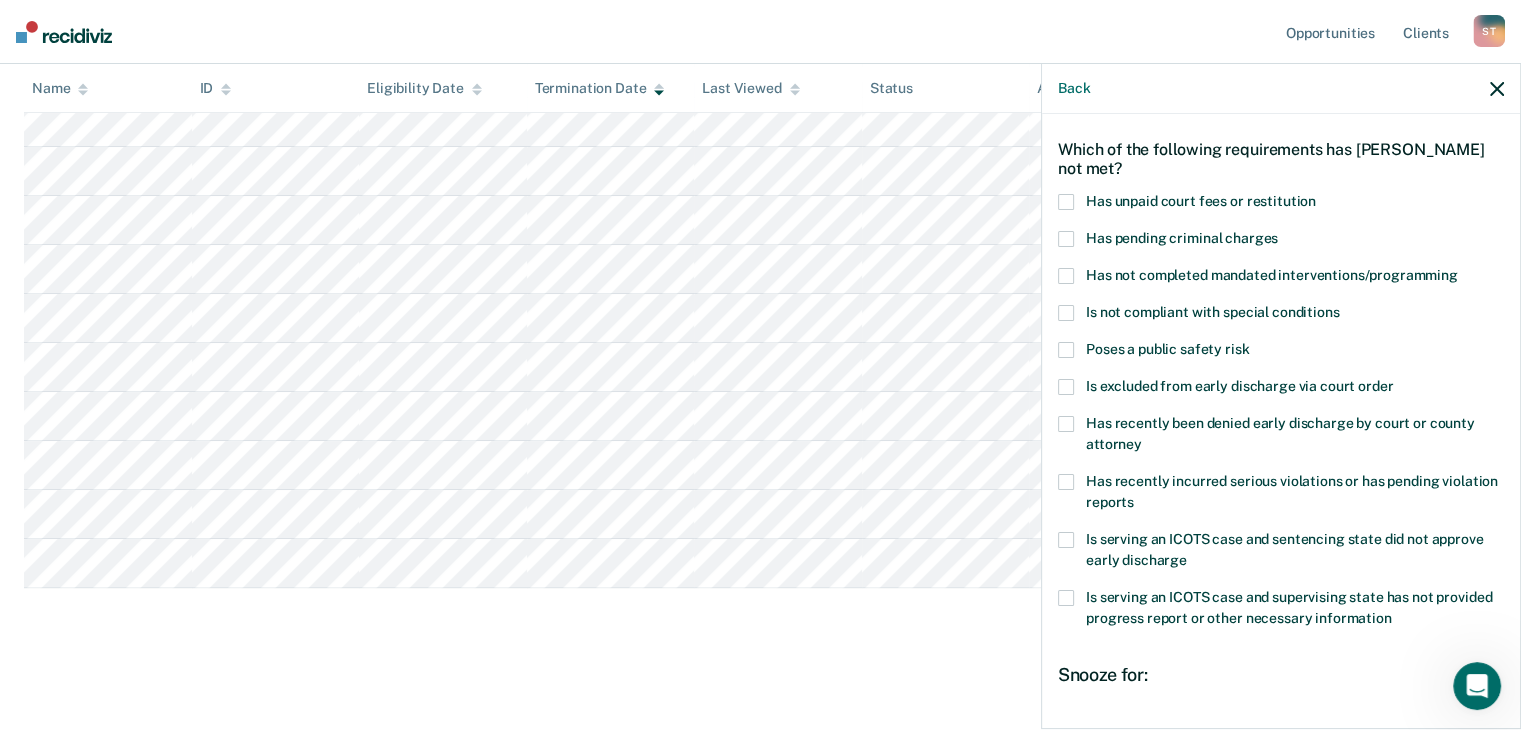 click at bounding box center (1066, 202) 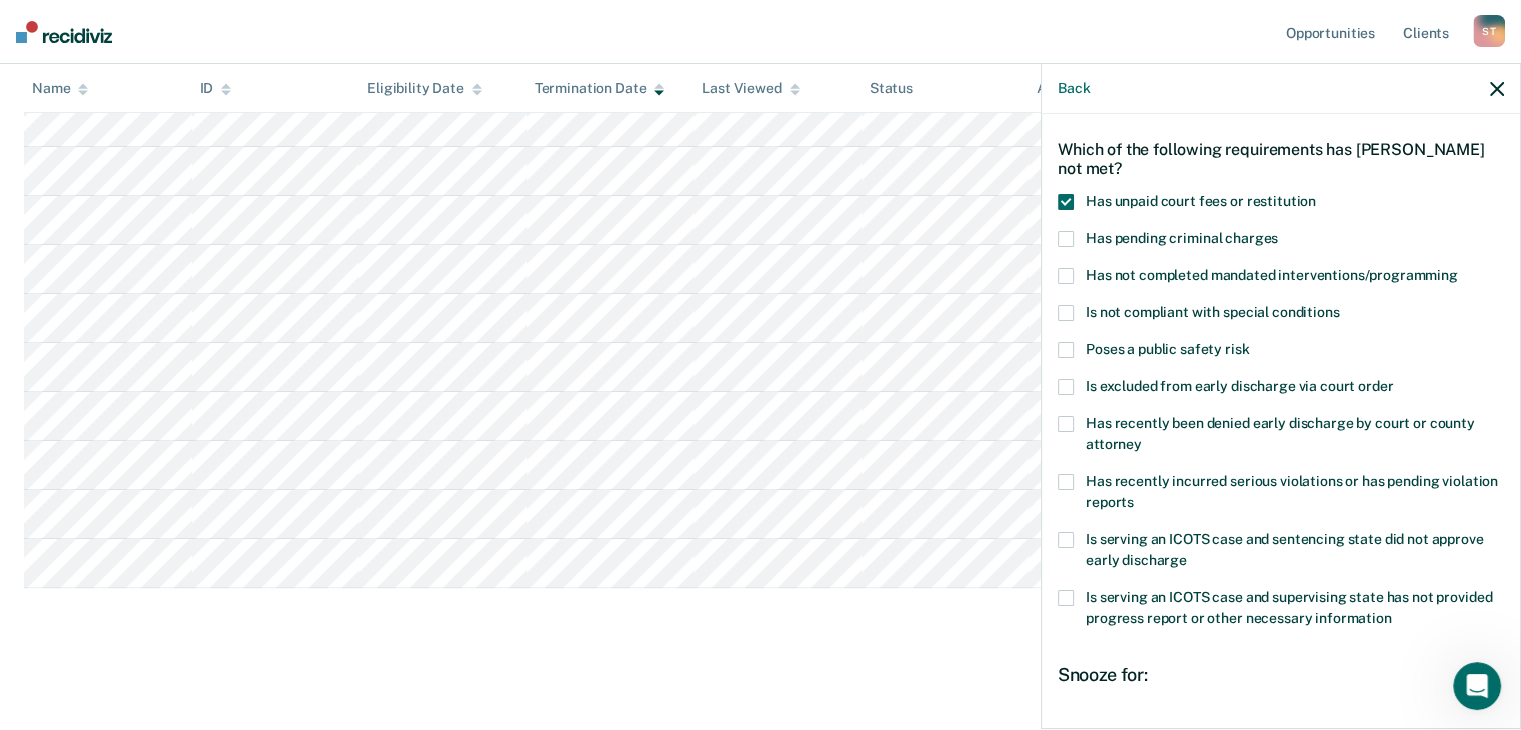click at bounding box center [1066, 276] 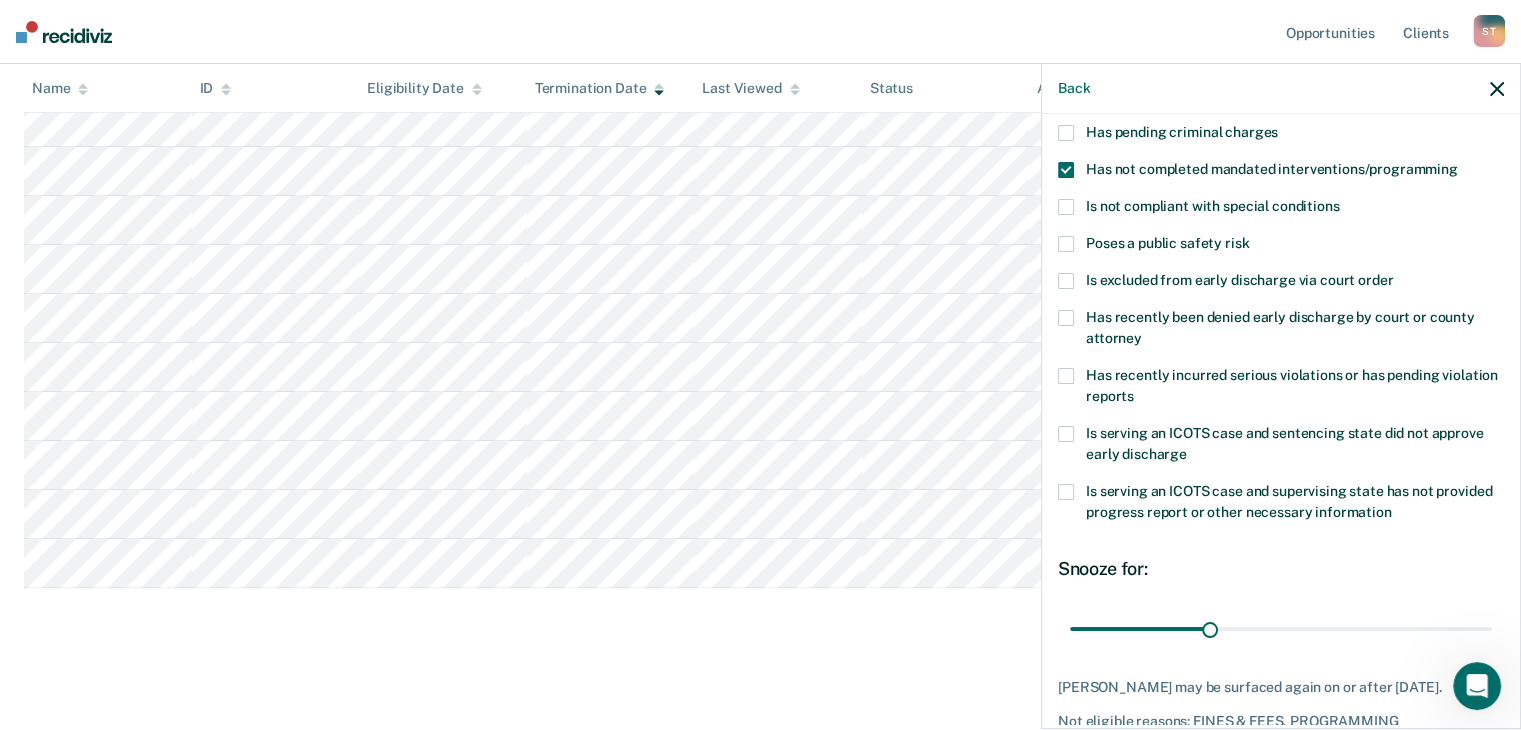 scroll, scrollTop: 272, scrollLeft: 0, axis: vertical 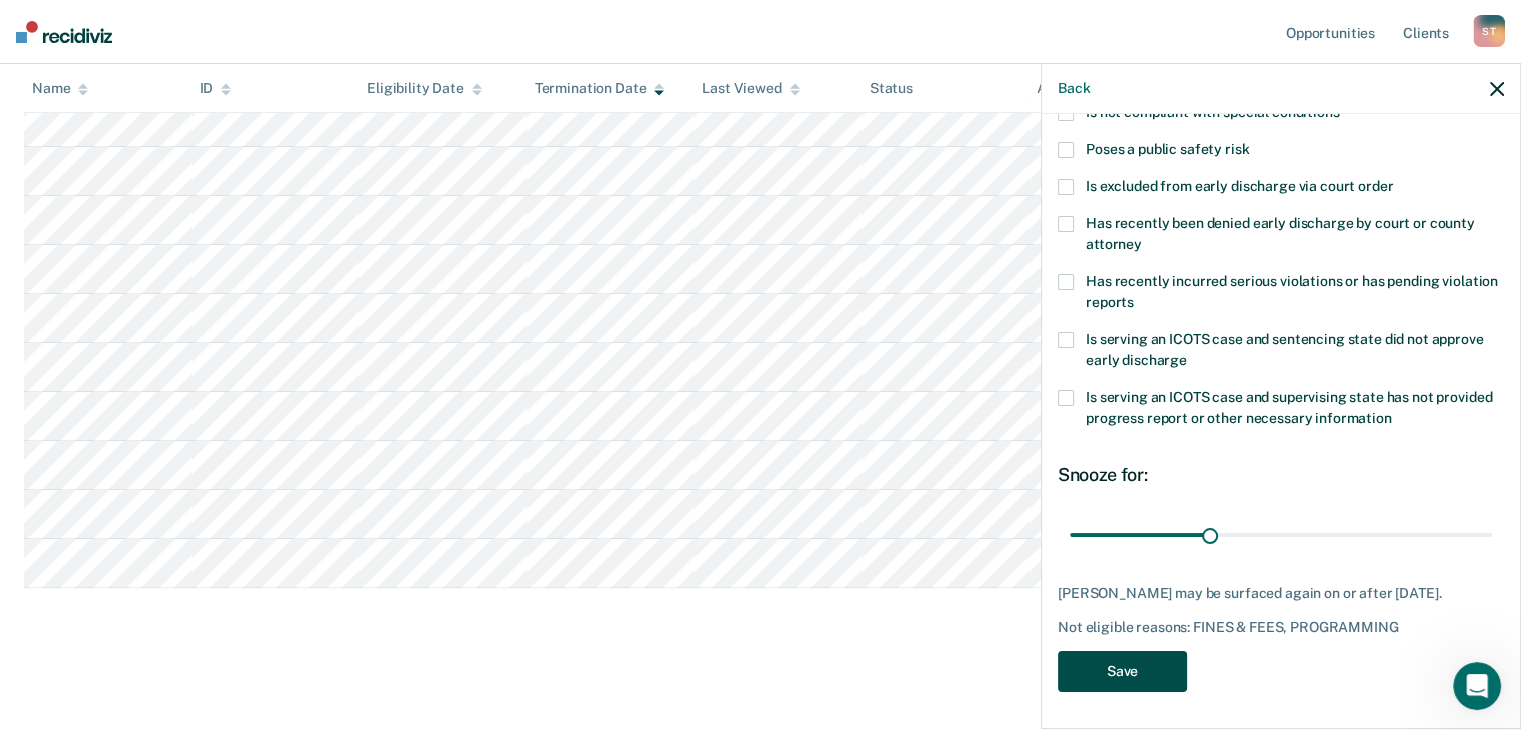 click on "Save" at bounding box center (1122, 671) 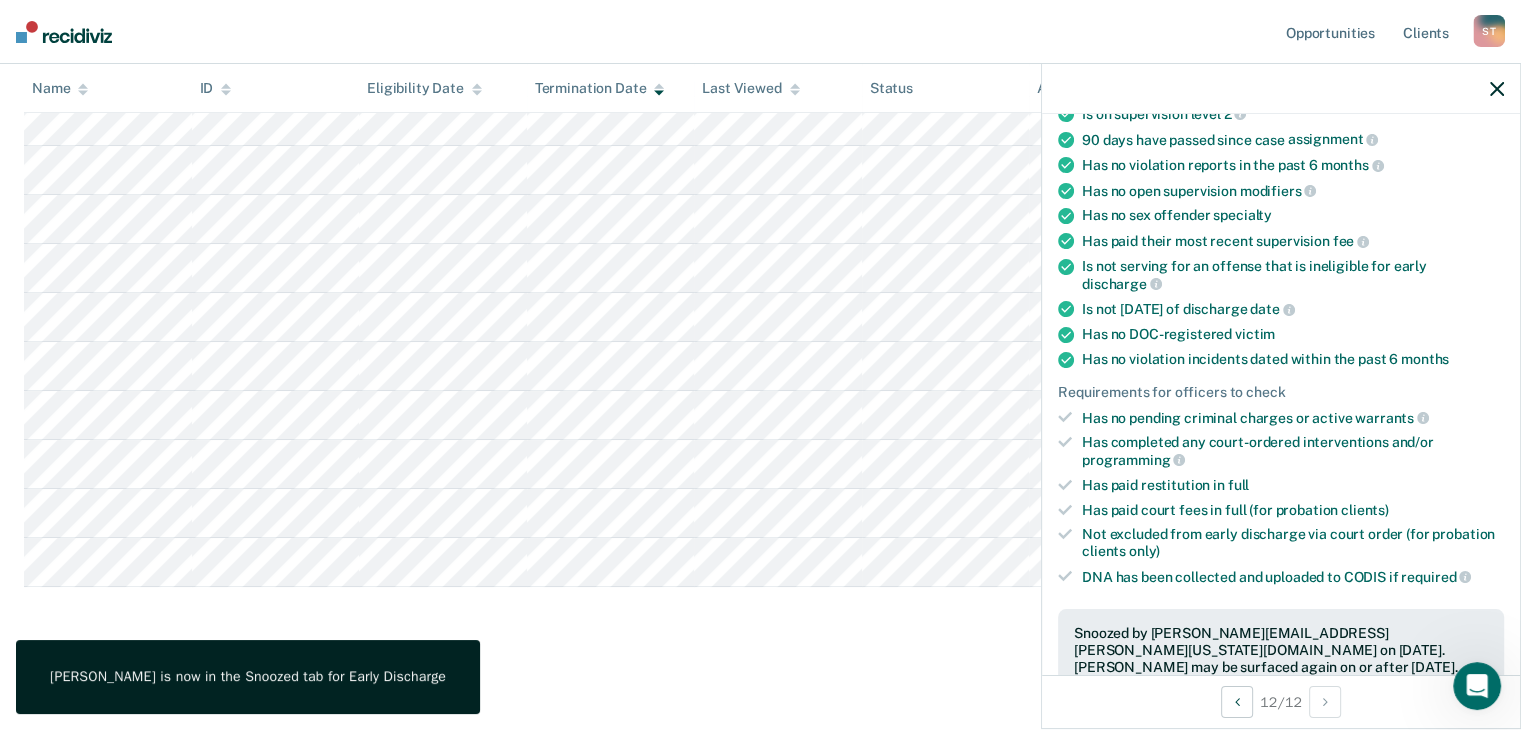 click 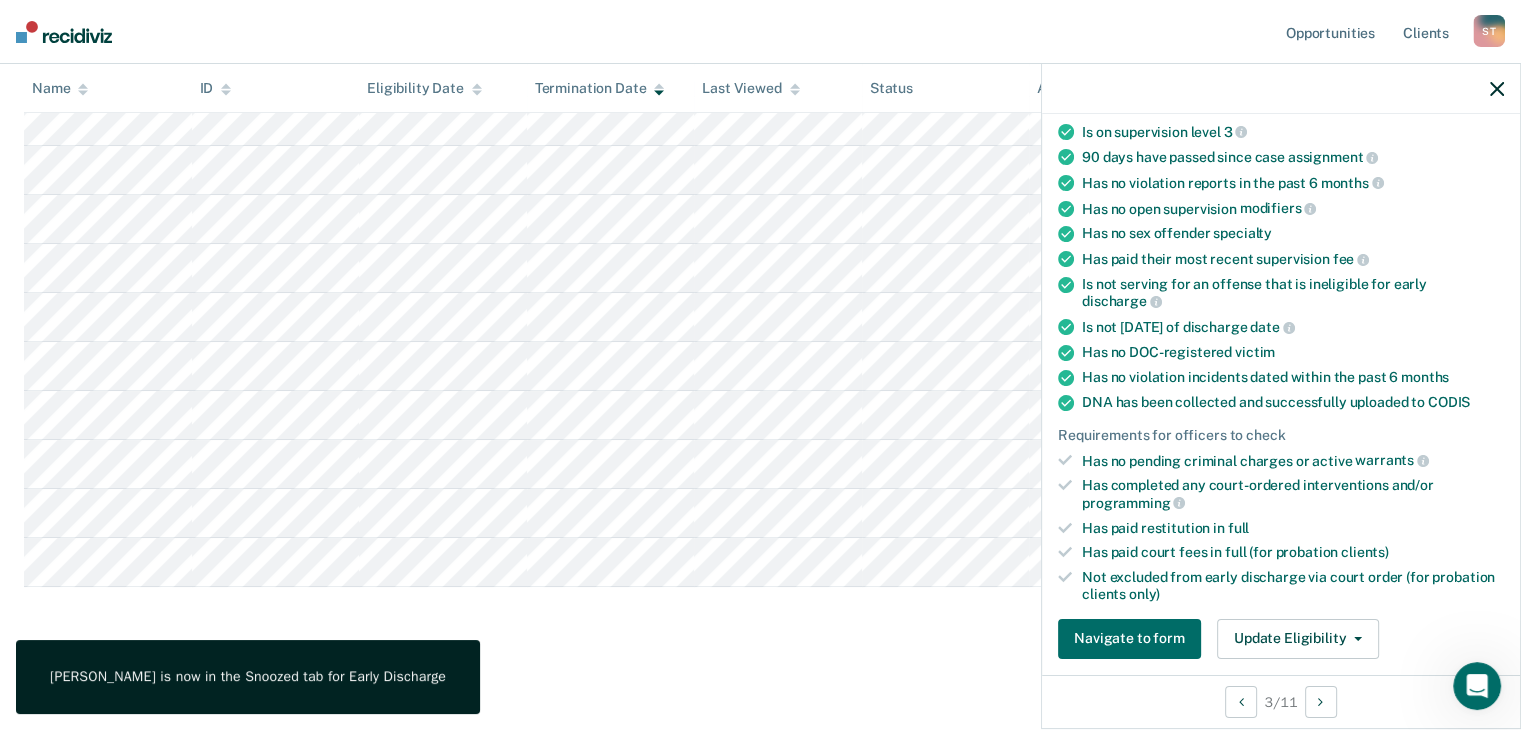 scroll, scrollTop: 400, scrollLeft: 0, axis: vertical 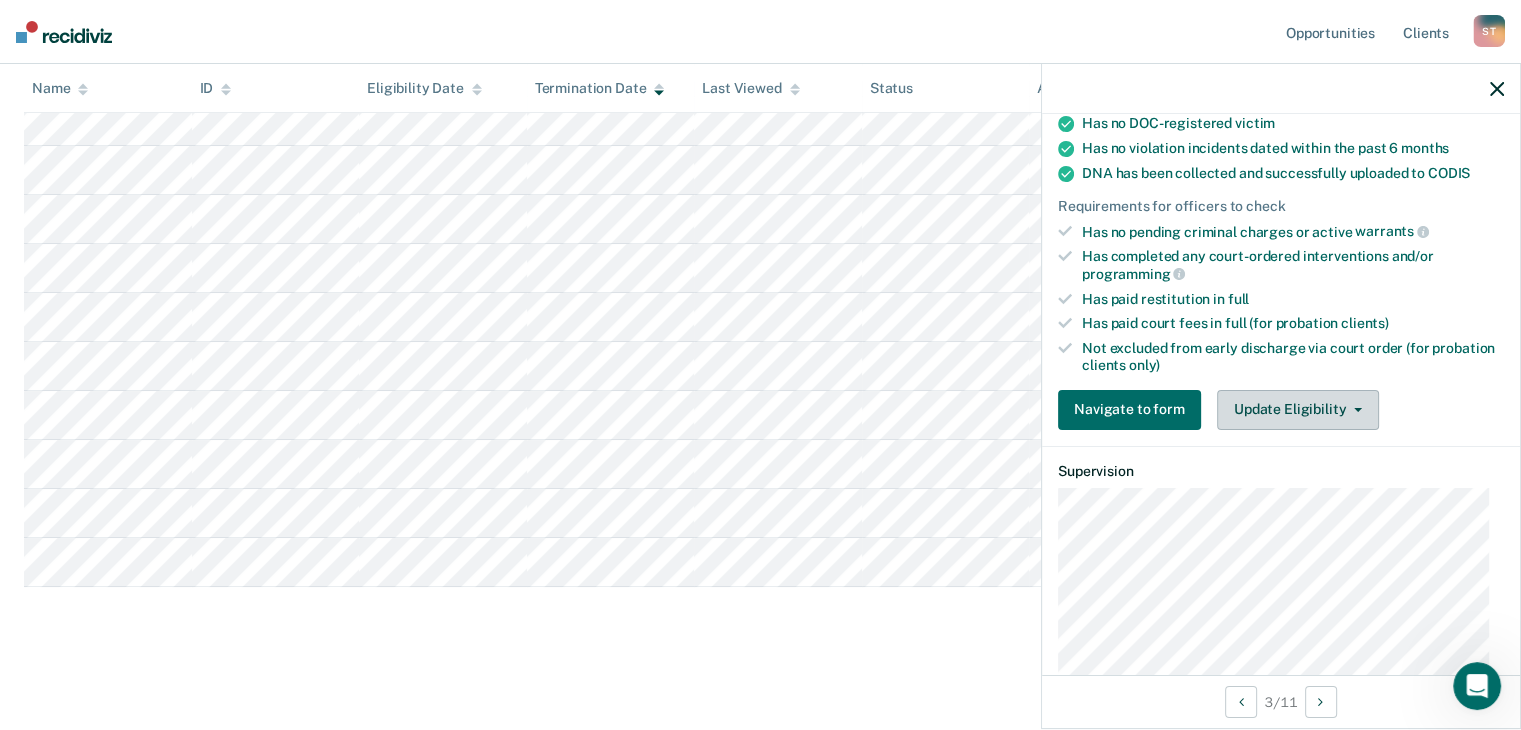 click on "Update Eligibility" at bounding box center (1298, 410) 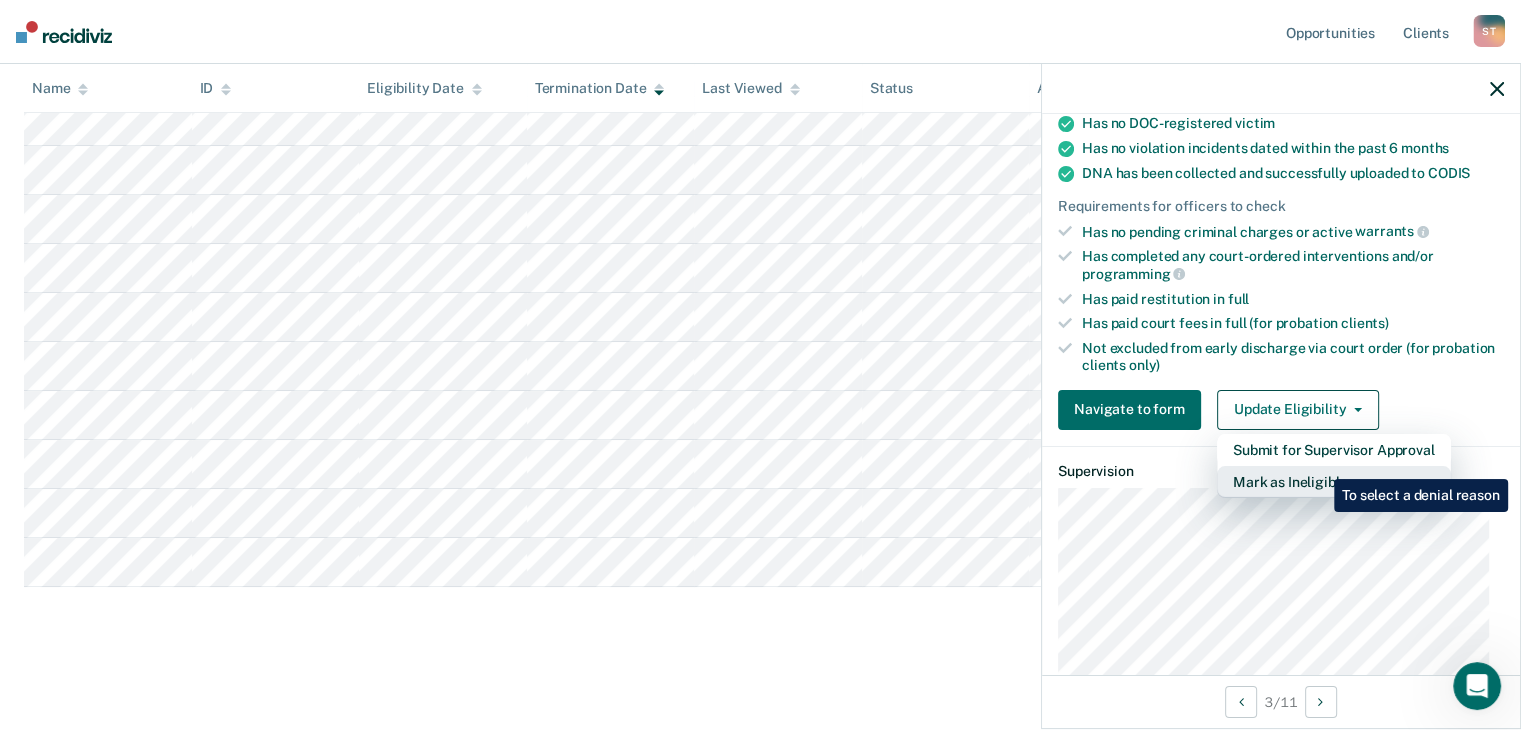 click on "Mark as Ineligible" at bounding box center (1334, 482) 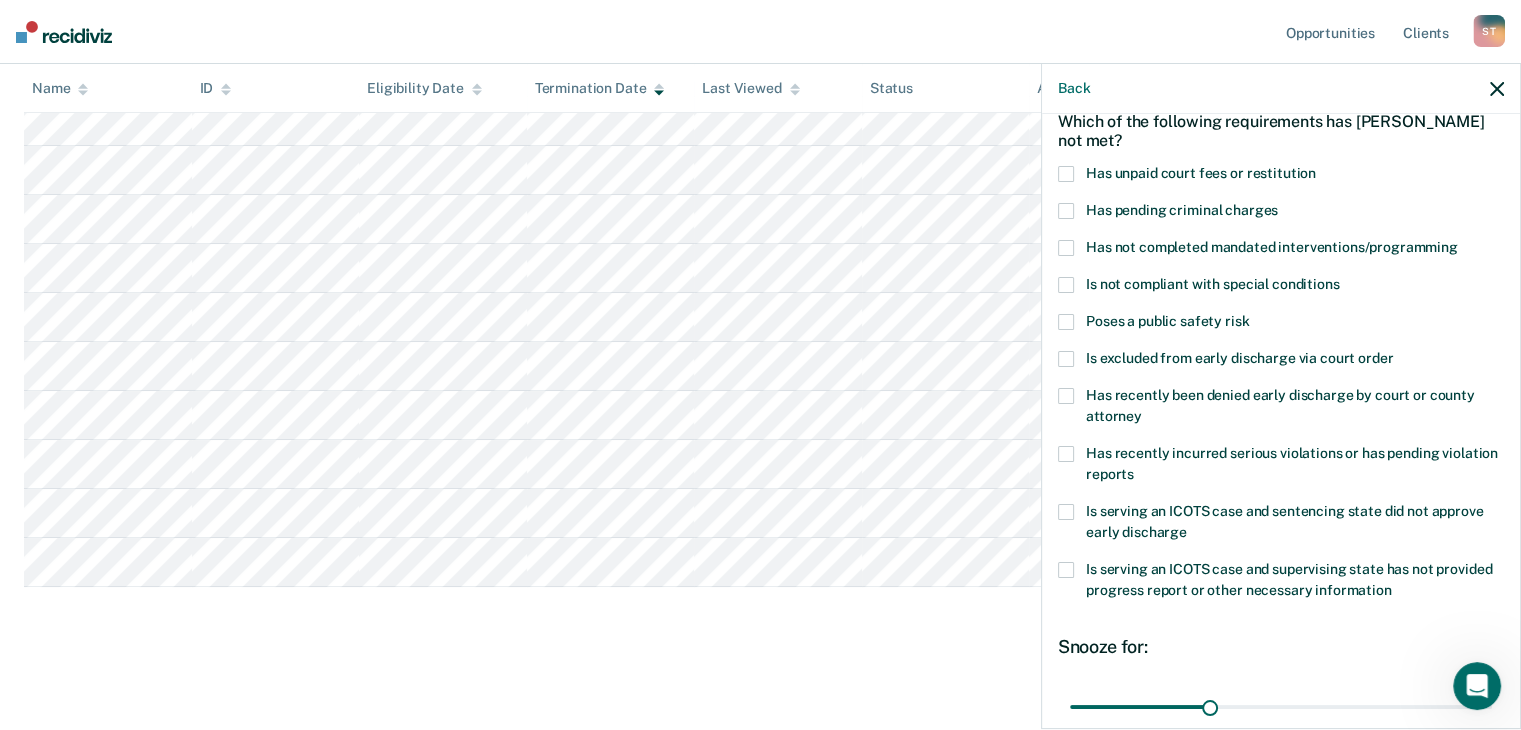 scroll, scrollTop: 0, scrollLeft: 0, axis: both 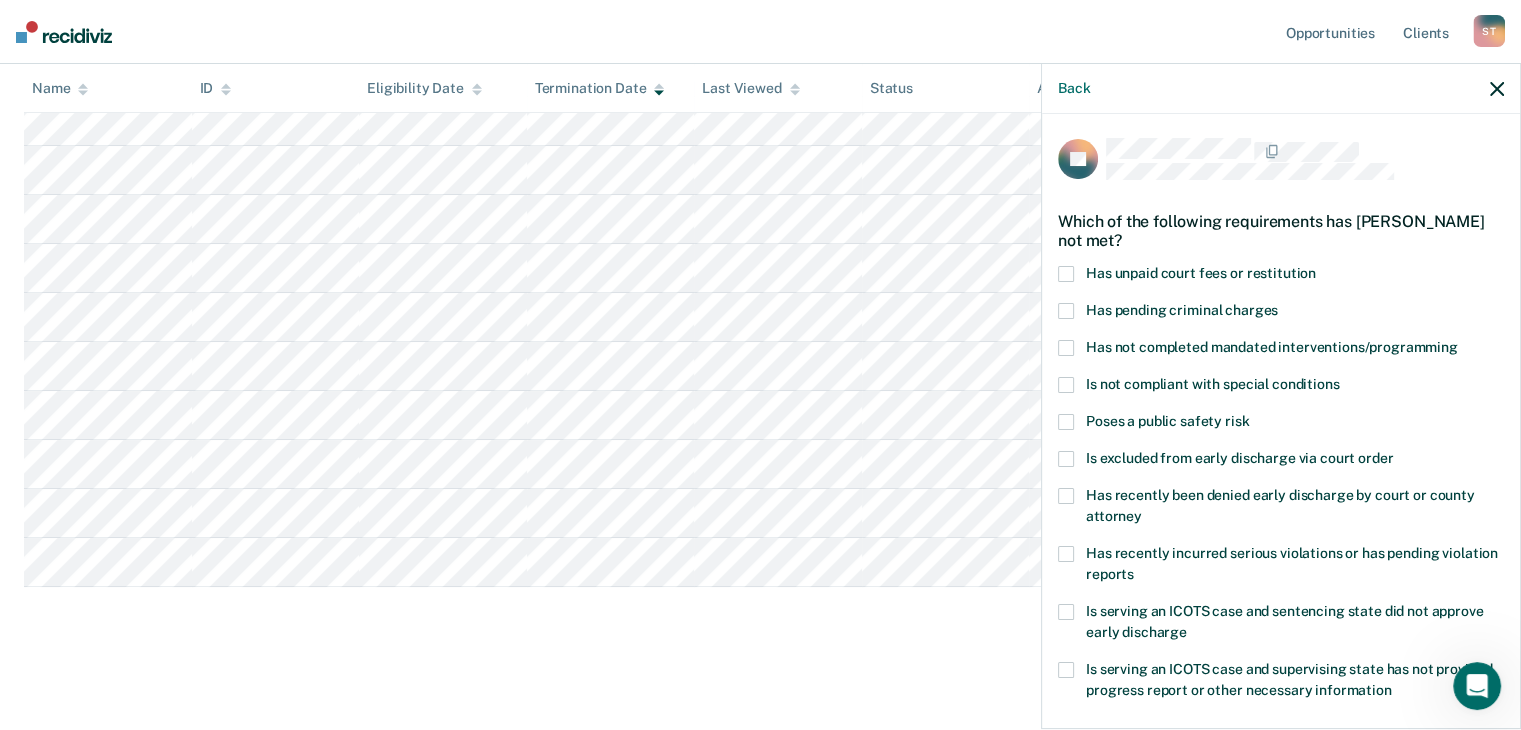 click at bounding box center (1066, 274) 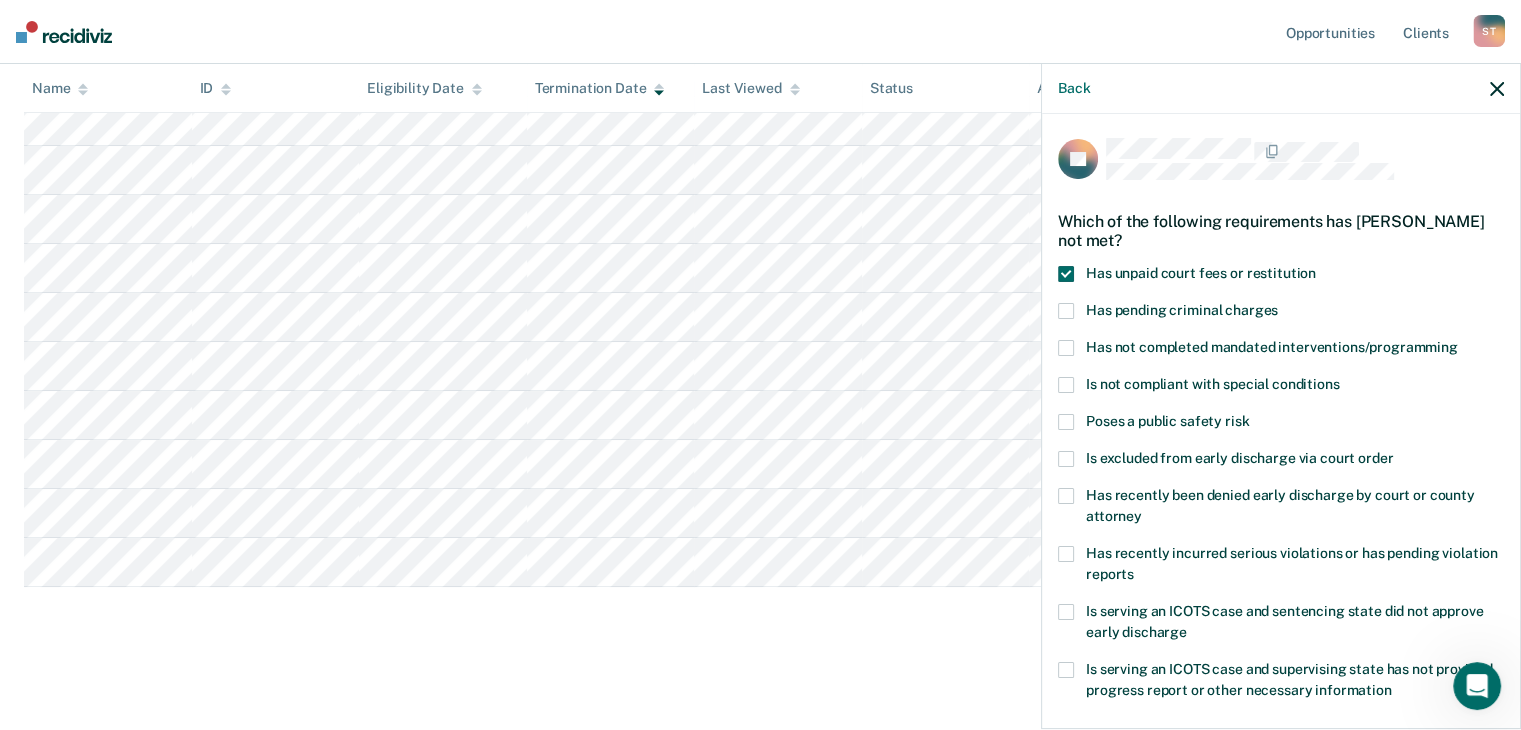 scroll, scrollTop: 289, scrollLeft: 0, axis: vertical 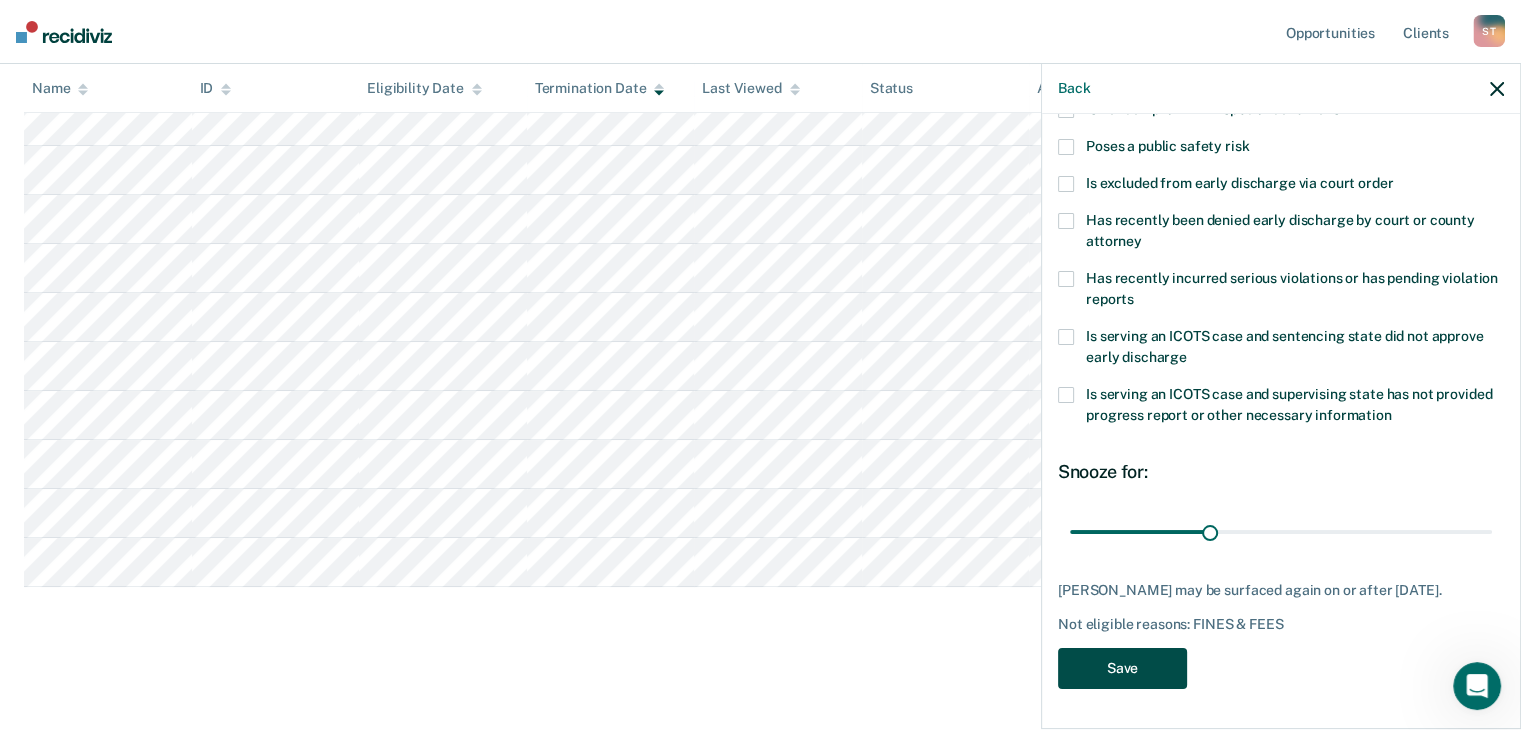 click on "Save" at bounding box center (1122, 668) 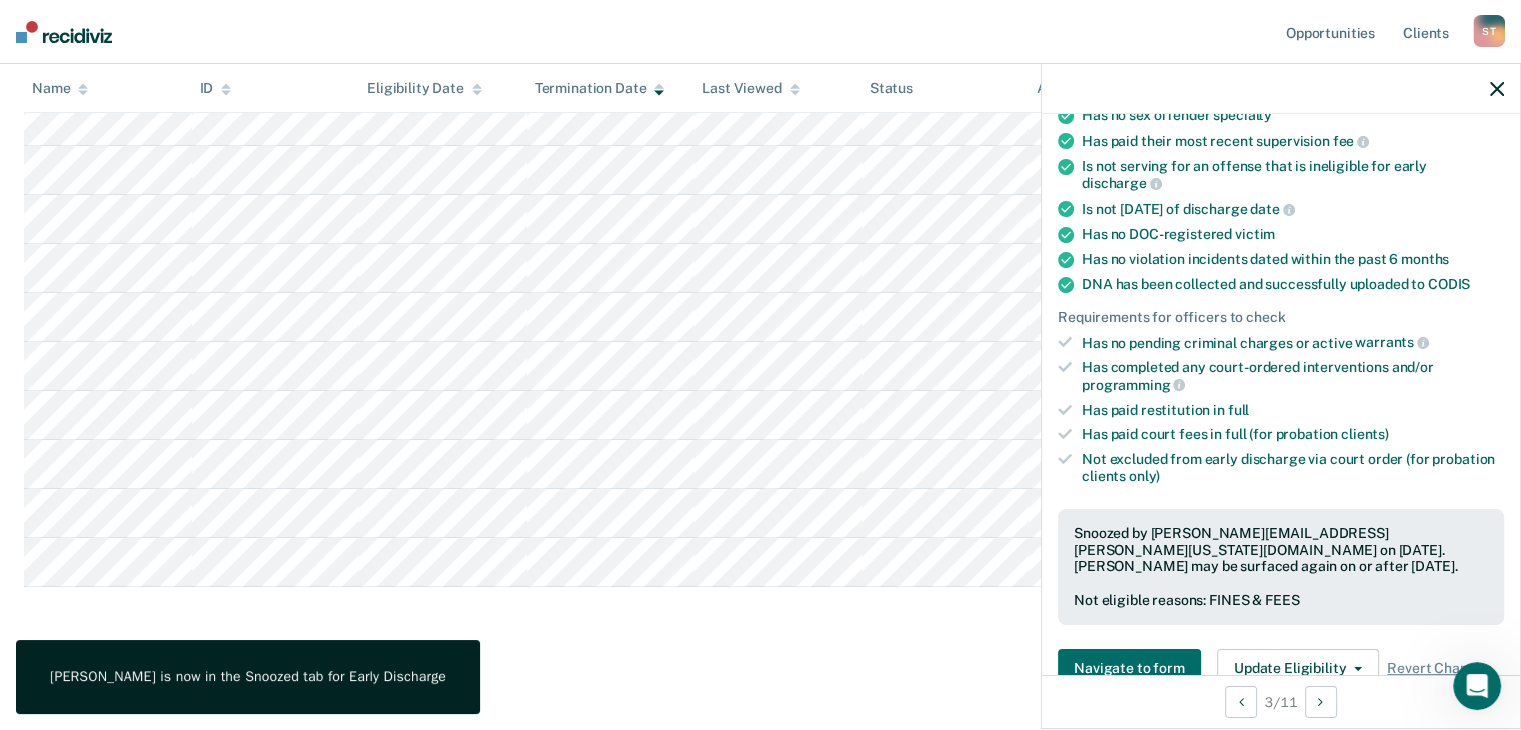 click 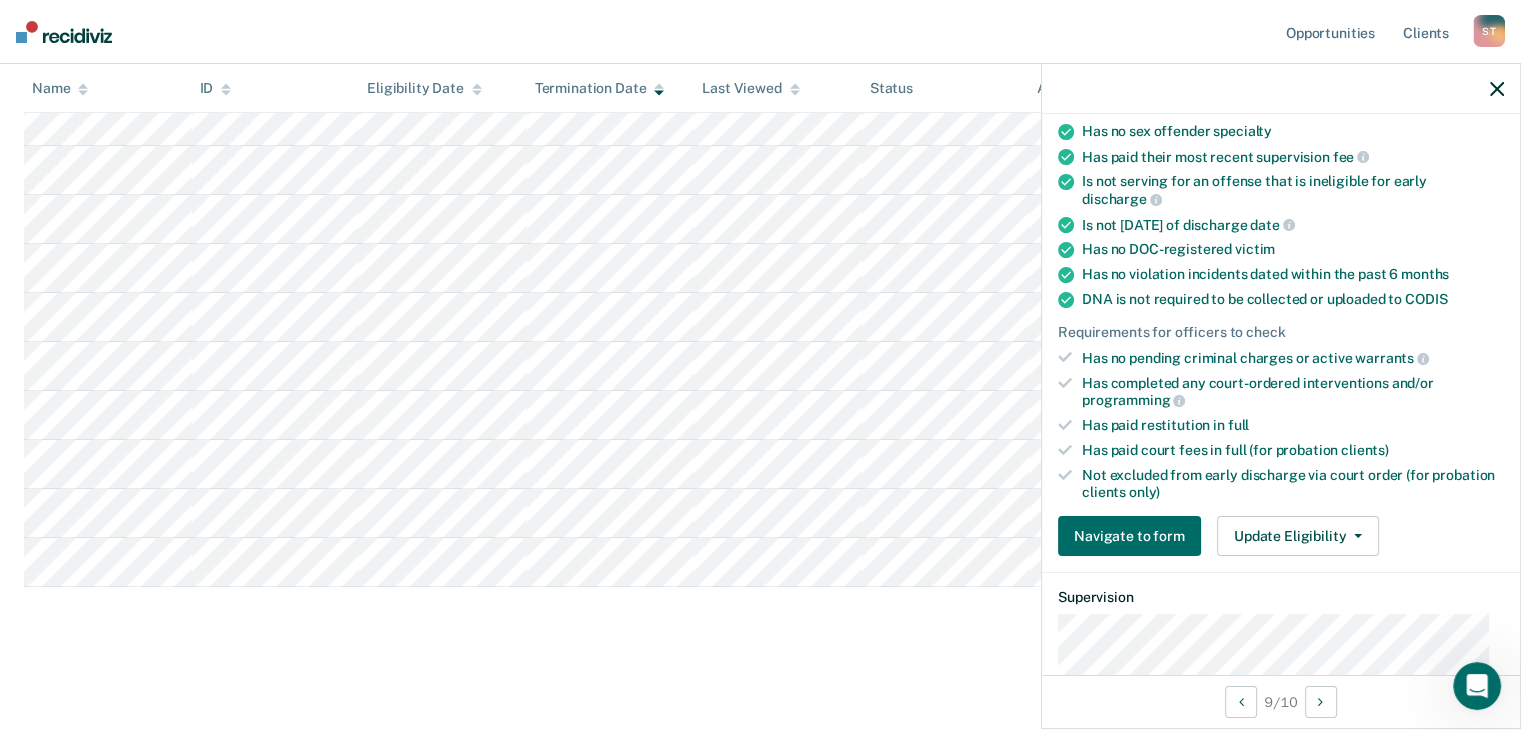 scroll, scrollTop: 600, scrollLeft: 0, axis: vertical 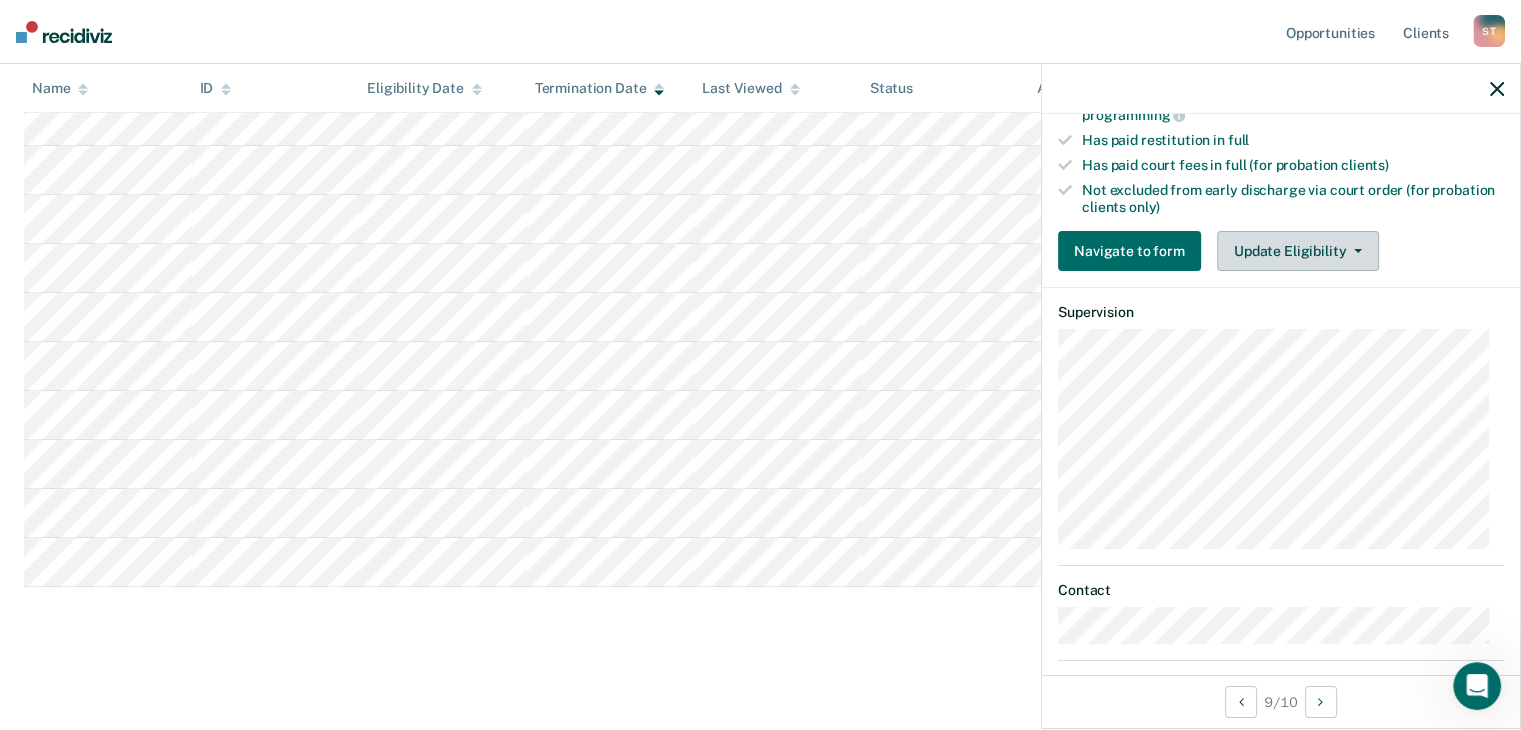click on "Update Eligibility" at bounding box center [1298, 251] 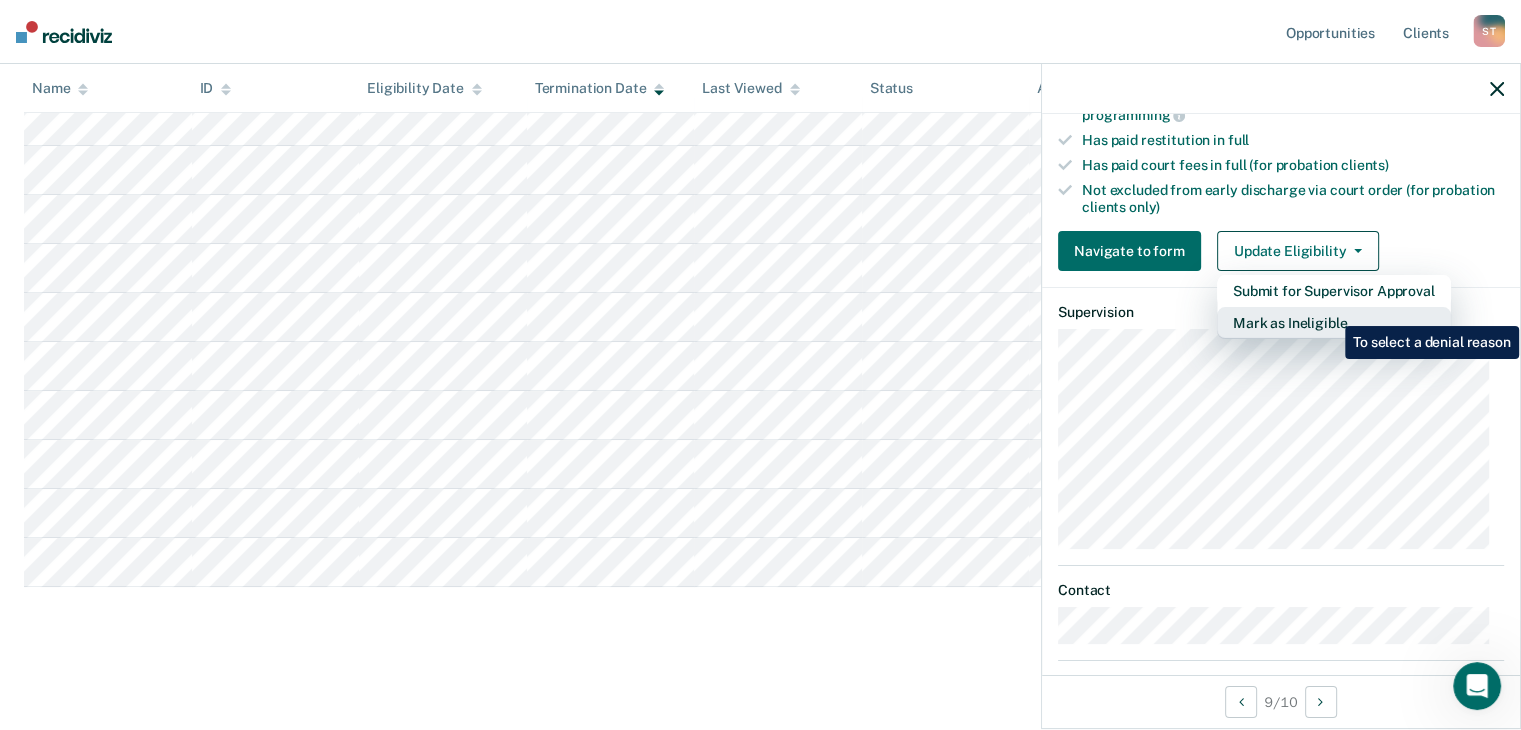 click on "Mark as Ineligible" at bounding box center (1334, 323) 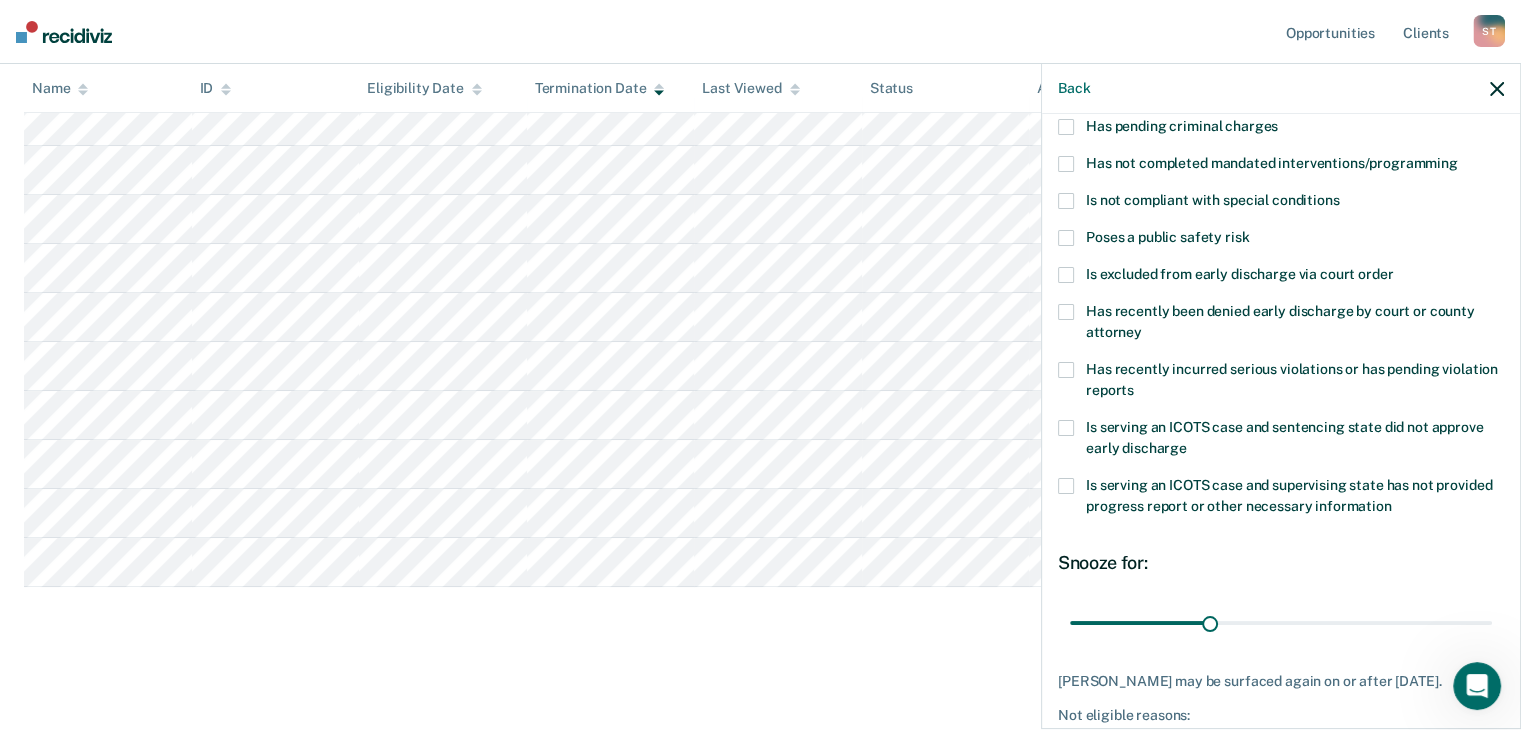 scroll, scrollTop: 89, scrollLeft: 0, axis: vertical 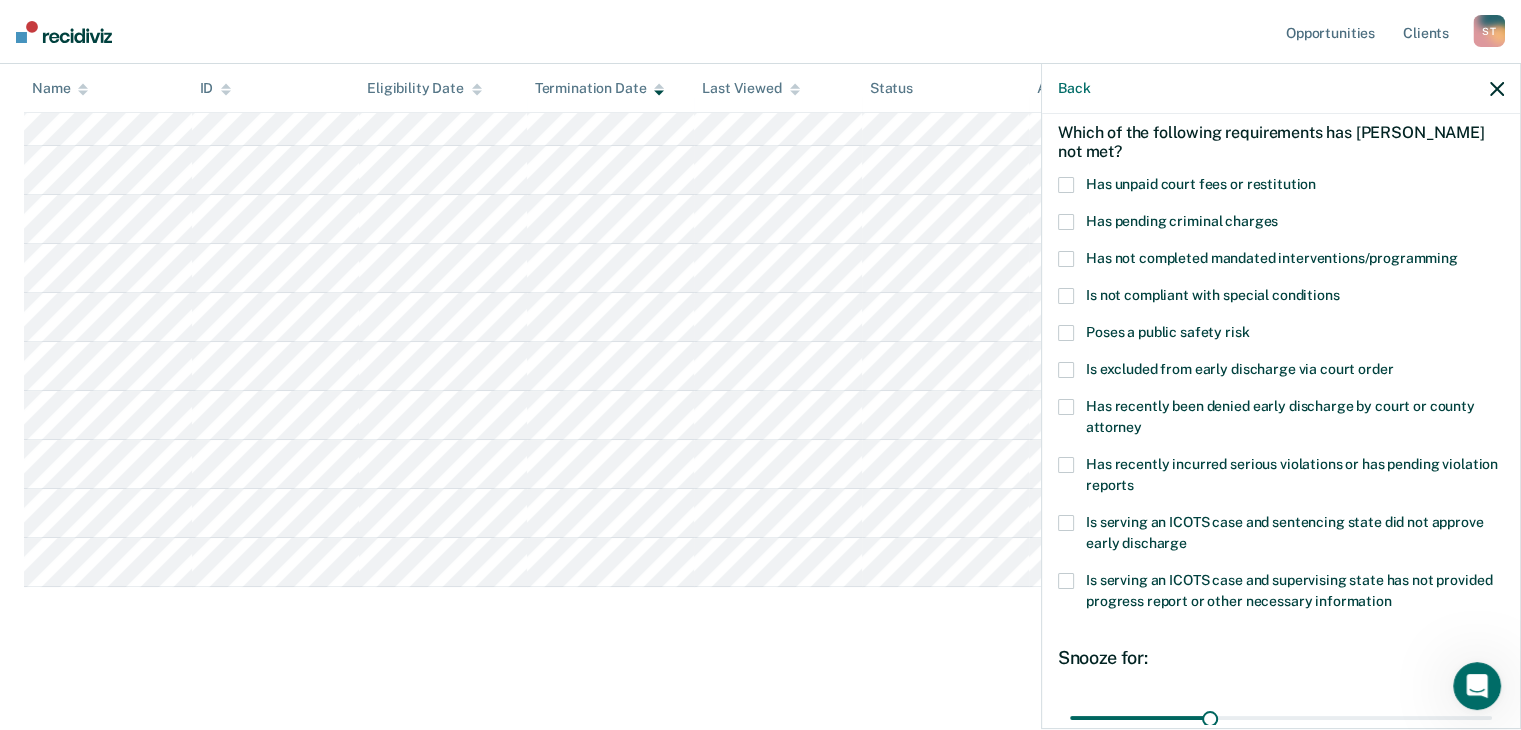 click at bounding box center [1066, 185] 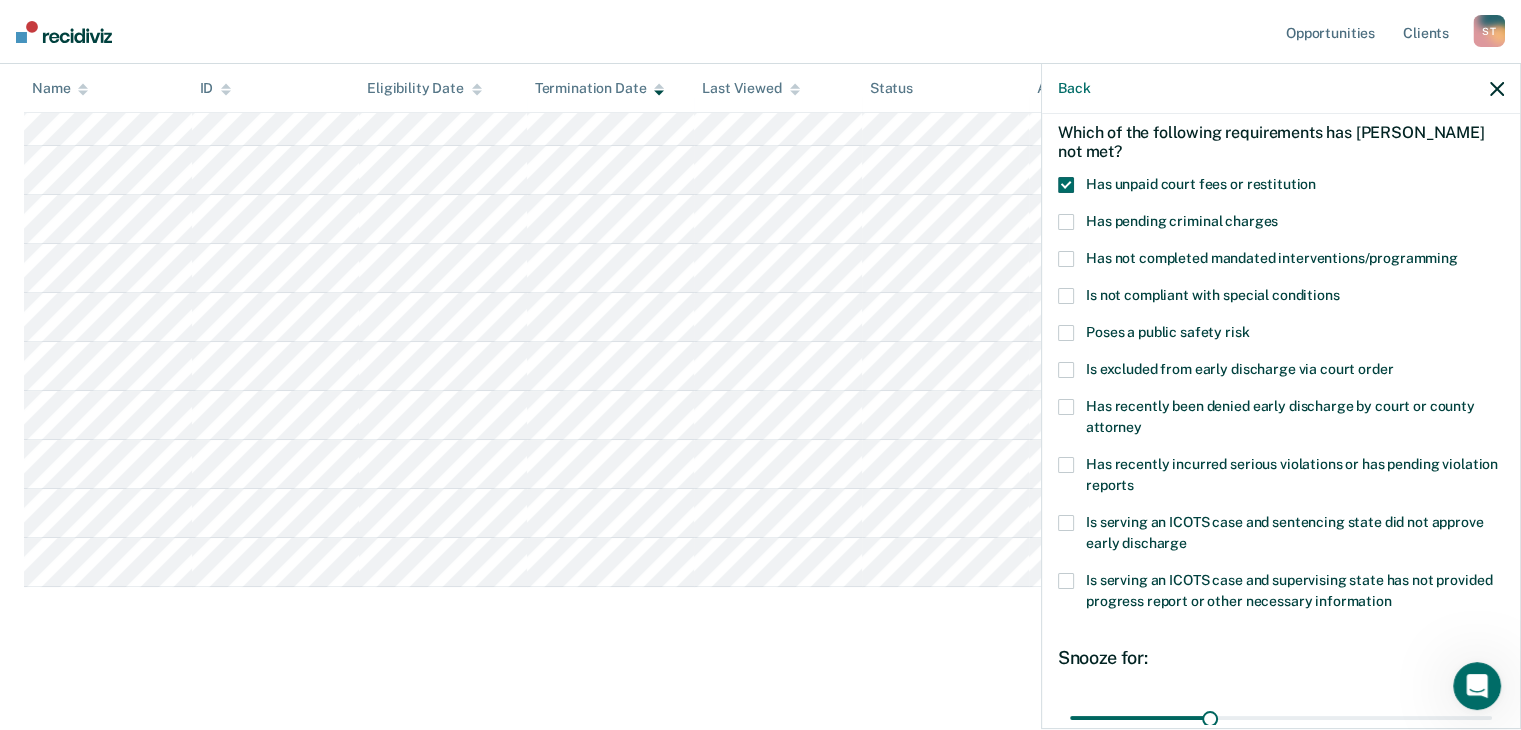 click at bounding box center [1066, 259] 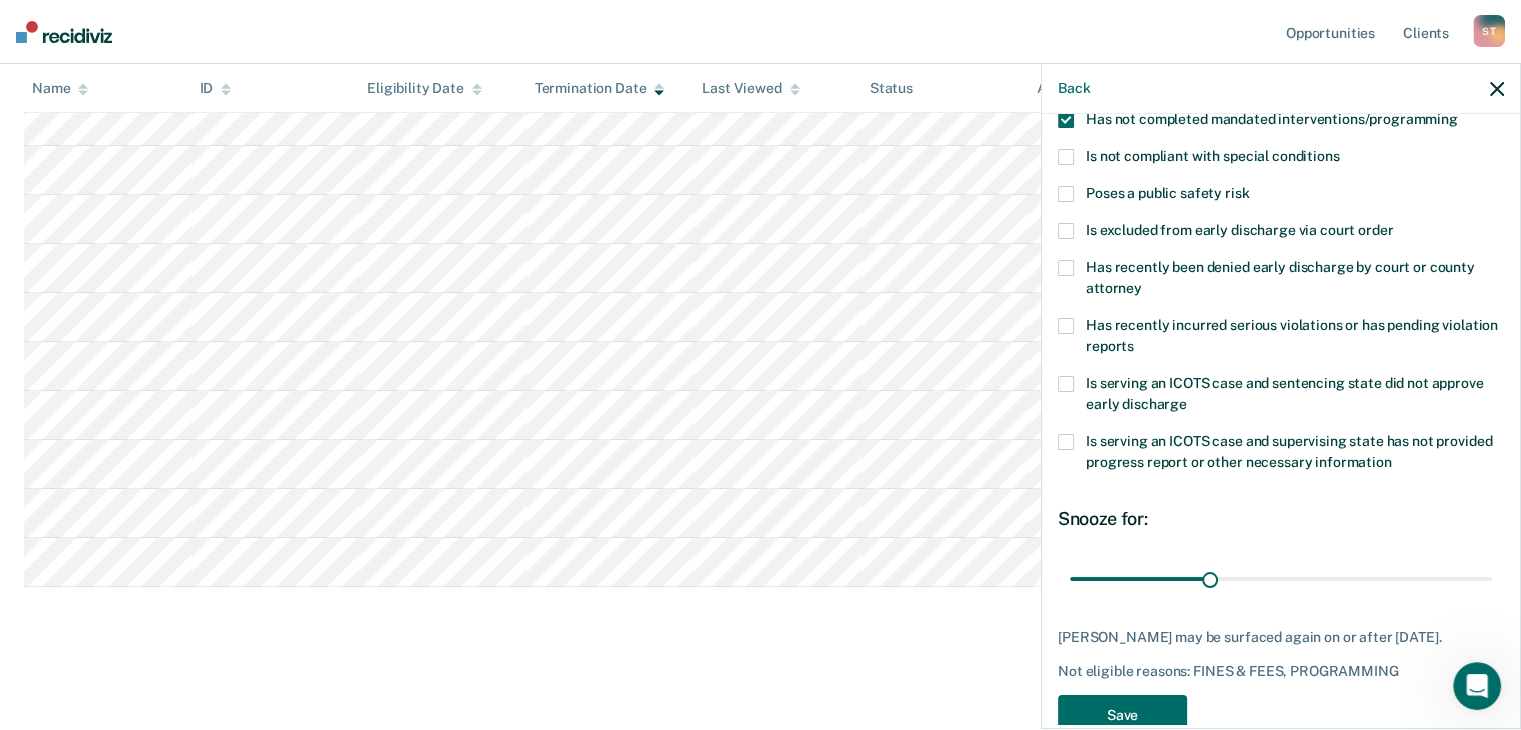 scroll, scrollTop: 289, scrollLeft: 0, axis: vertical 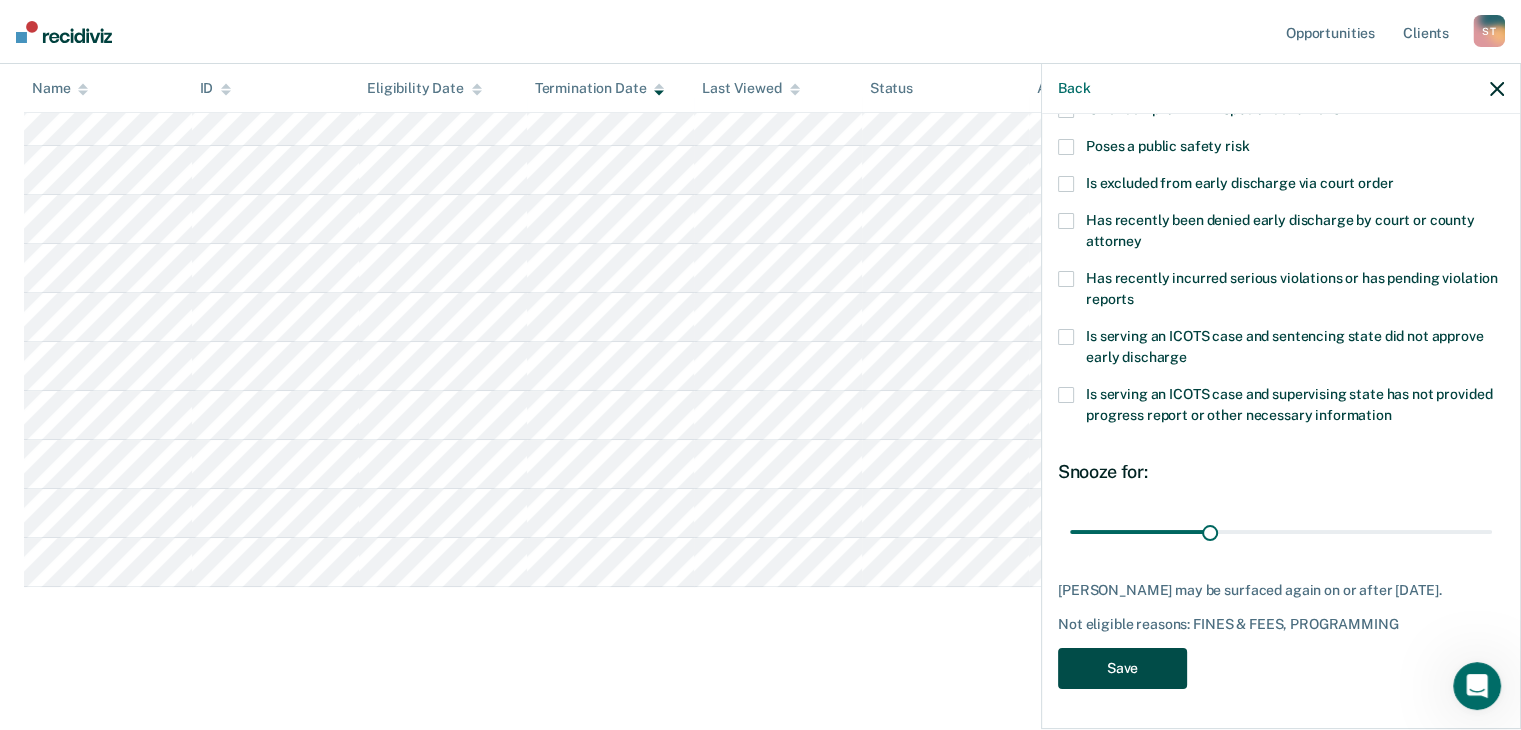 click on "Save" at bounding box center (1122, 668) 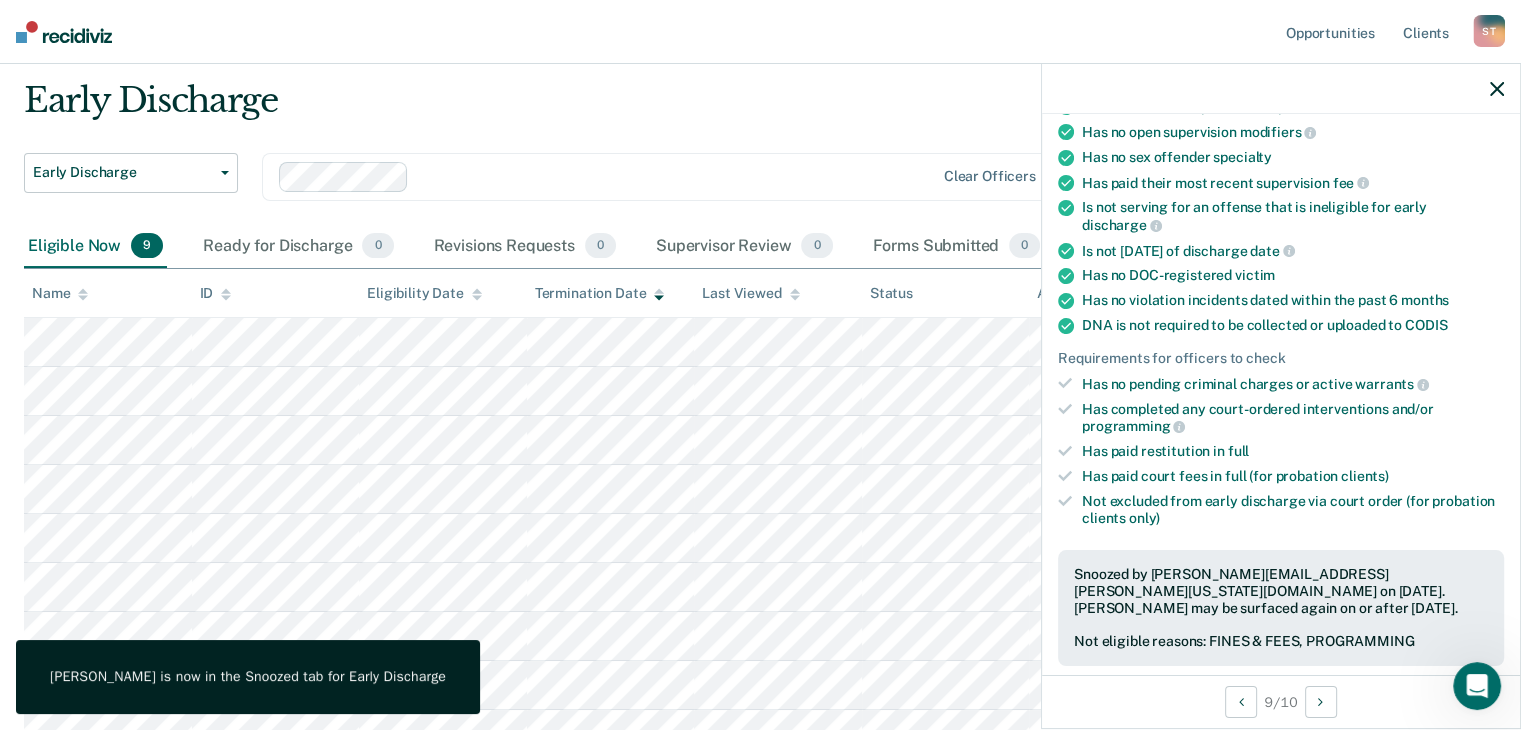 scroll, scrollTop: 30, scrollLeft: 0, axis: vertical 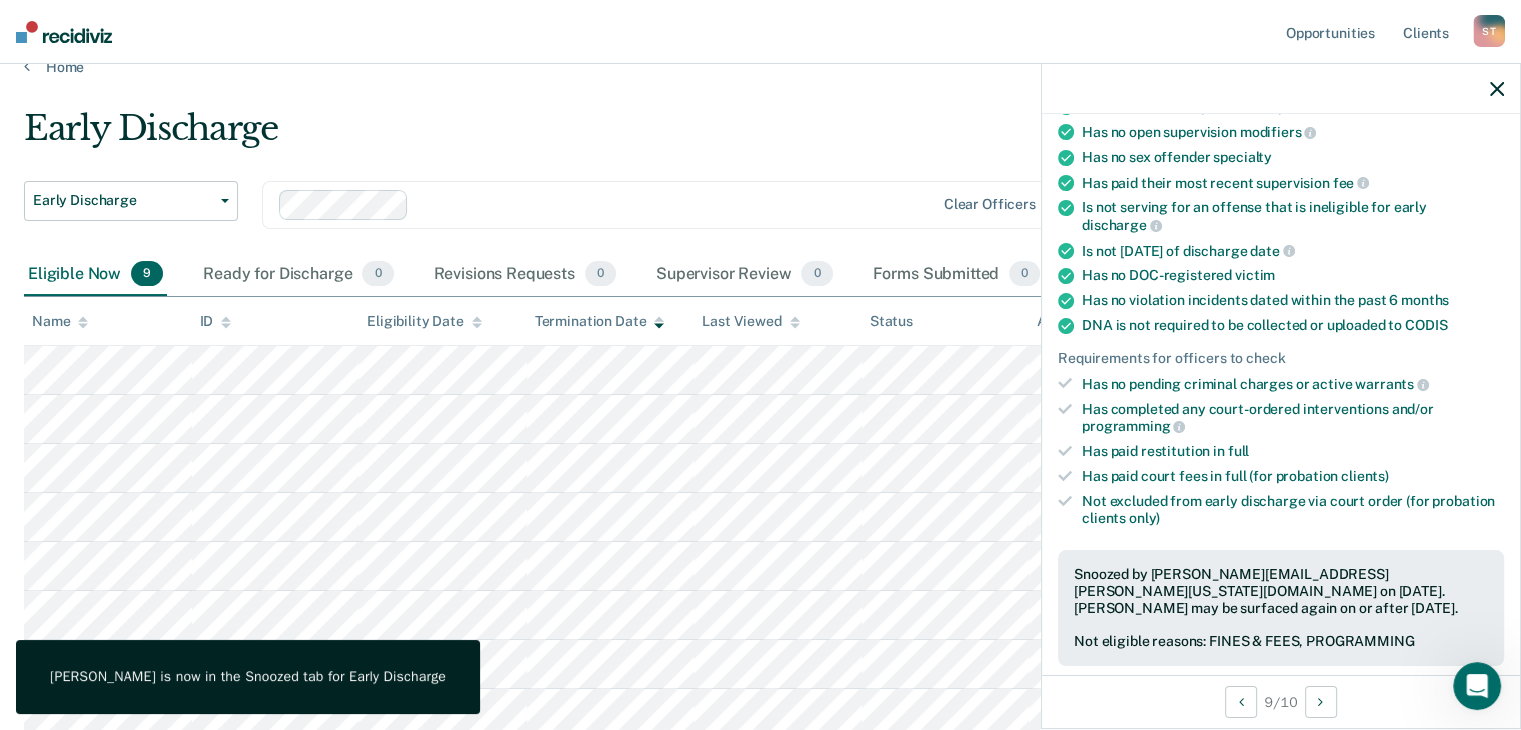 click at bounding box center [1281, 89] 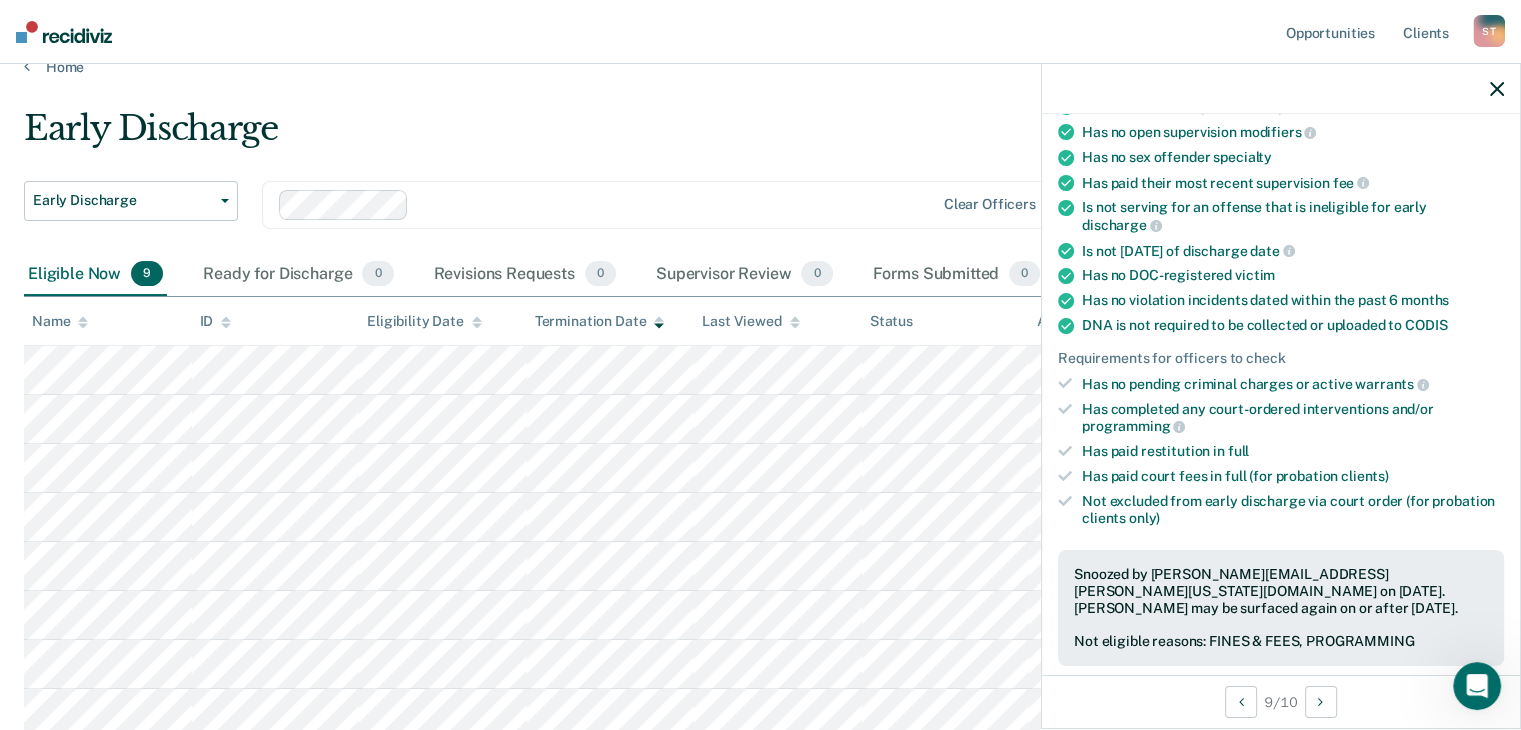 click 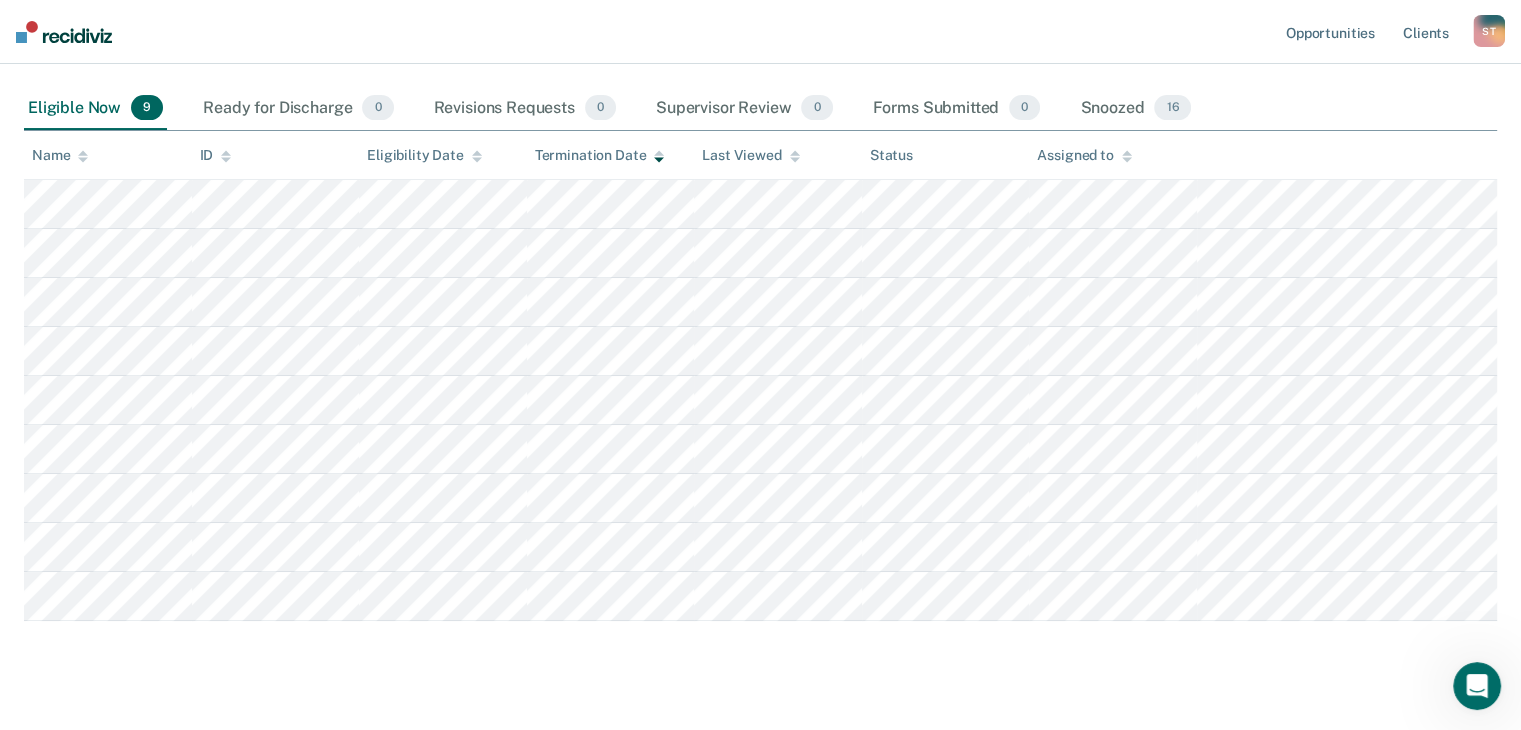 scroll, scrollTop: 230, scrollLeft: 0, axis: vertical 